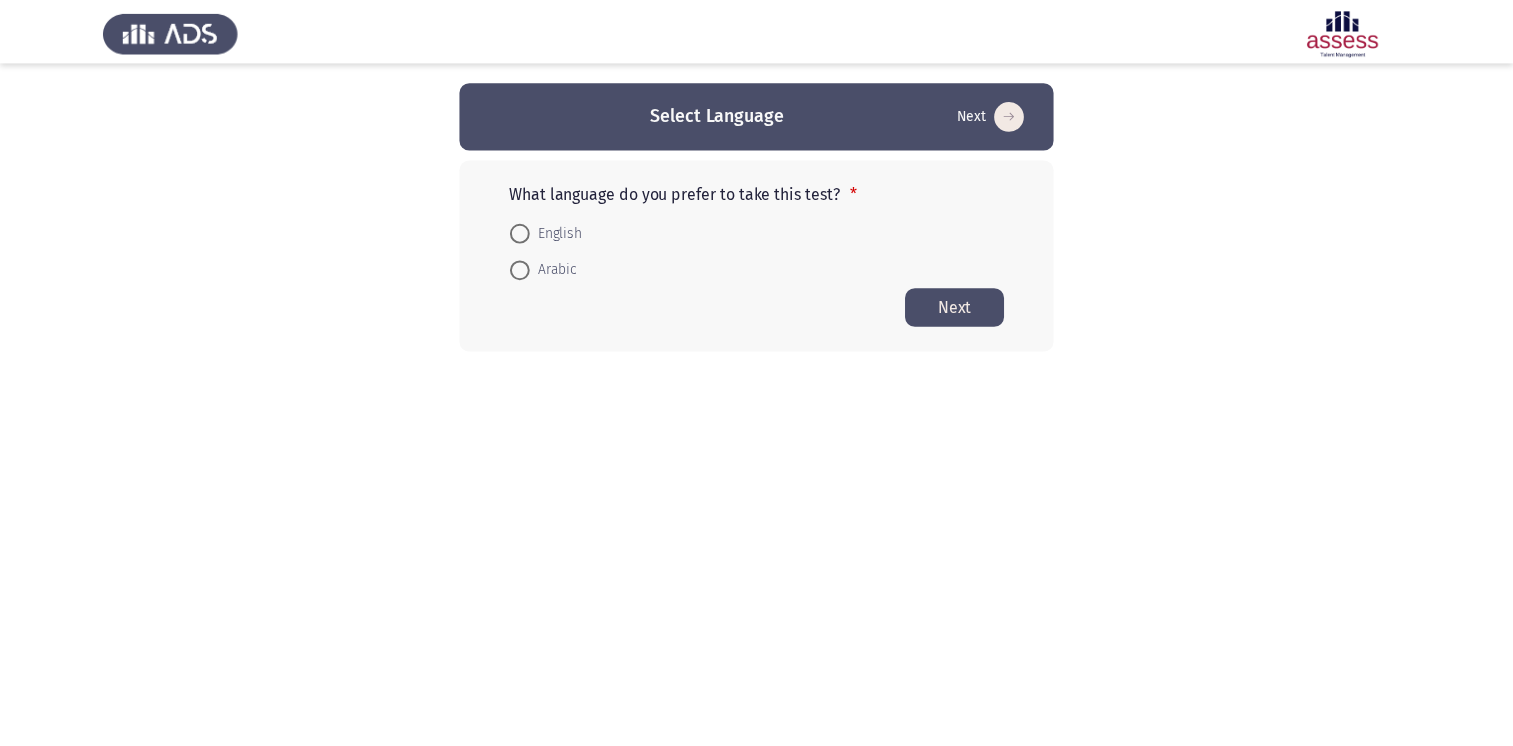 scroll, scrollTop: 0, scrollLeft: 0, axis: both 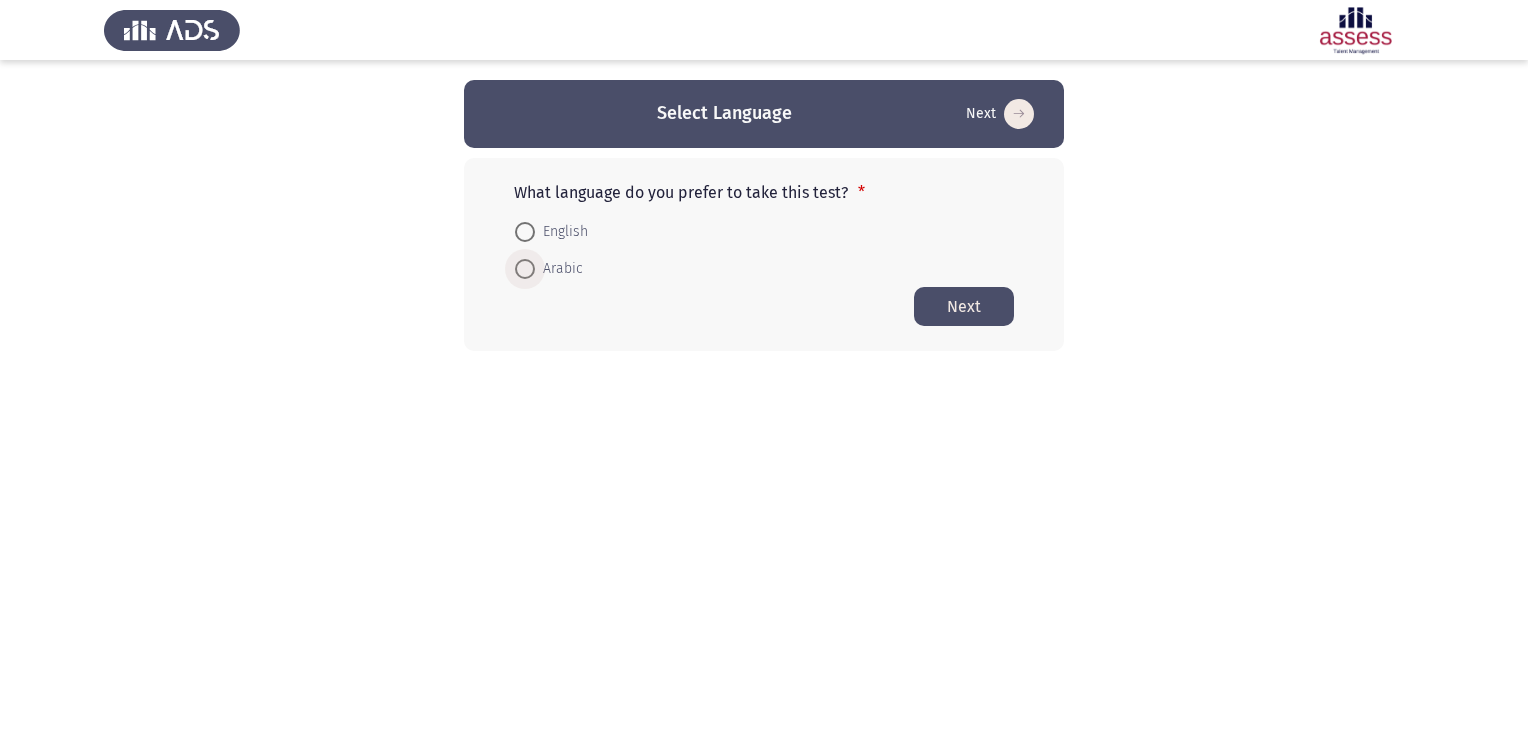 click at bounding box center [525, 269] 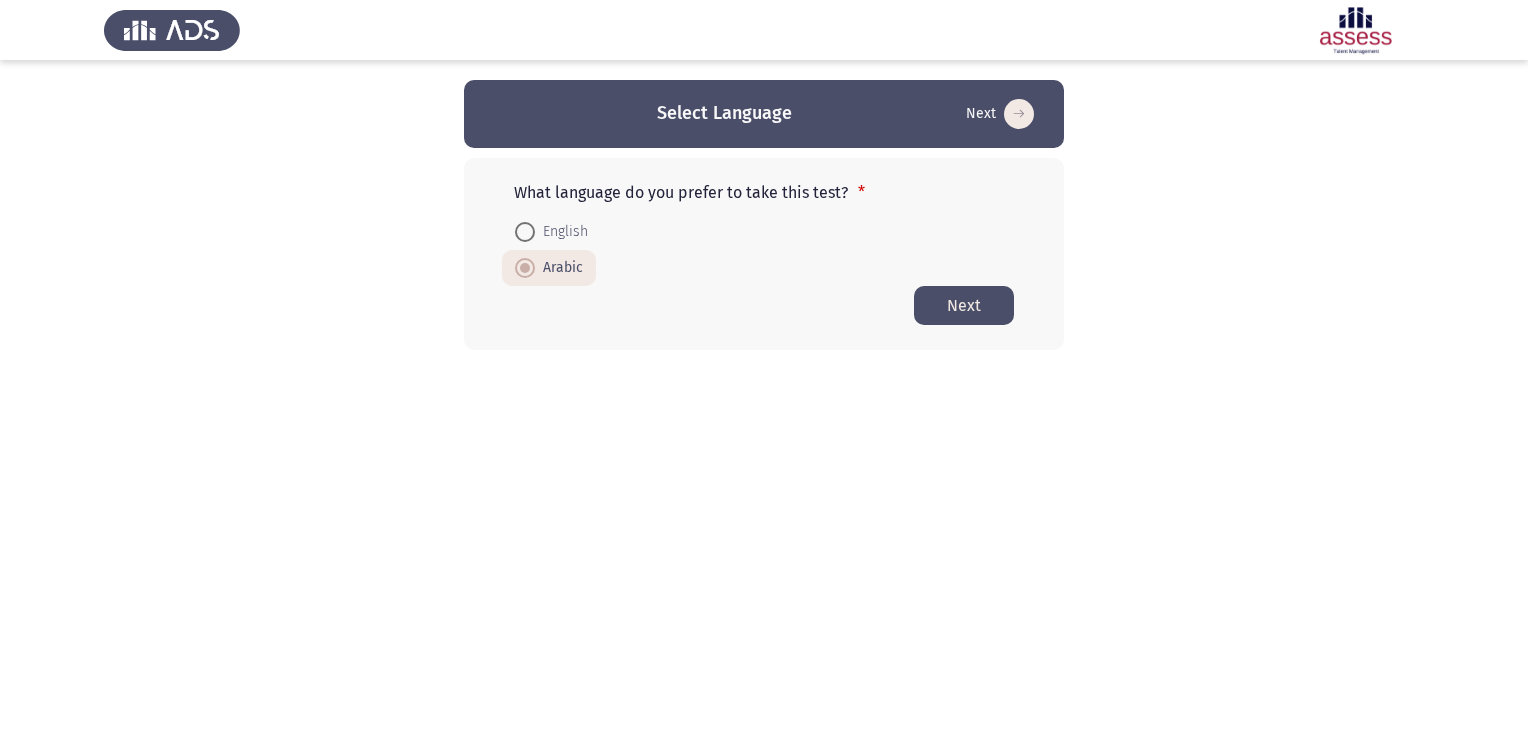 click on "Next" 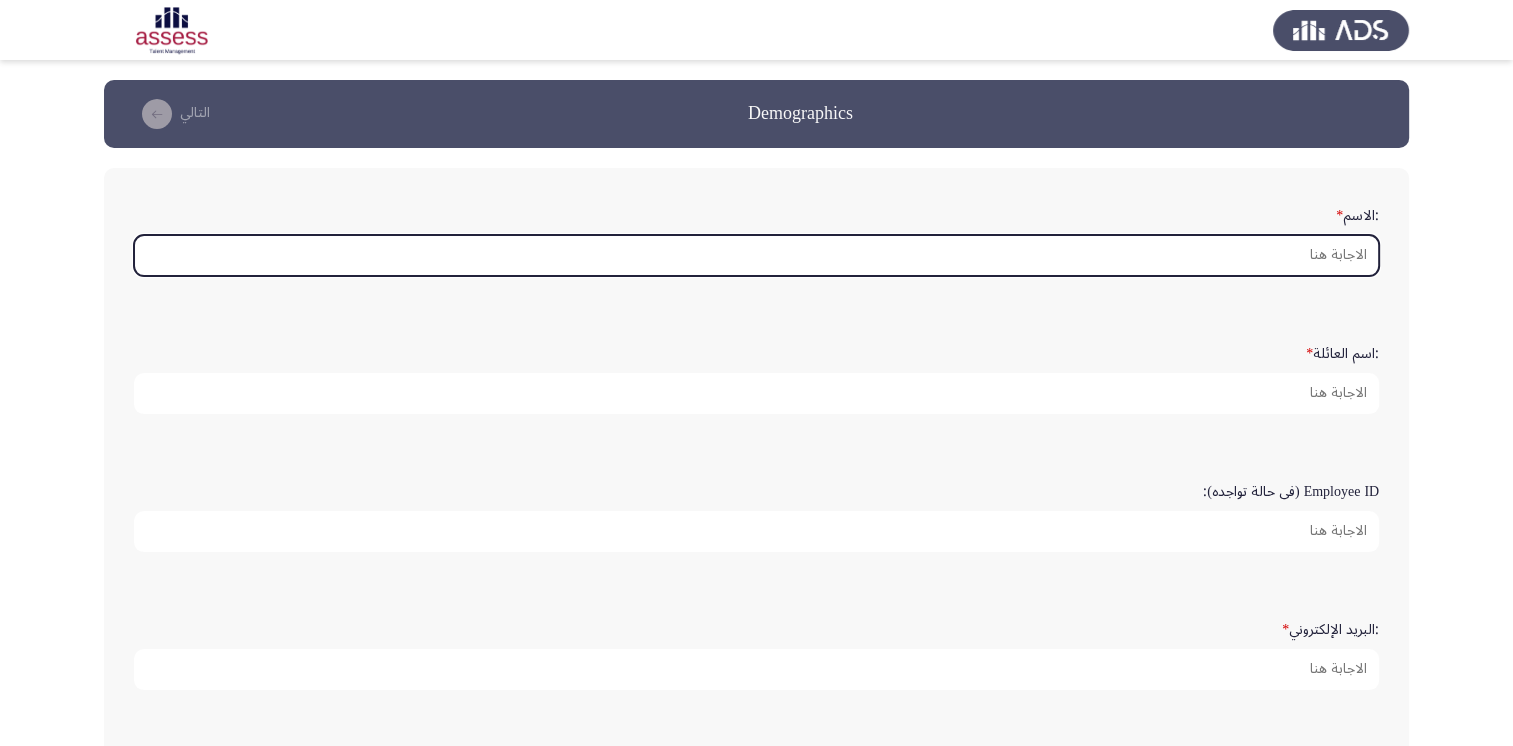 click on ":الاسم   *" at bounding box center [756, 255] 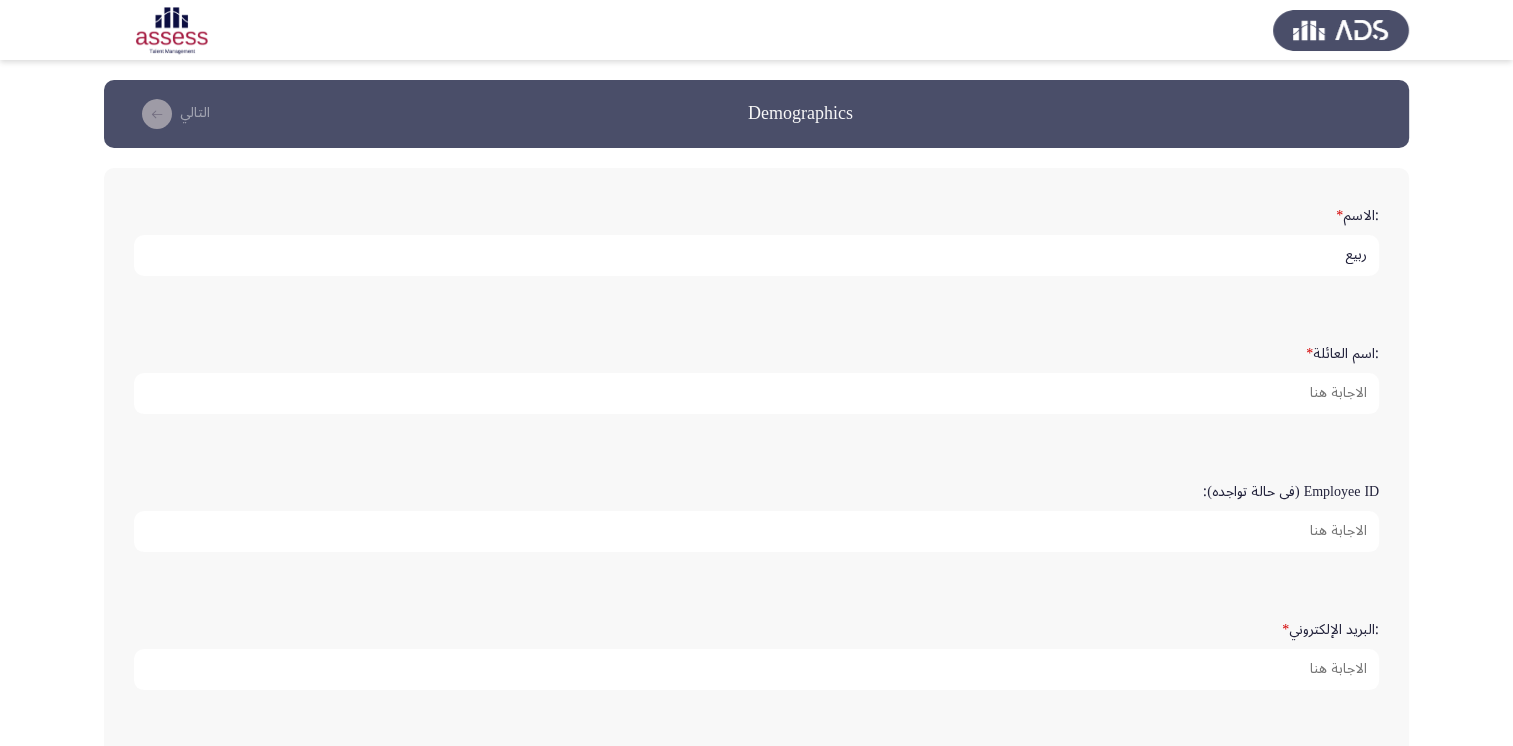 type on "ربيع" 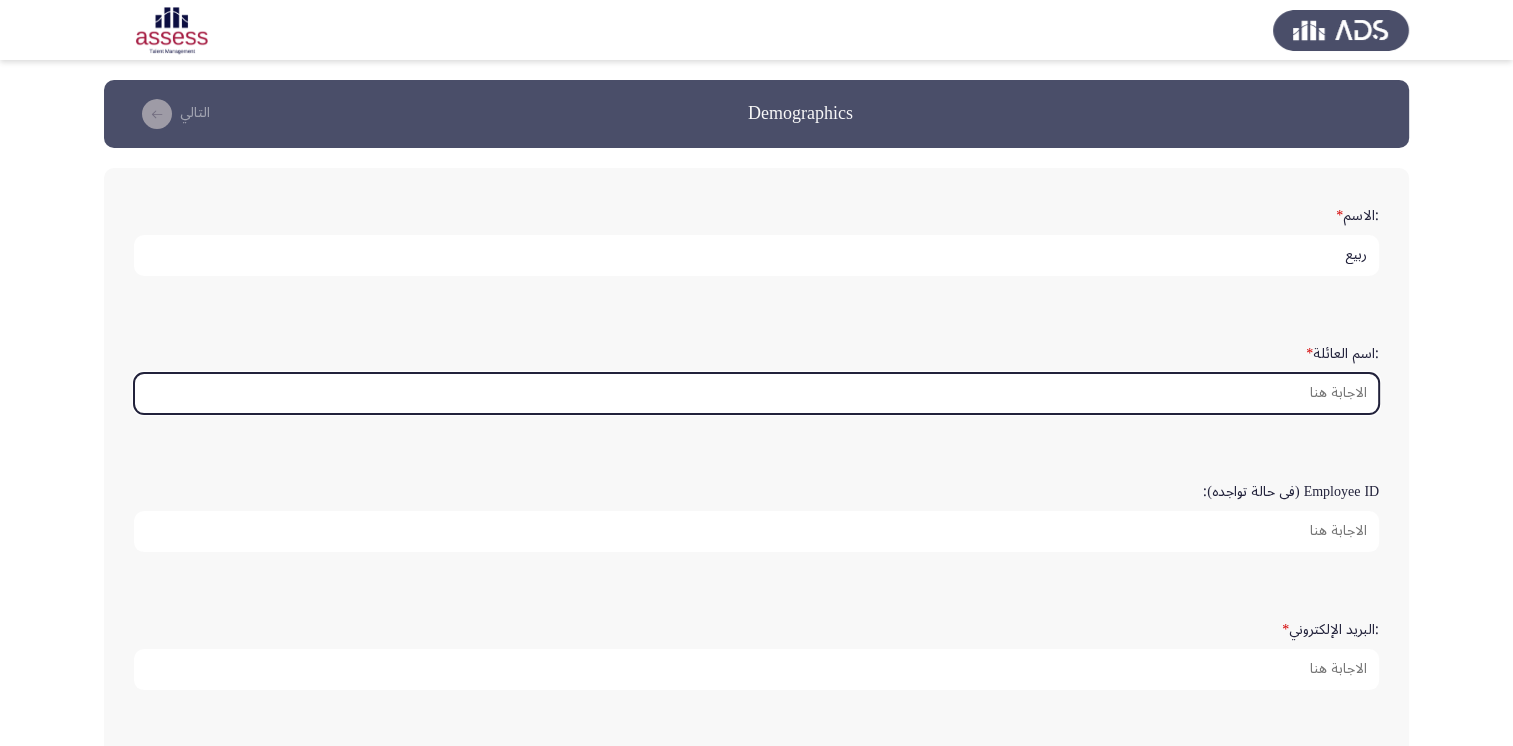 type on "ل" 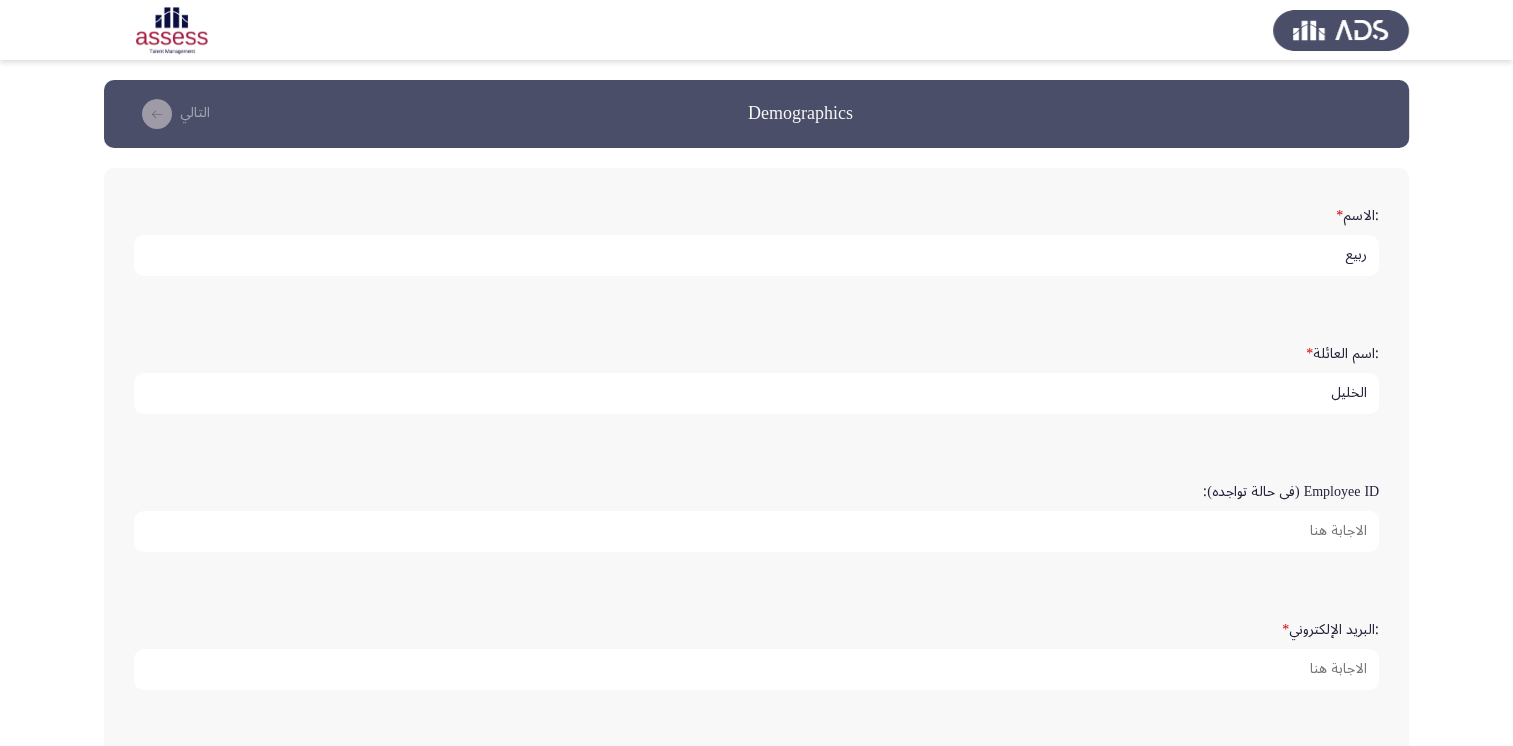 type on "الخليل" 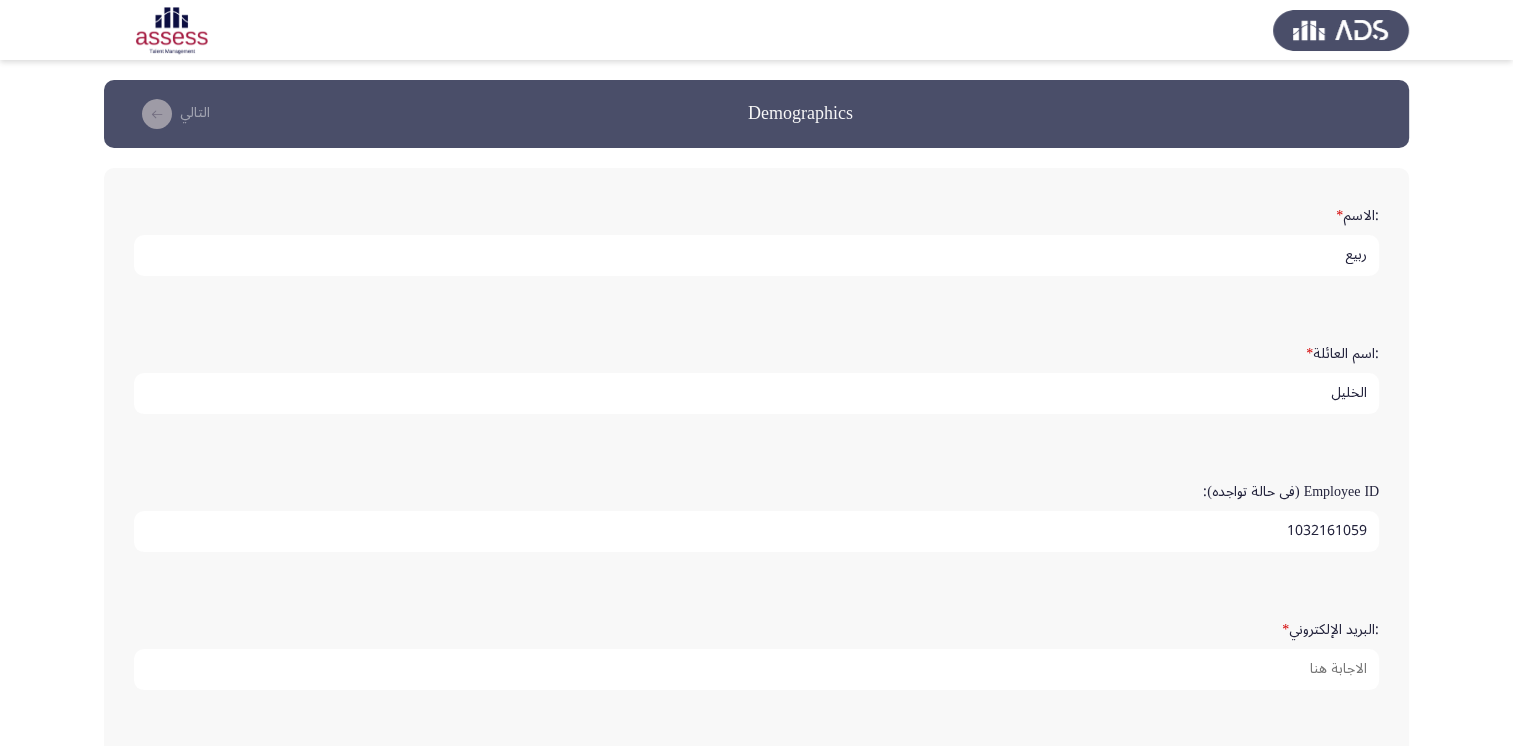 type on "1032161059" 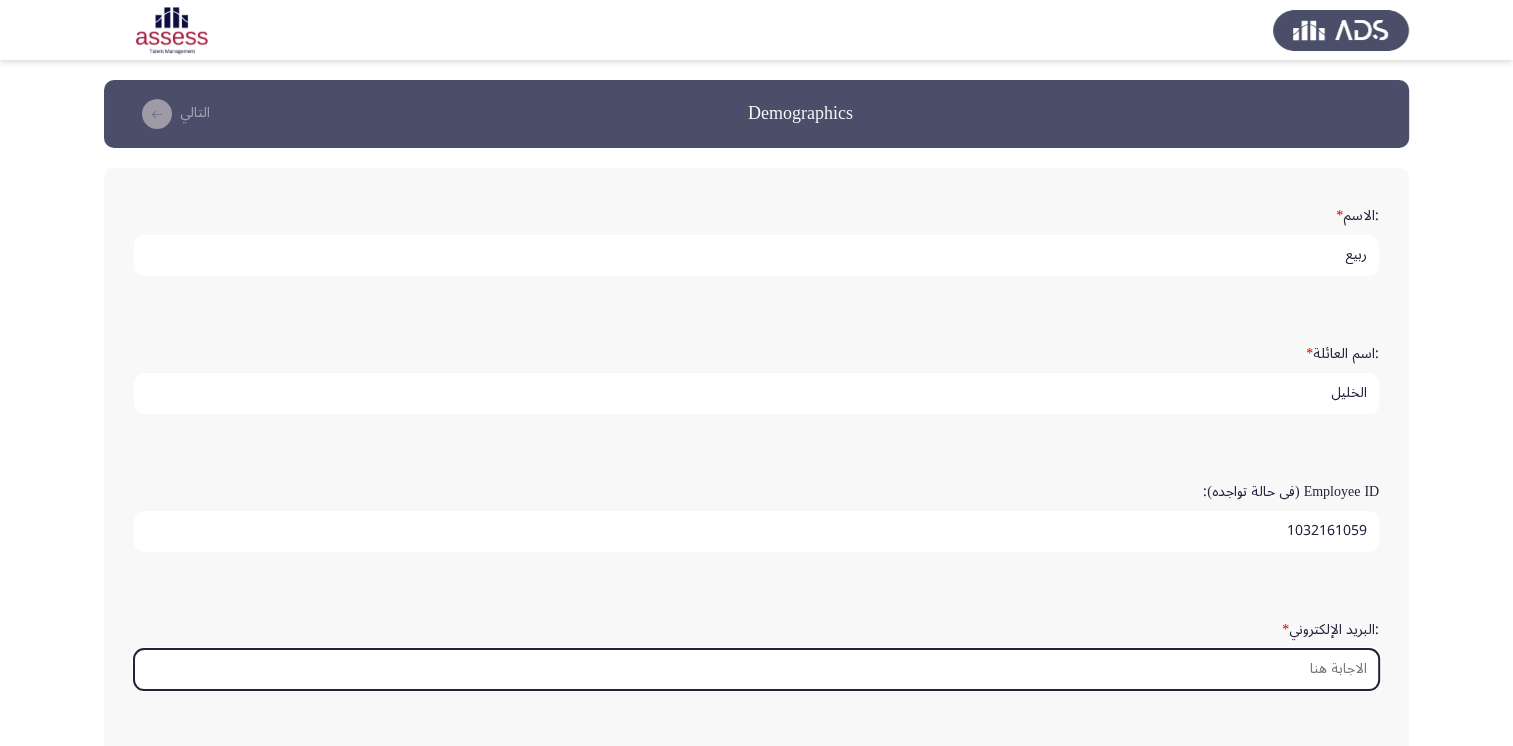 click on ":البريد الإلكتروني   *" at bounding box center [756, 669] 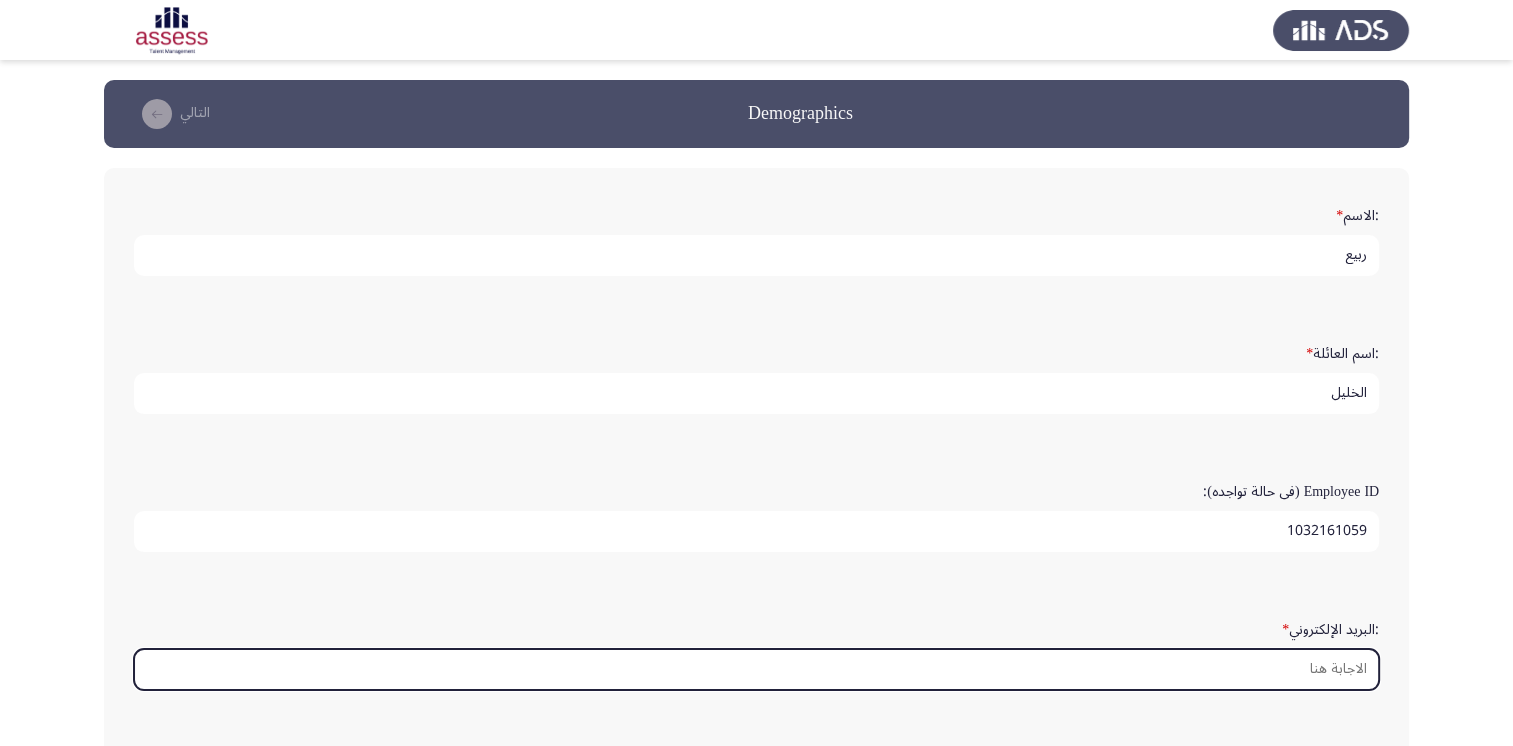 paste on "rfkhlel@SPLonline.com.sa" 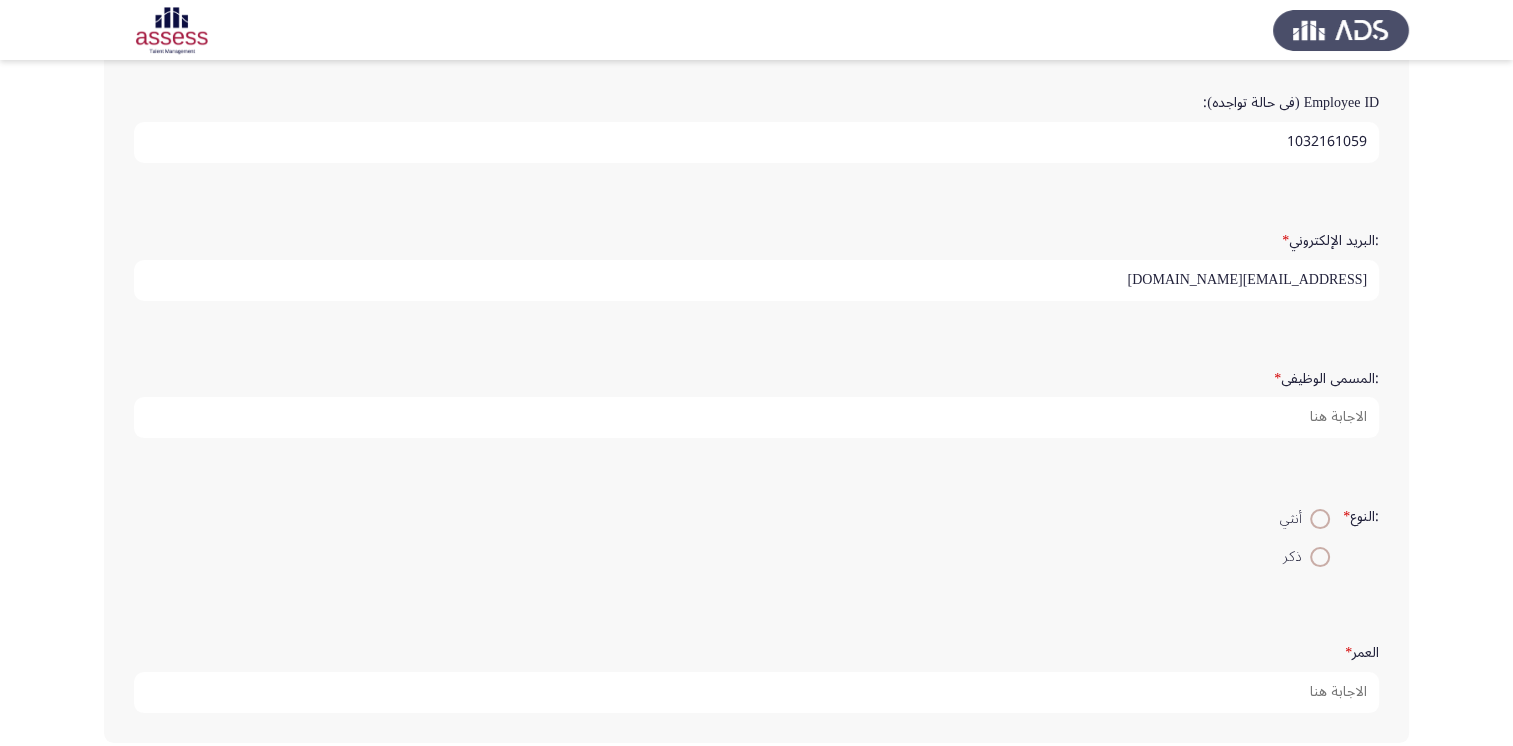 scroll, scrollTop: 392, scrollLeft: 0, axis: vertical 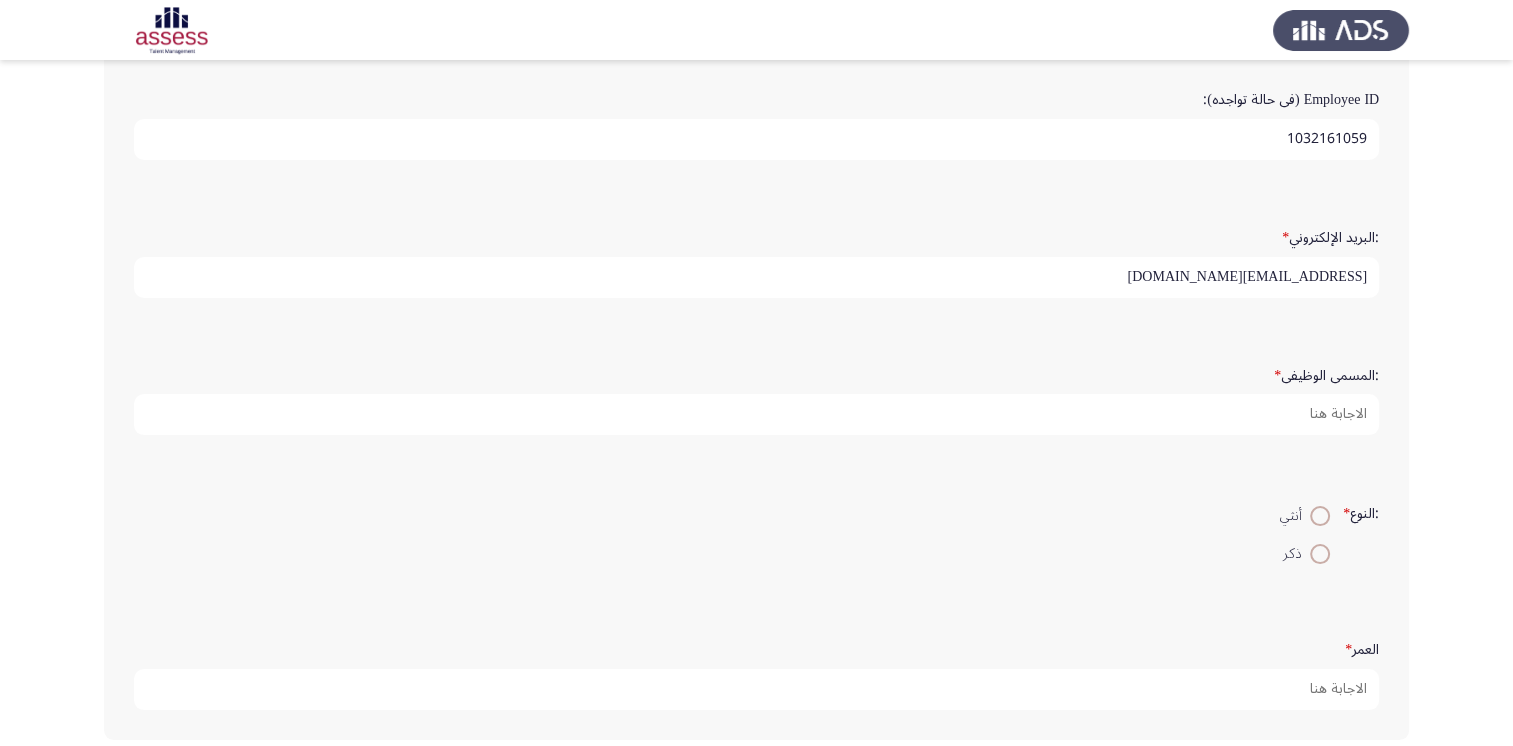 type on "rfkhlel@SPLonline.com.sa" 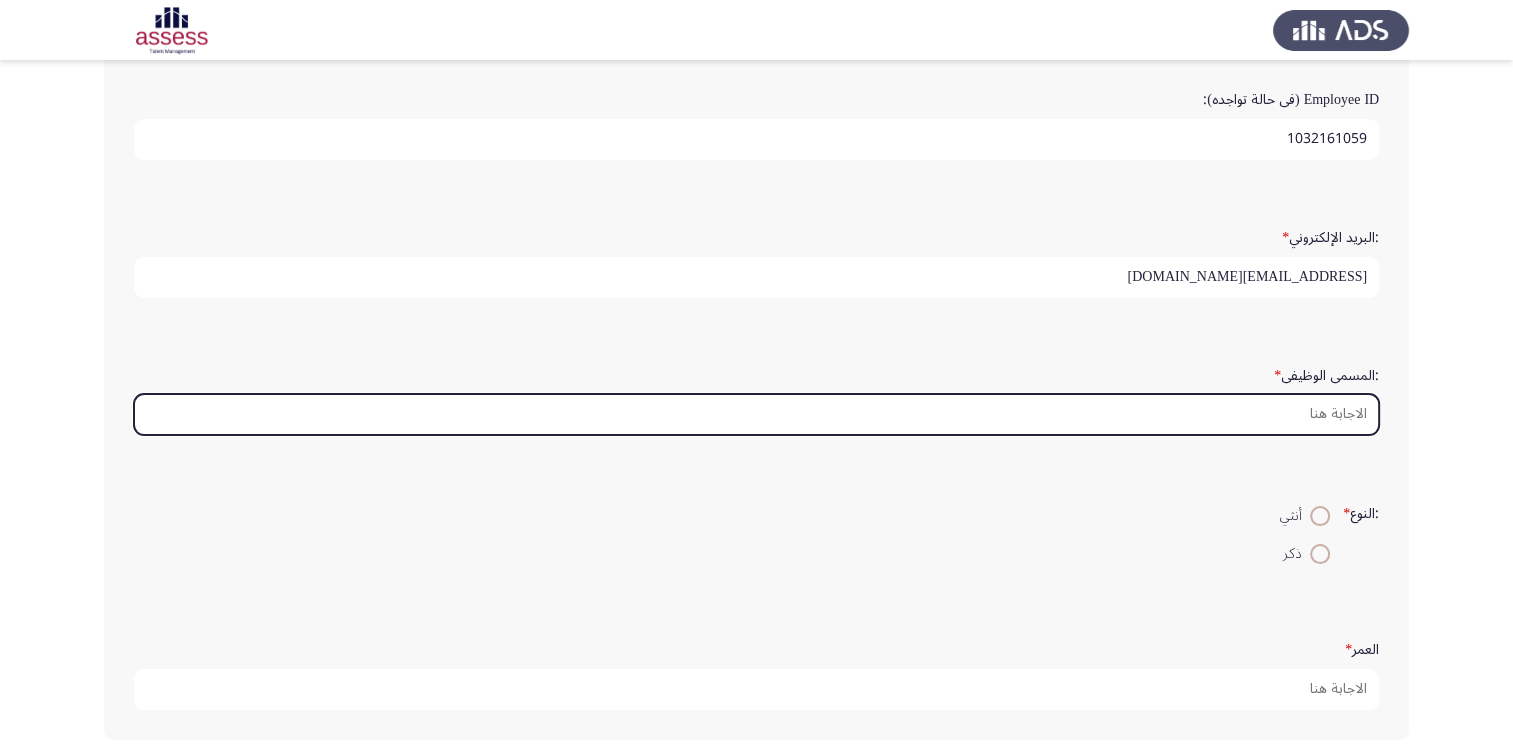 click on ":المسمى الوظيفى   *" at bounding box center [756, 414] 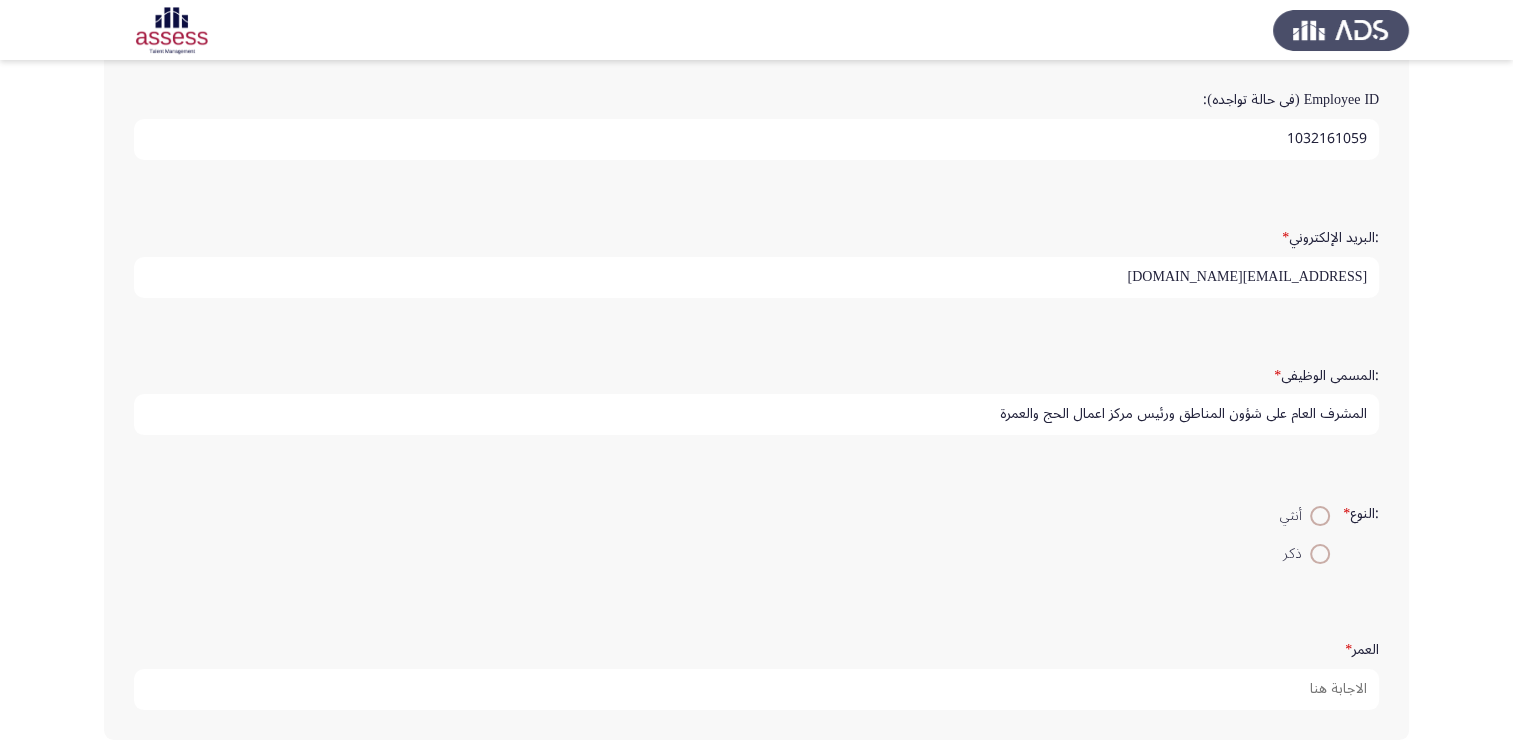 type on "المشرف العام على شؤون المناطق ورئيس مركز اعمال الحج والعمرة" 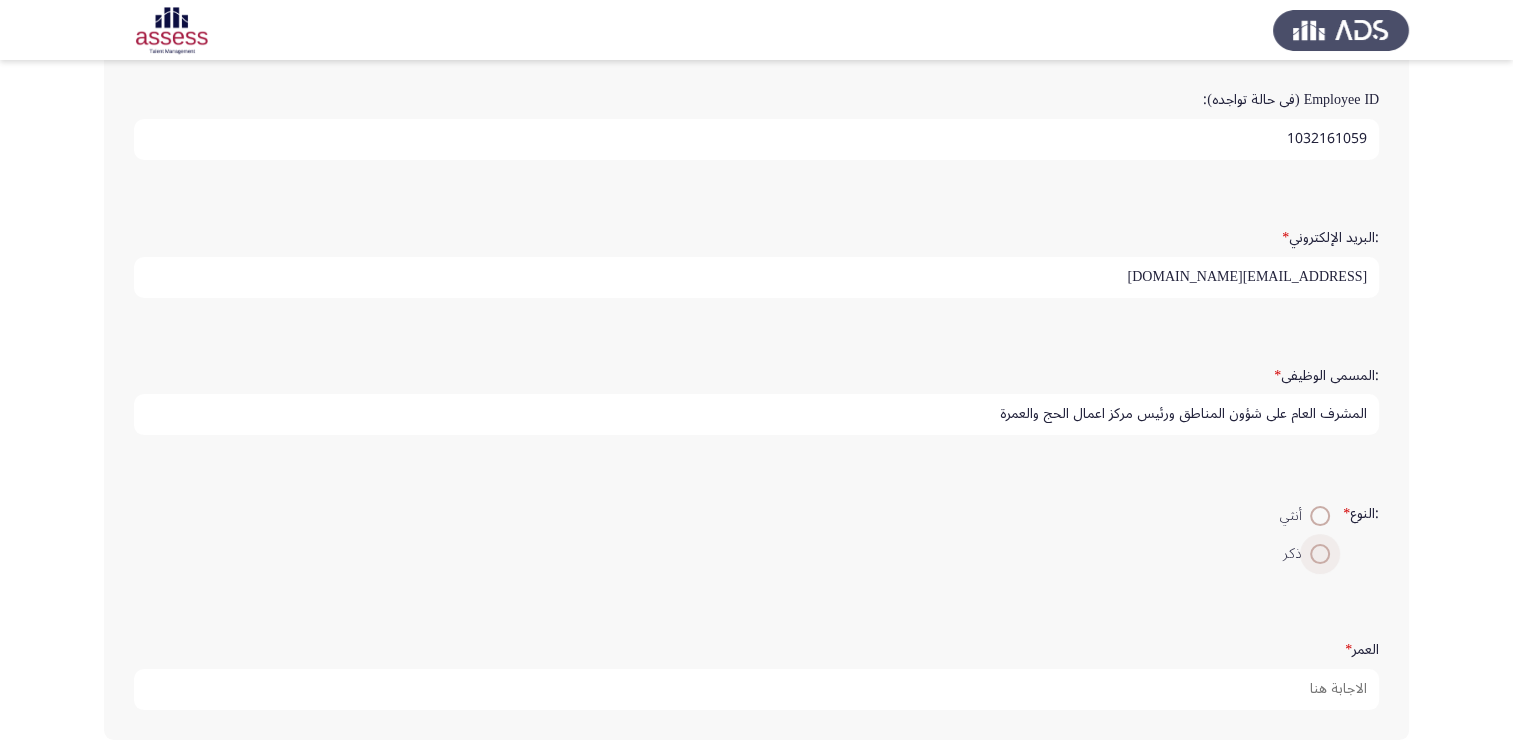 click at bounding box center [1320, 554] 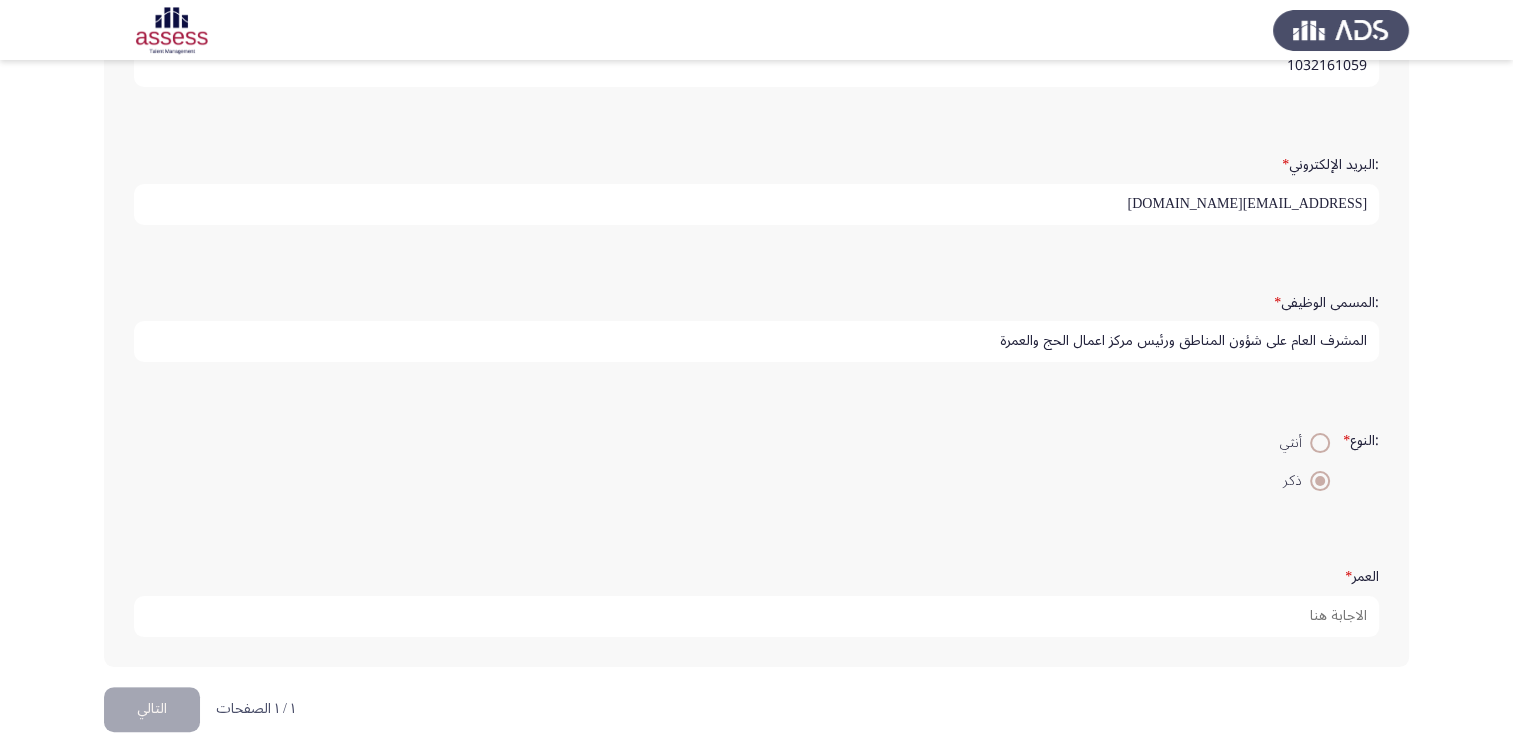scroll, scrollTop: 478, scrollLeft: 0, axis: vertical 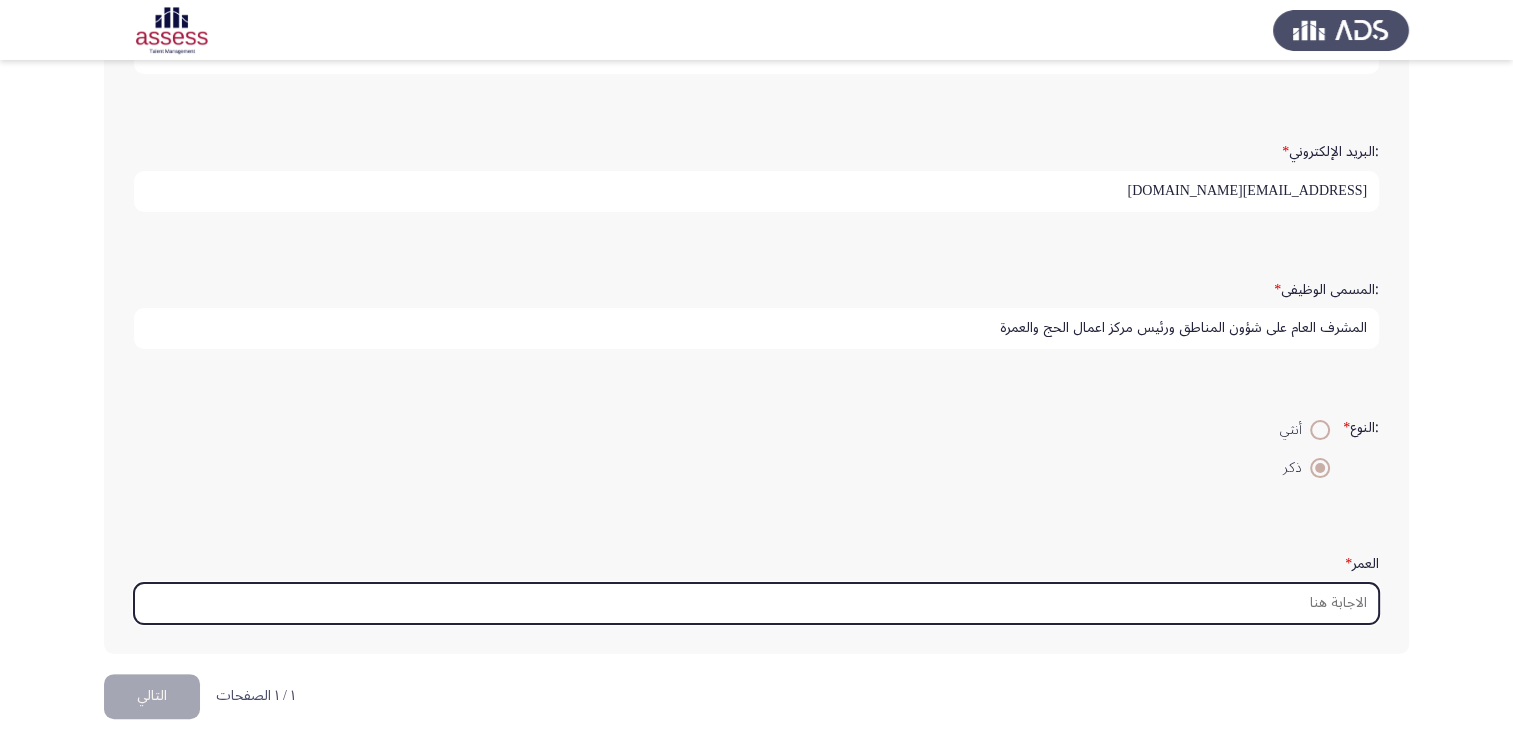 click on "العمر   *" at bounding box center [756, 603] 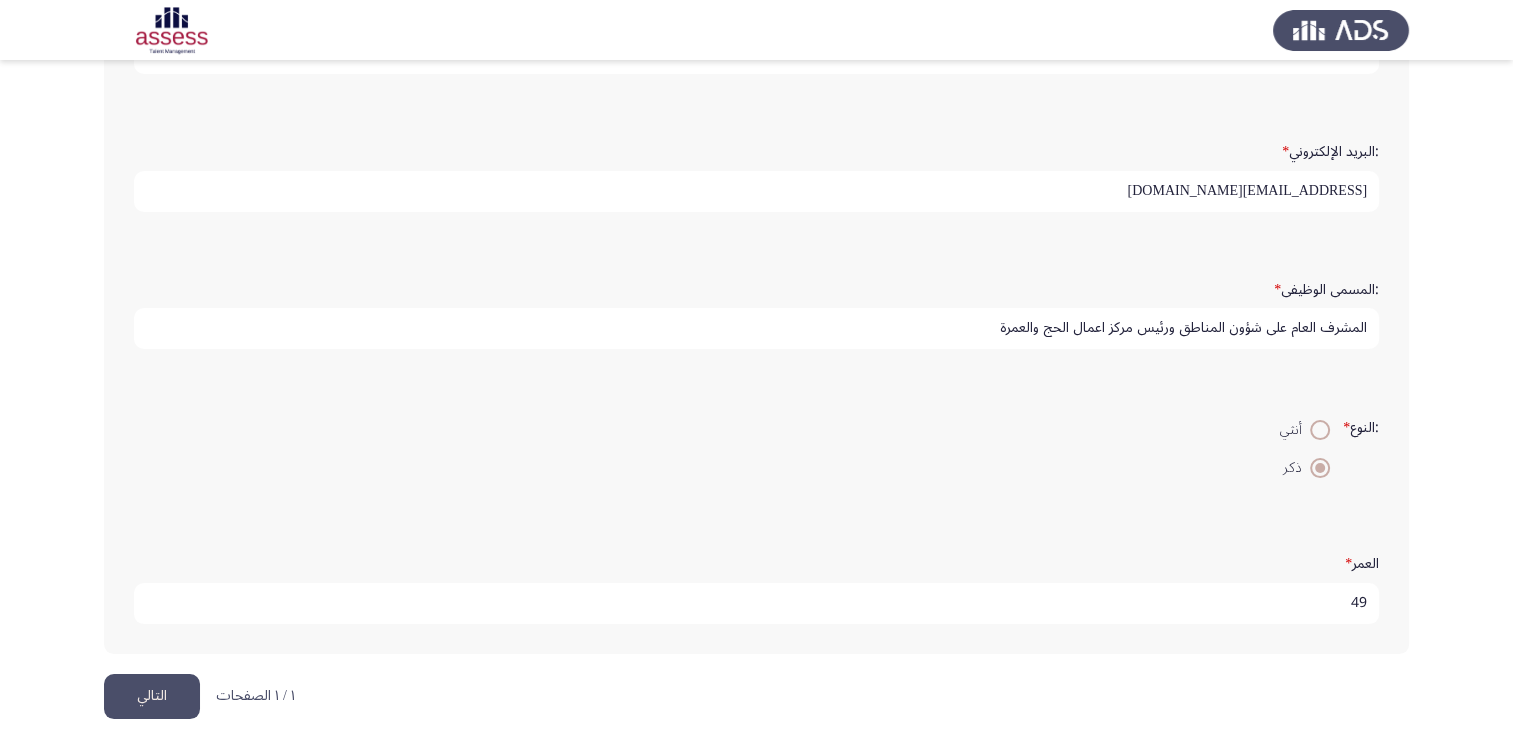 type on "49" 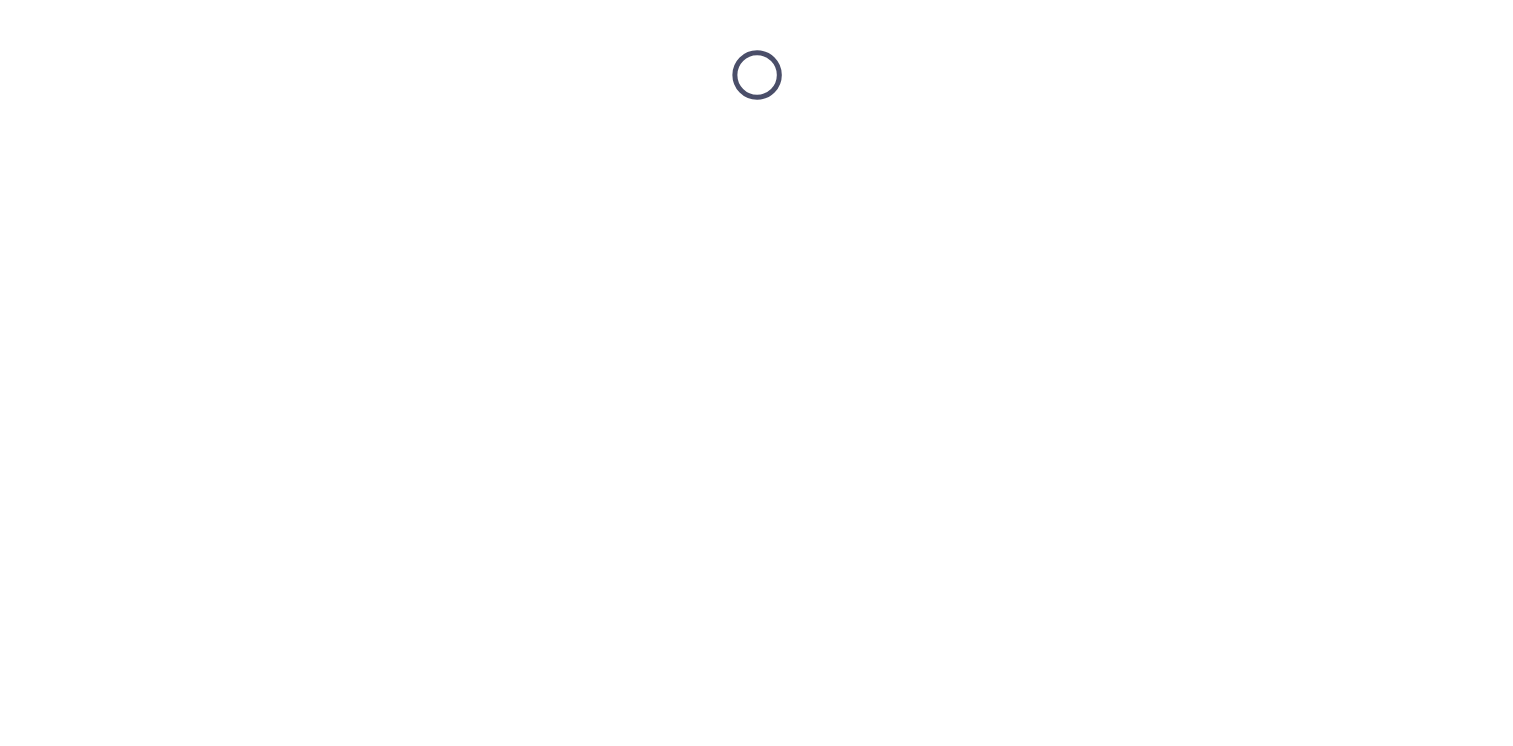 scroll, scrollTop: 0, scrollLeft: 0, axis: both 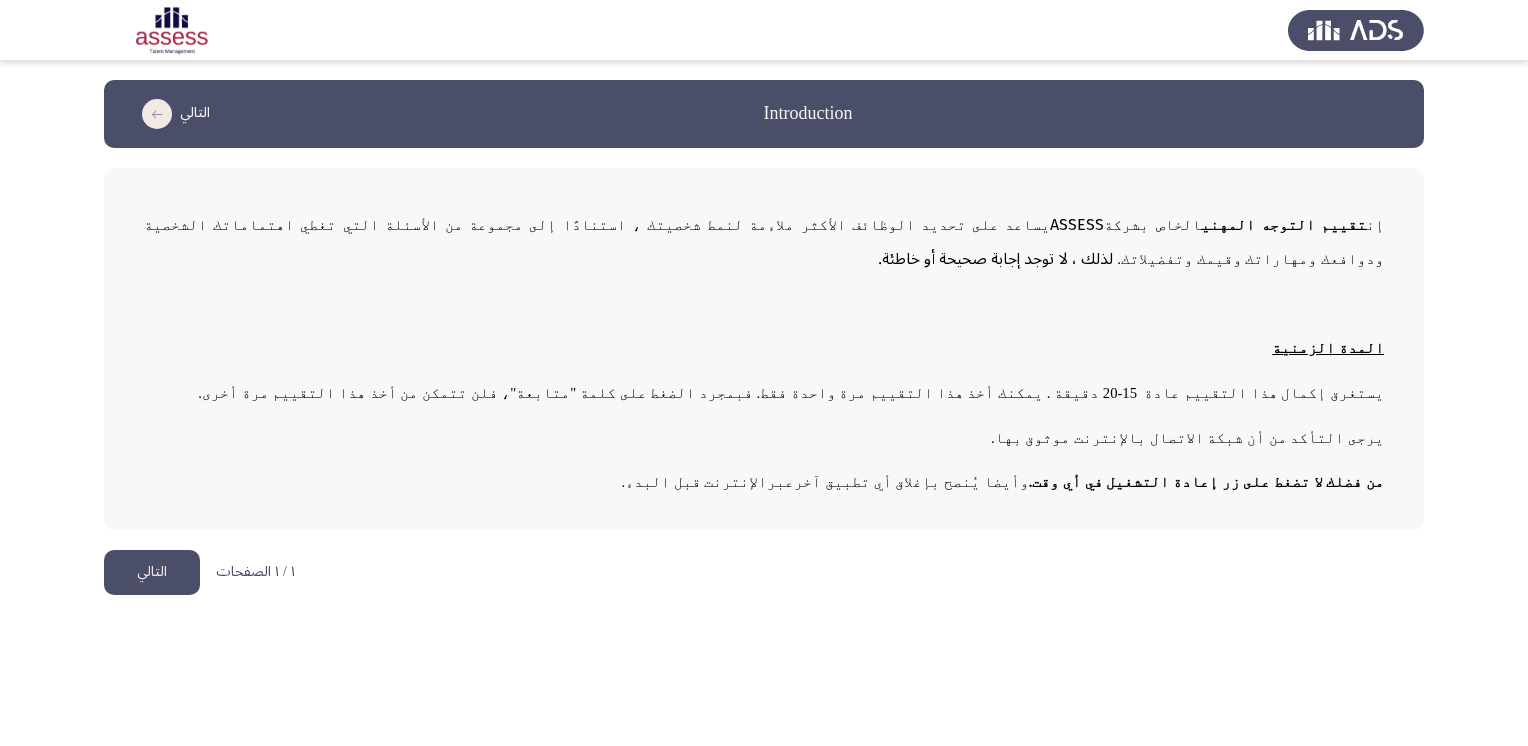 click on "إن  تقييم التوجه المهني  الخاص بشركة  ASSESS  يساعد على تحديد الوظائف الأكثر ملاءمة لنمط شخصيتك ، استنادًا إلى مجموعة من الأسئلة التي تغطي اهتماماتك الشخصية ودوافعك ومهاراتك وقيمك وتفضيلاتك.   لذلك ، لا توجد إجابة صحيحة أو خاطئة. المدة الزمنية يستغرق إكمال هذا التقييم عادة  15-20 دقيقة . يمكنك أخذ هذا التقييم مرة واحدة فقط. فبمجرد الضغط على كلمة "متابعة"، فلن تتمكن من أخذ هذا التقييم مرة أخرى. يرجى التأكد من أن شبكة الاتصال بالإنترنت موثوق بها. من فضلك لا تضغط على زر إعادة التشغيل في أي وقت.  وأيضا يُنصح بإغلاق أي تطبيق آخرعبرالإنترنت قبل البدء." 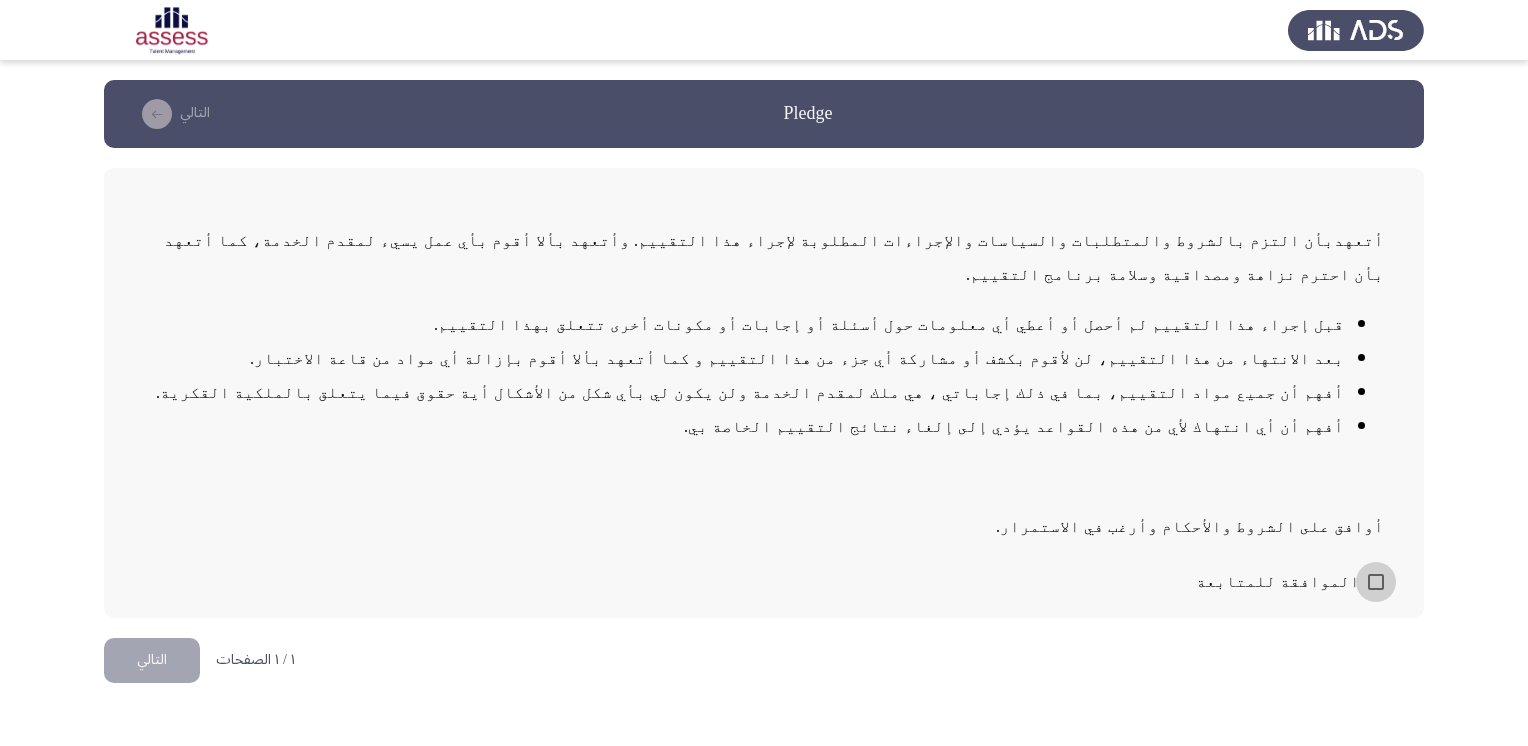 click at bounding box center (1376, 582) 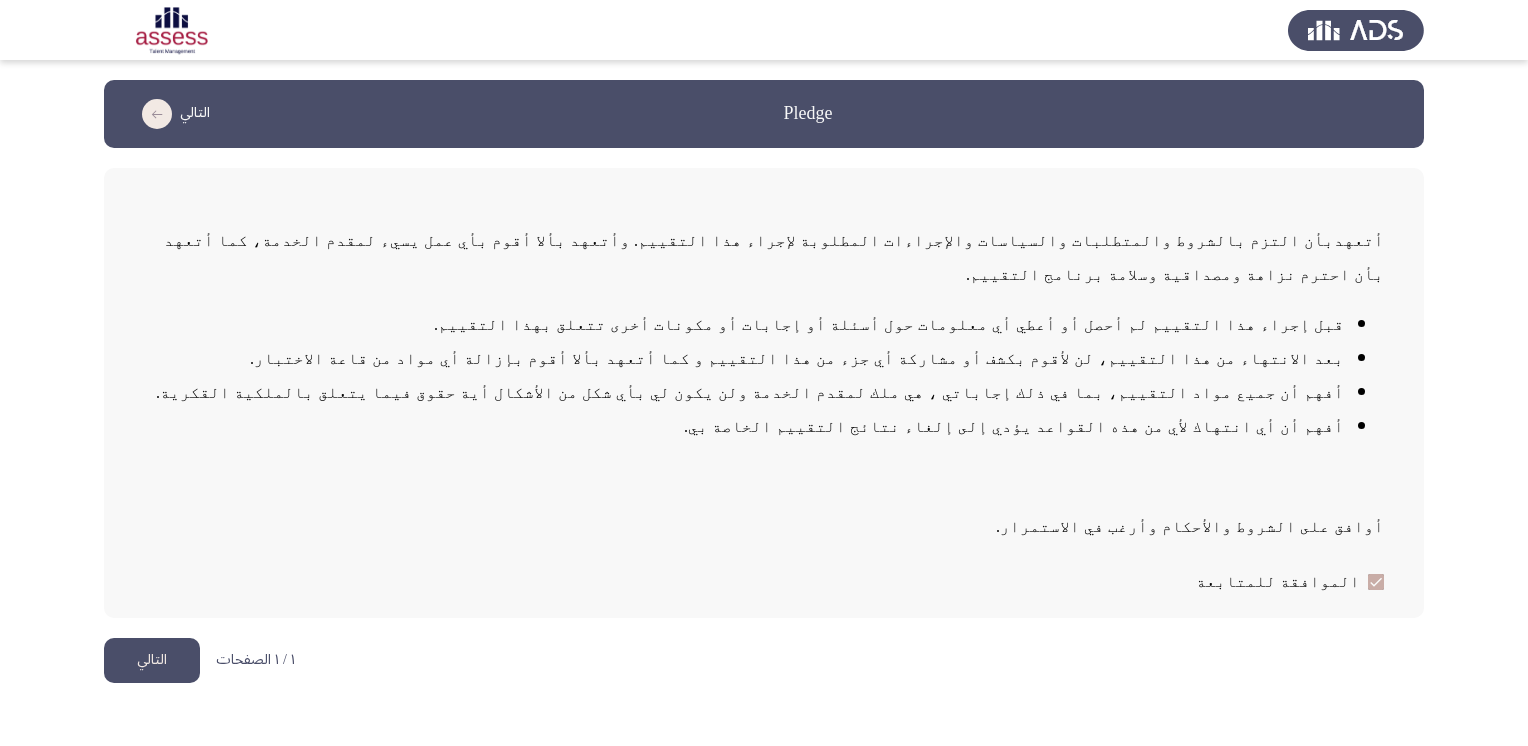 click on "التالي" 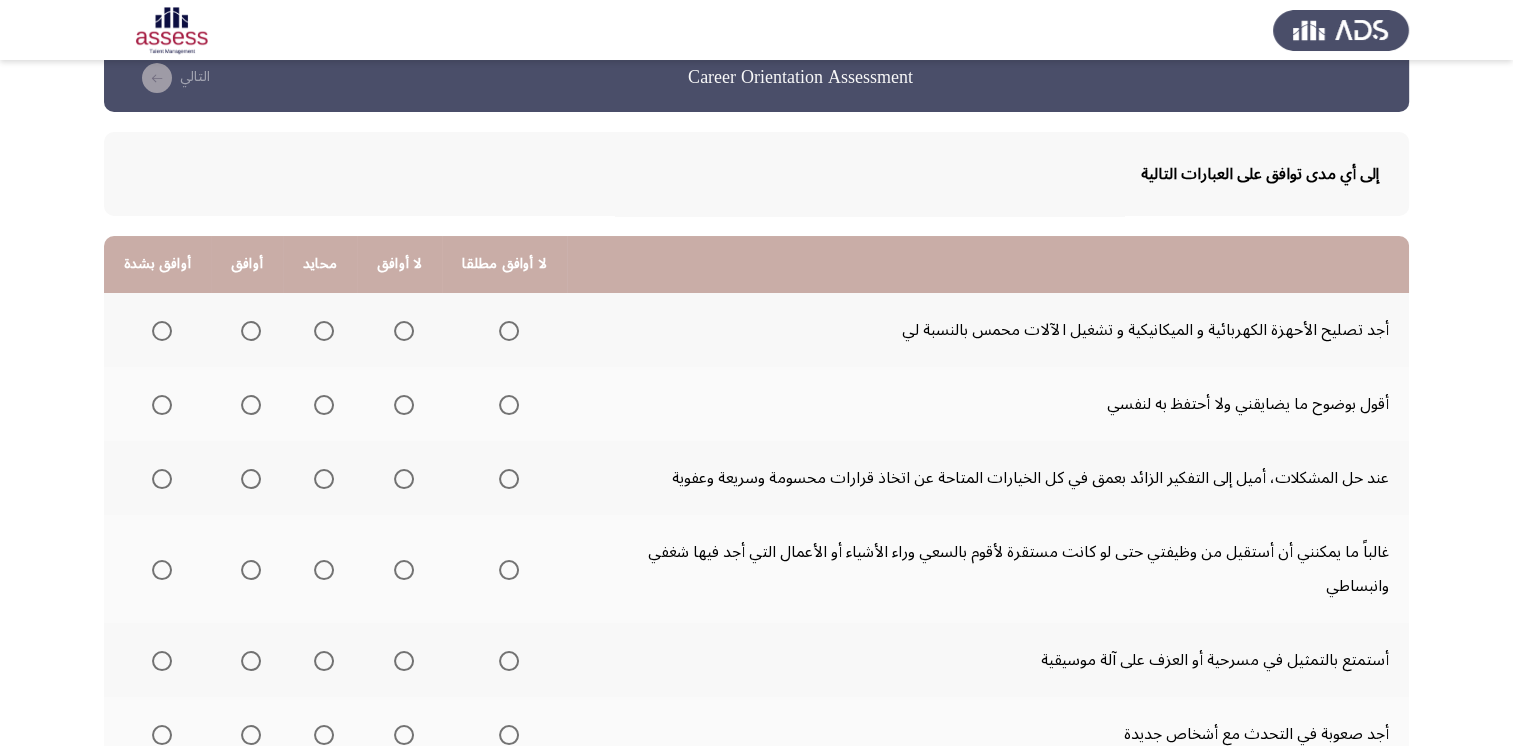 scroll, scrollTop: 40, scrollLeft: 0, axis: vertical 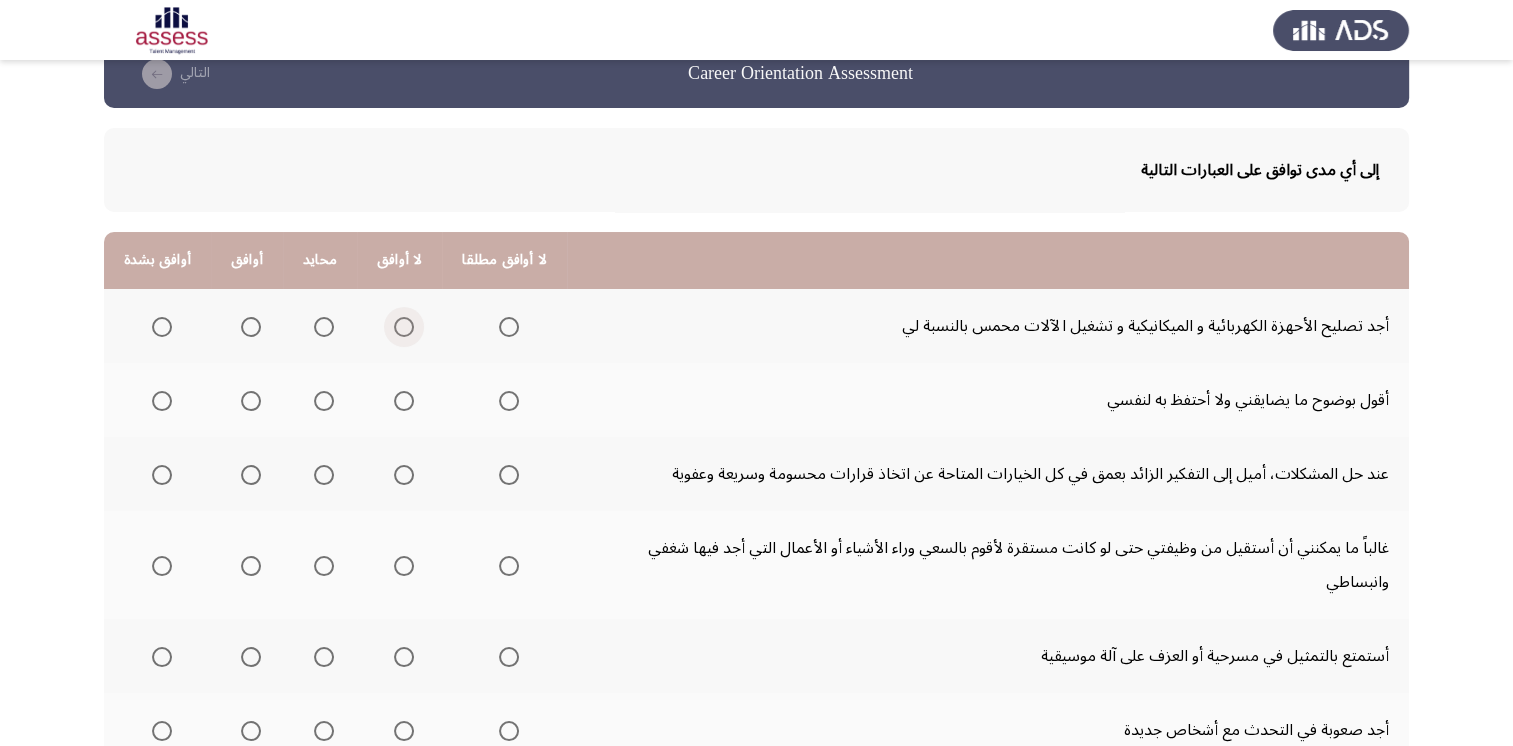 click at bounding box center (404, 327) 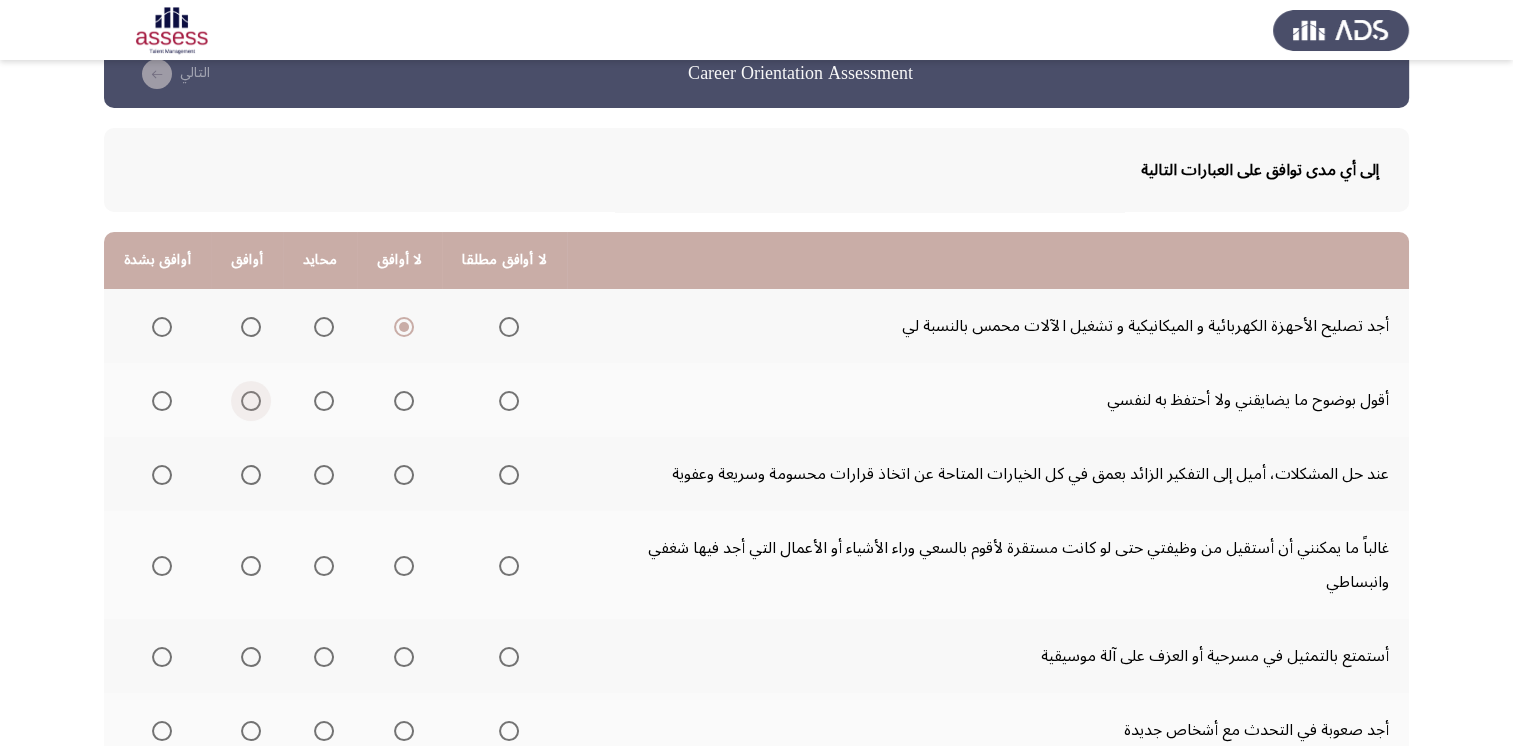 click at bounding box center [251, 401] 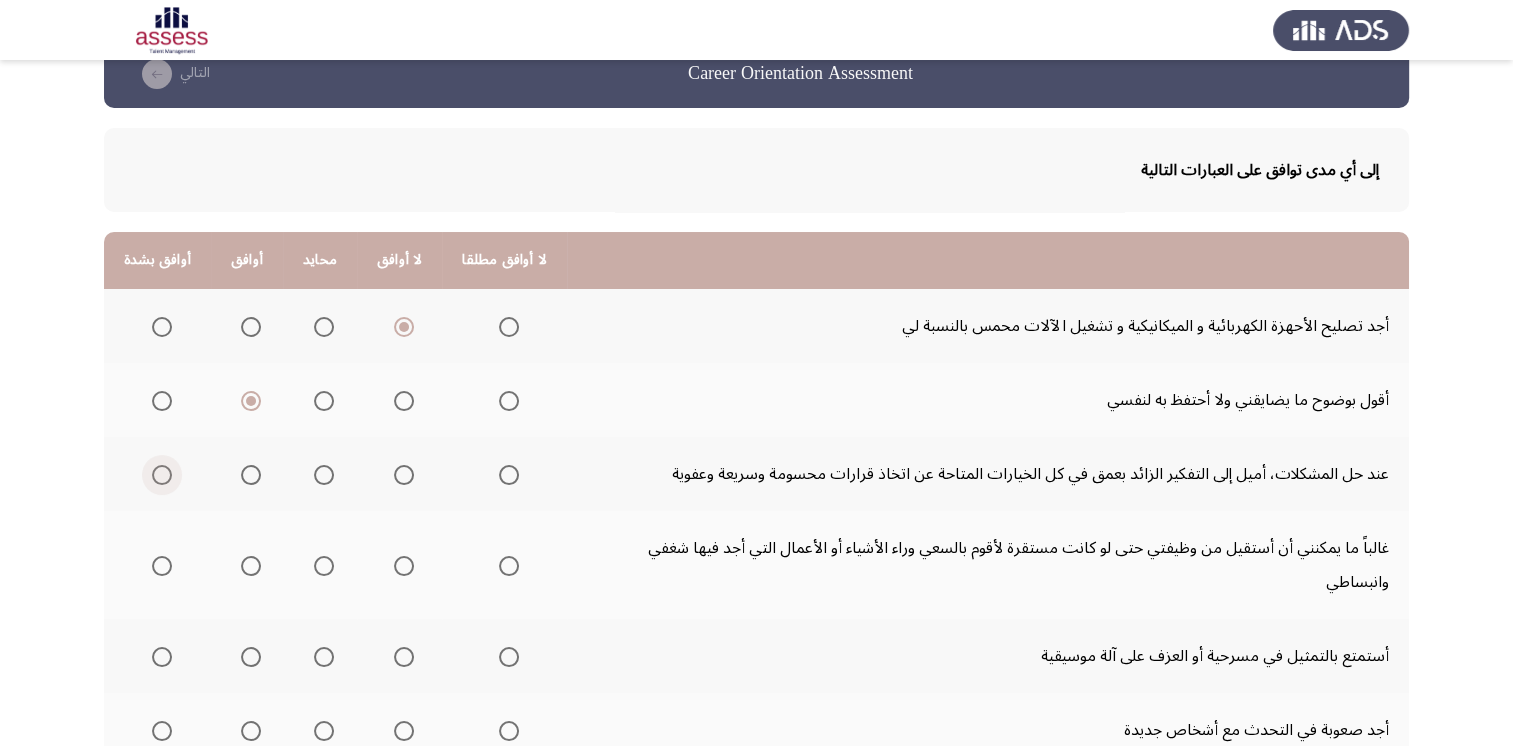 click at bounding box center (162, 475) 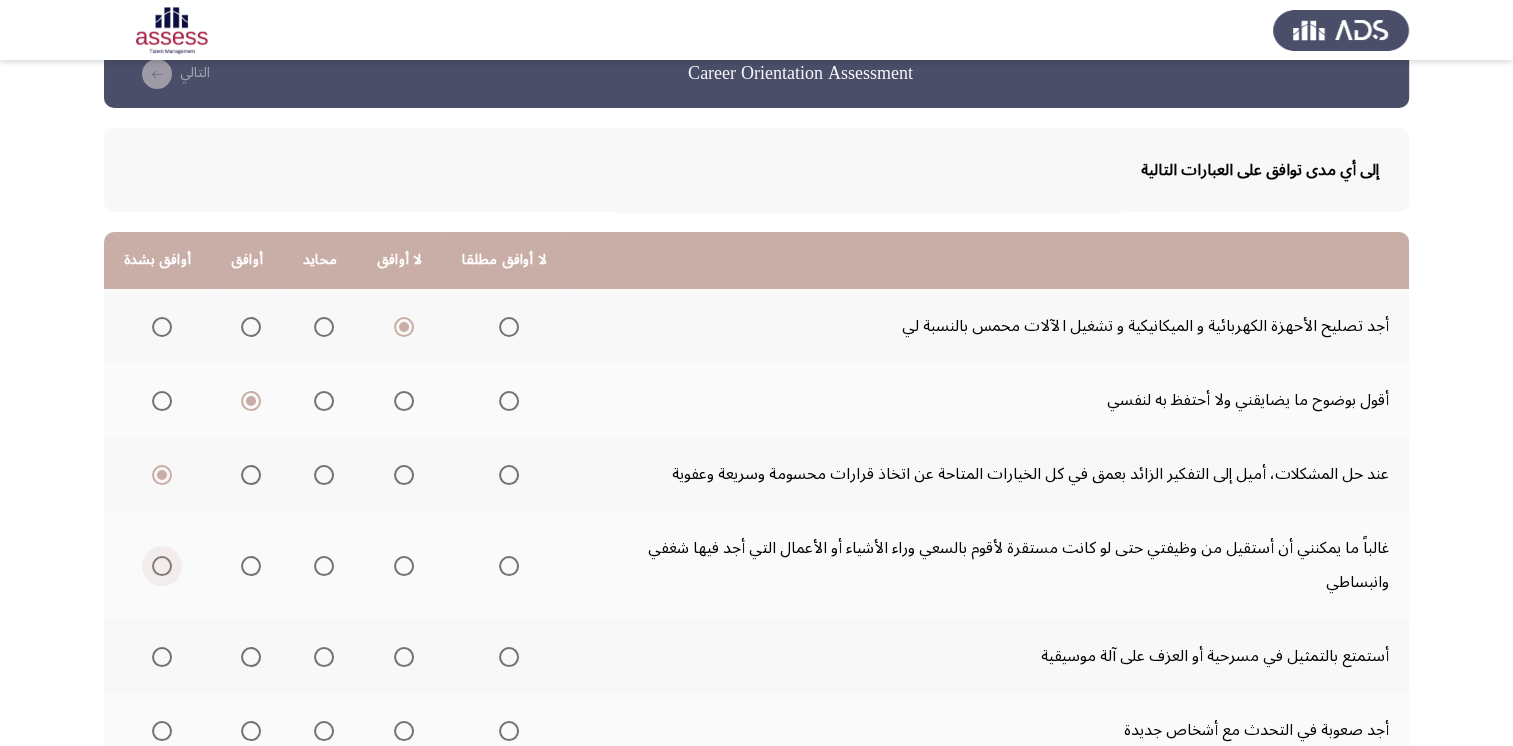 click at bounding box center [162, 566] 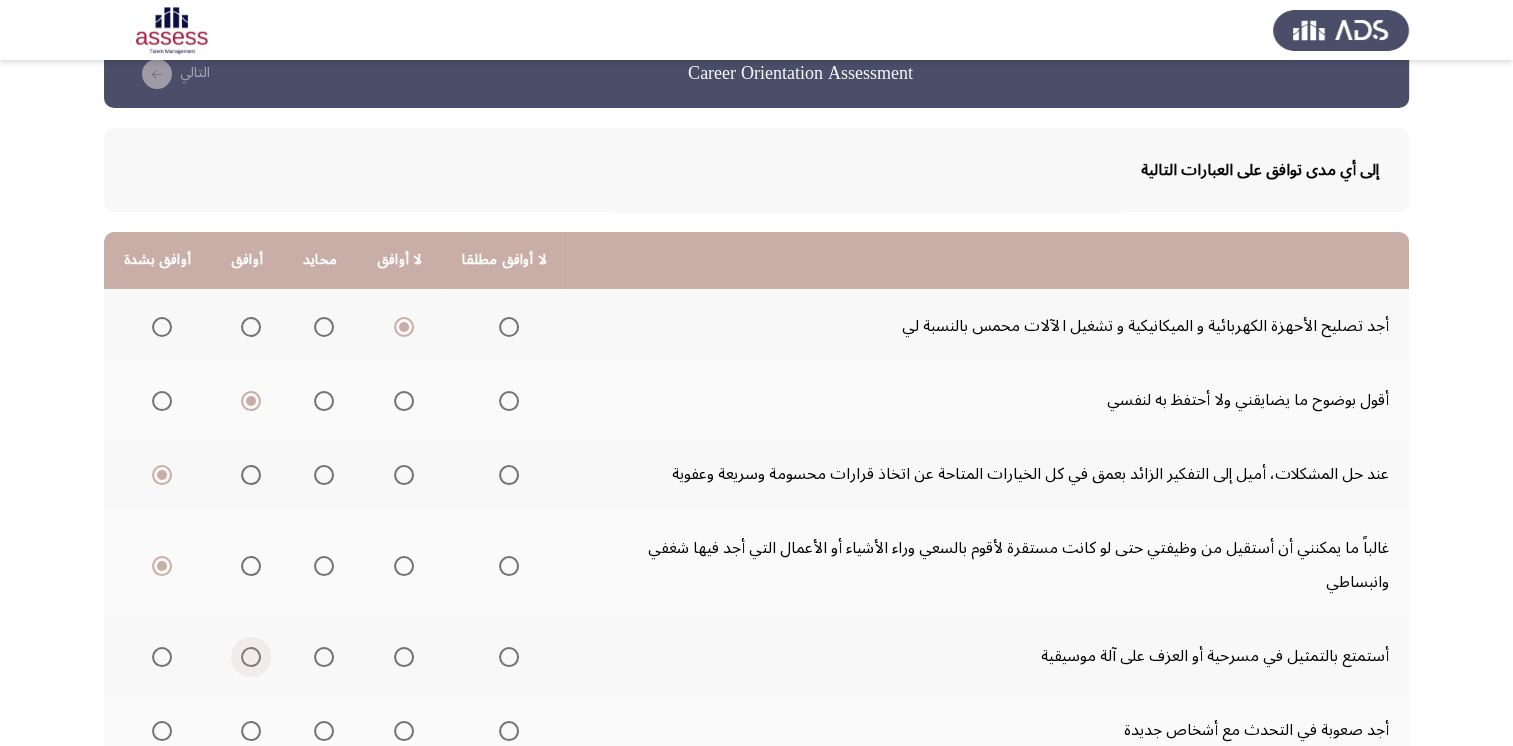 click at bounding box center [251, 657] 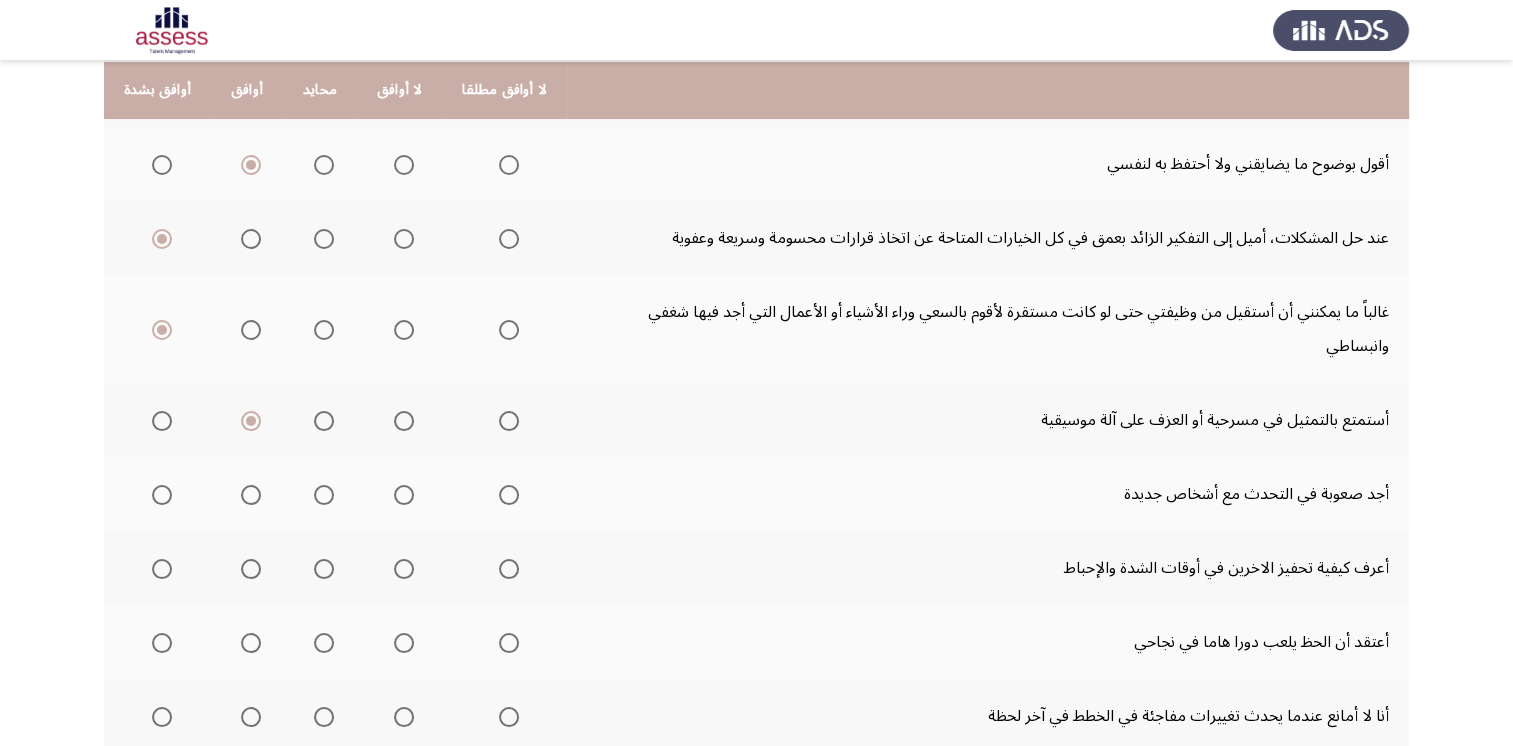 scroll, scrollTop: 278, scrollLeft: 0, axis: vertical 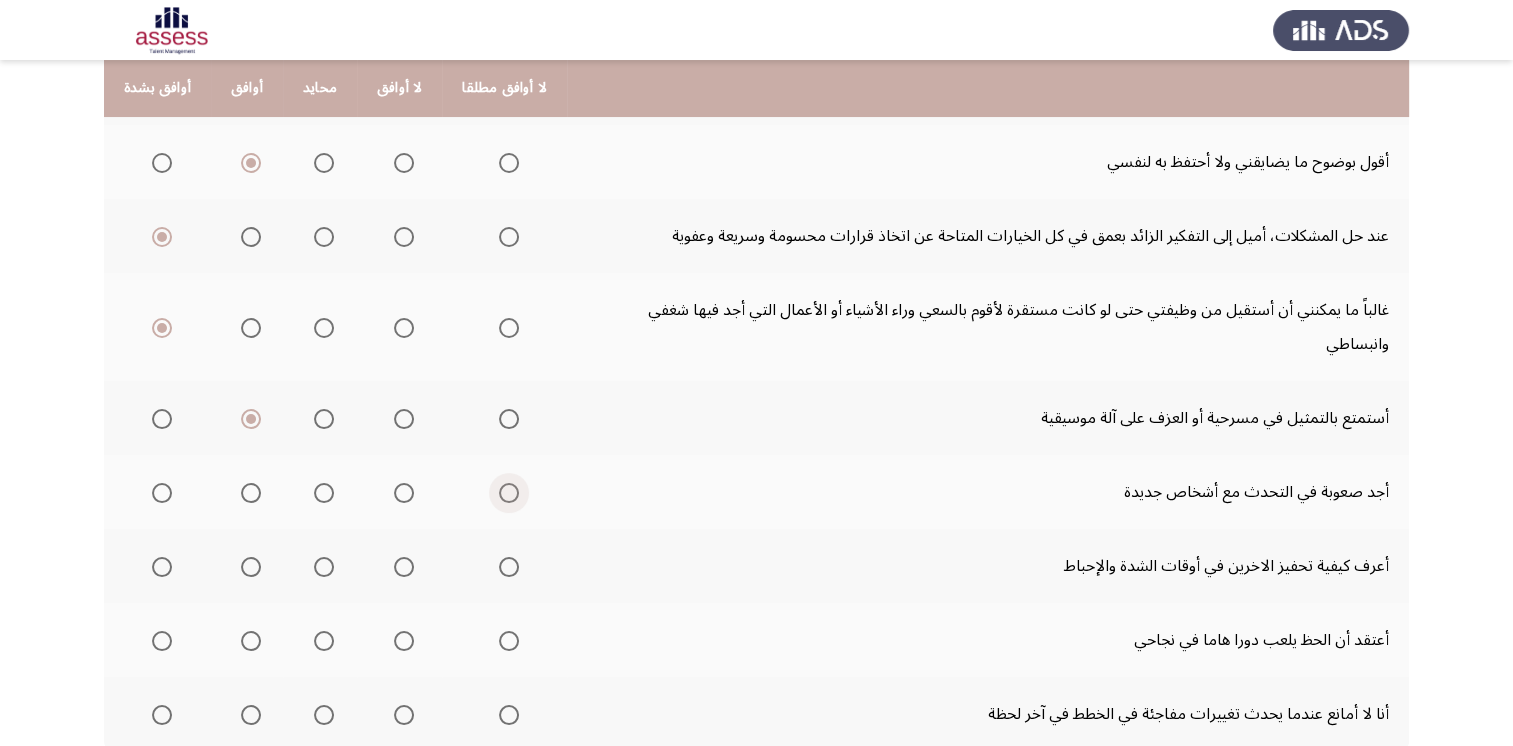 click at bounding box center (509, 493) 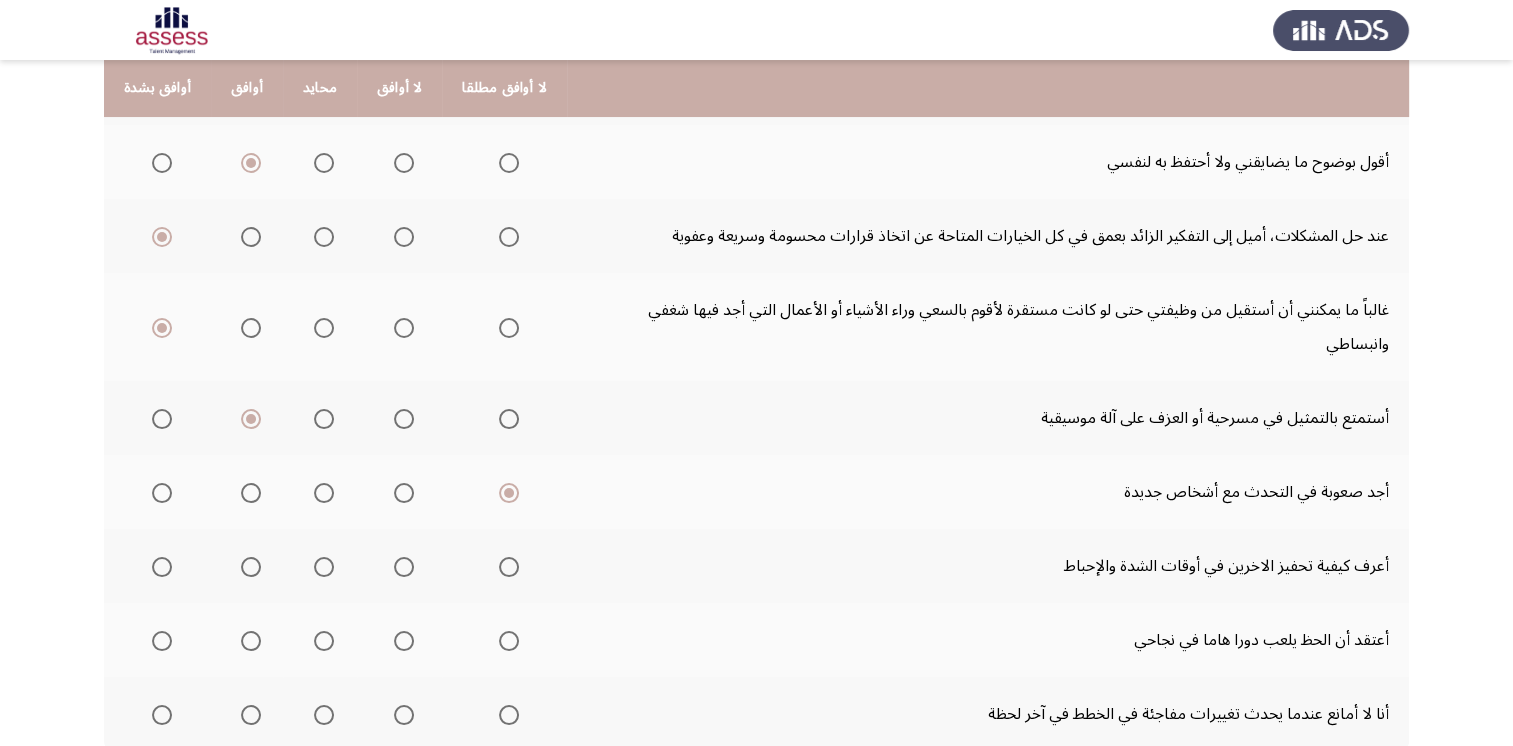 click at bounding box center (162, 567) 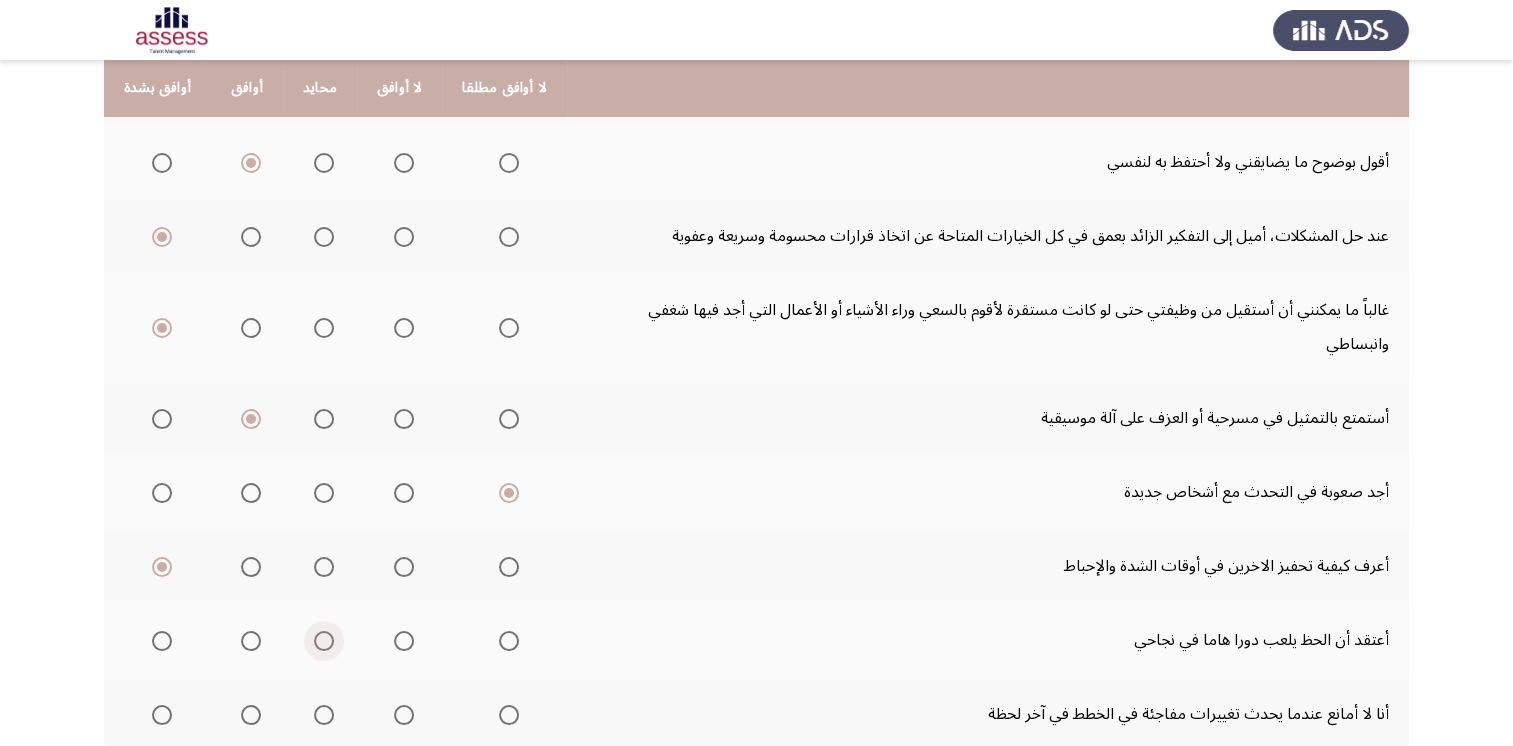 click at bounding box center (324, 641) 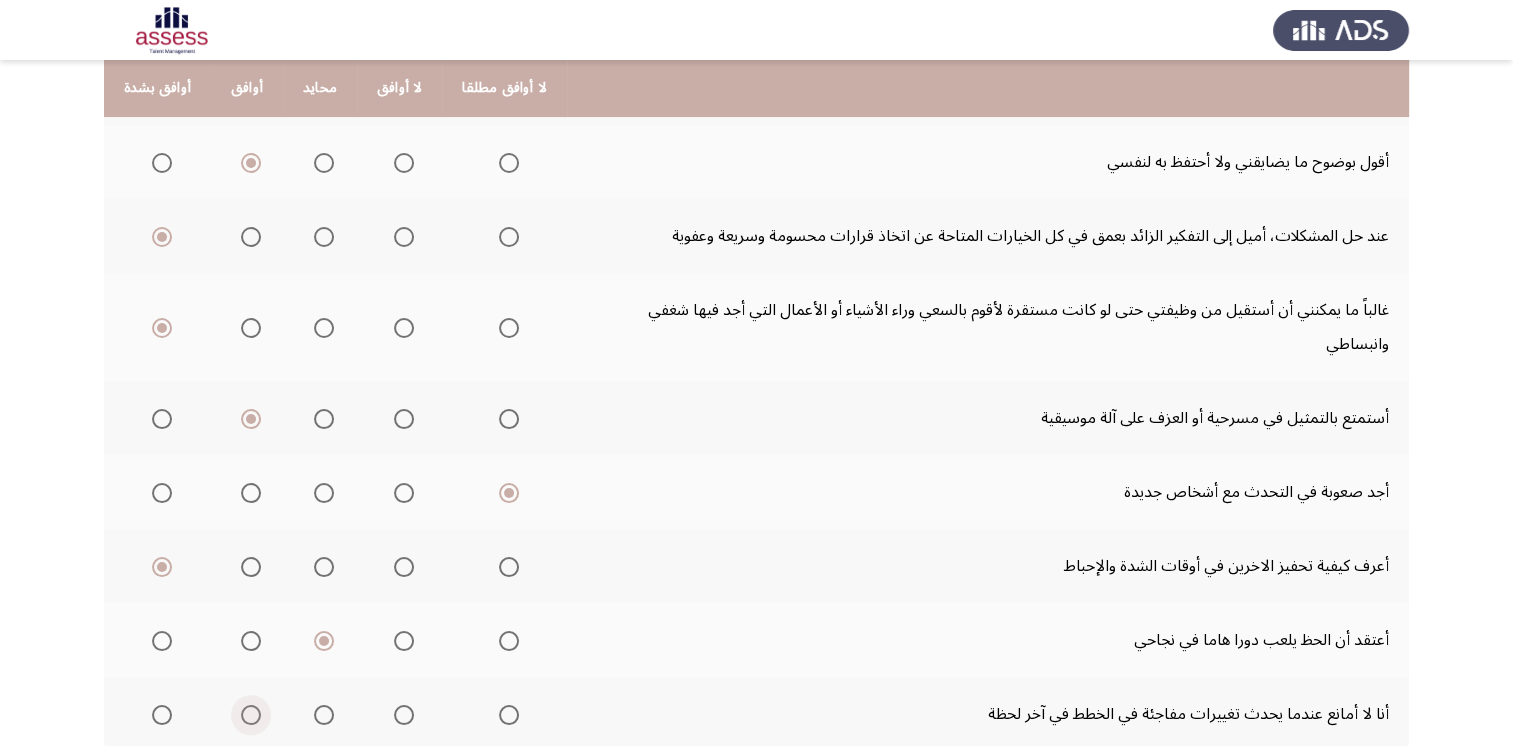 click at bounding box center (251, 715) 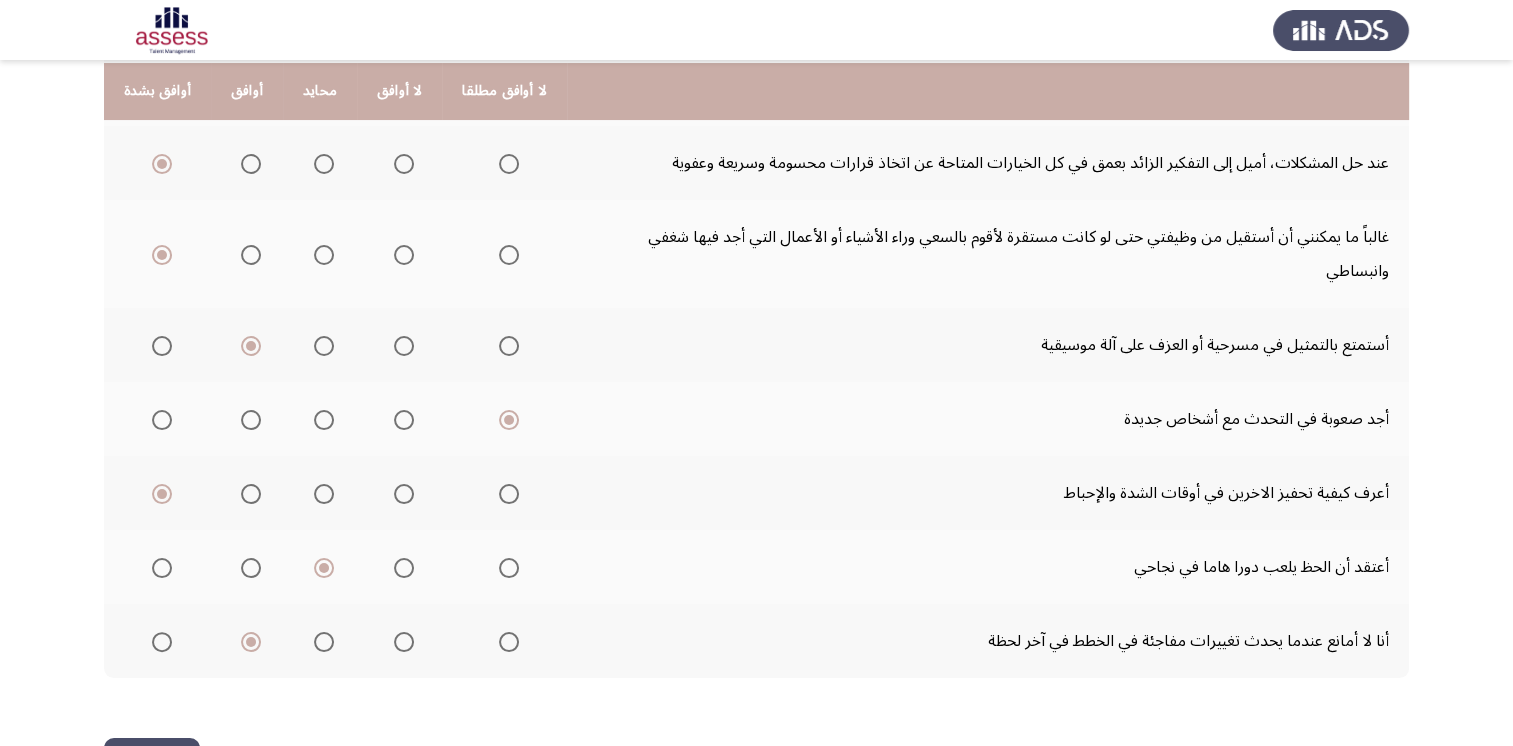 scroll, scrollTop: 384, scrollLeft: 0, axis: vertical 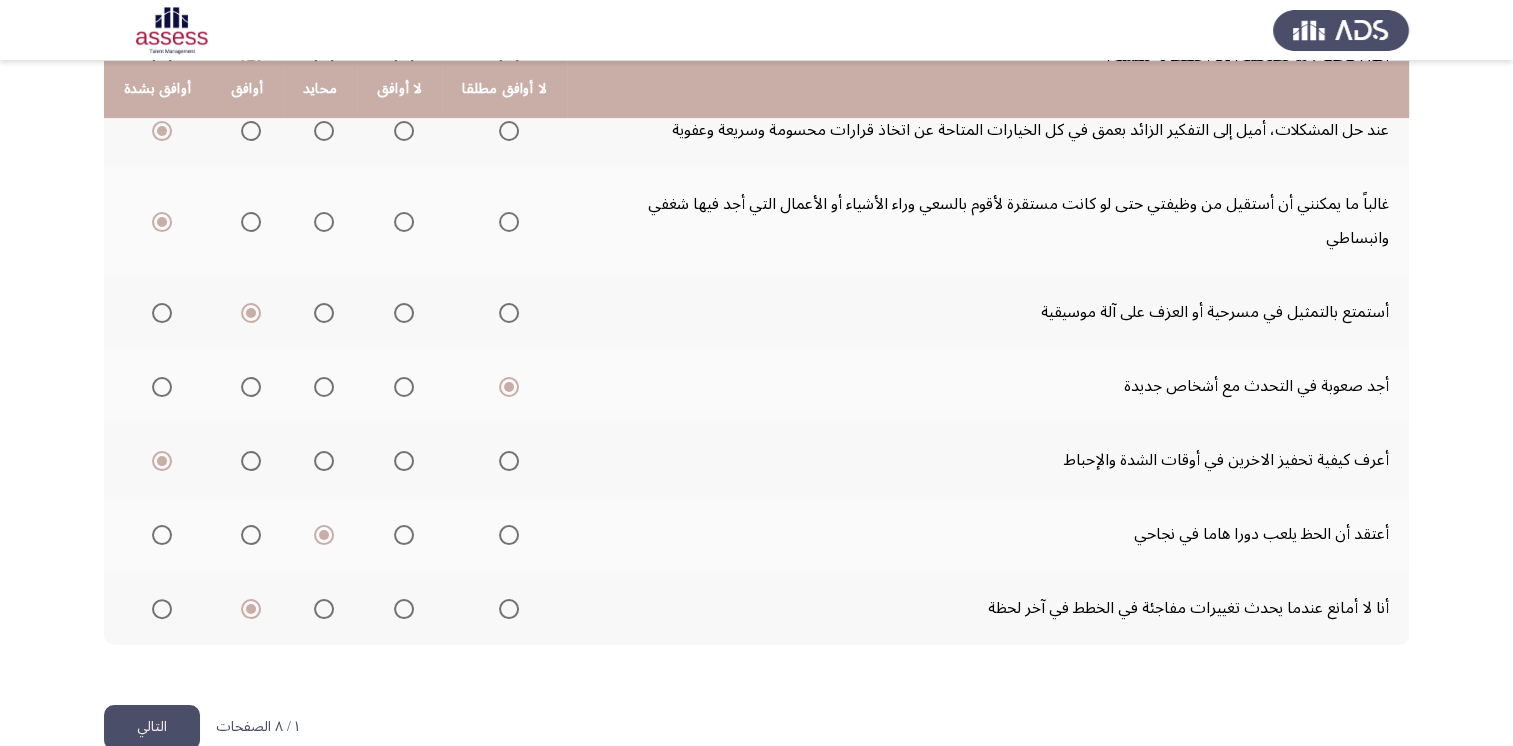 click on "التالي" 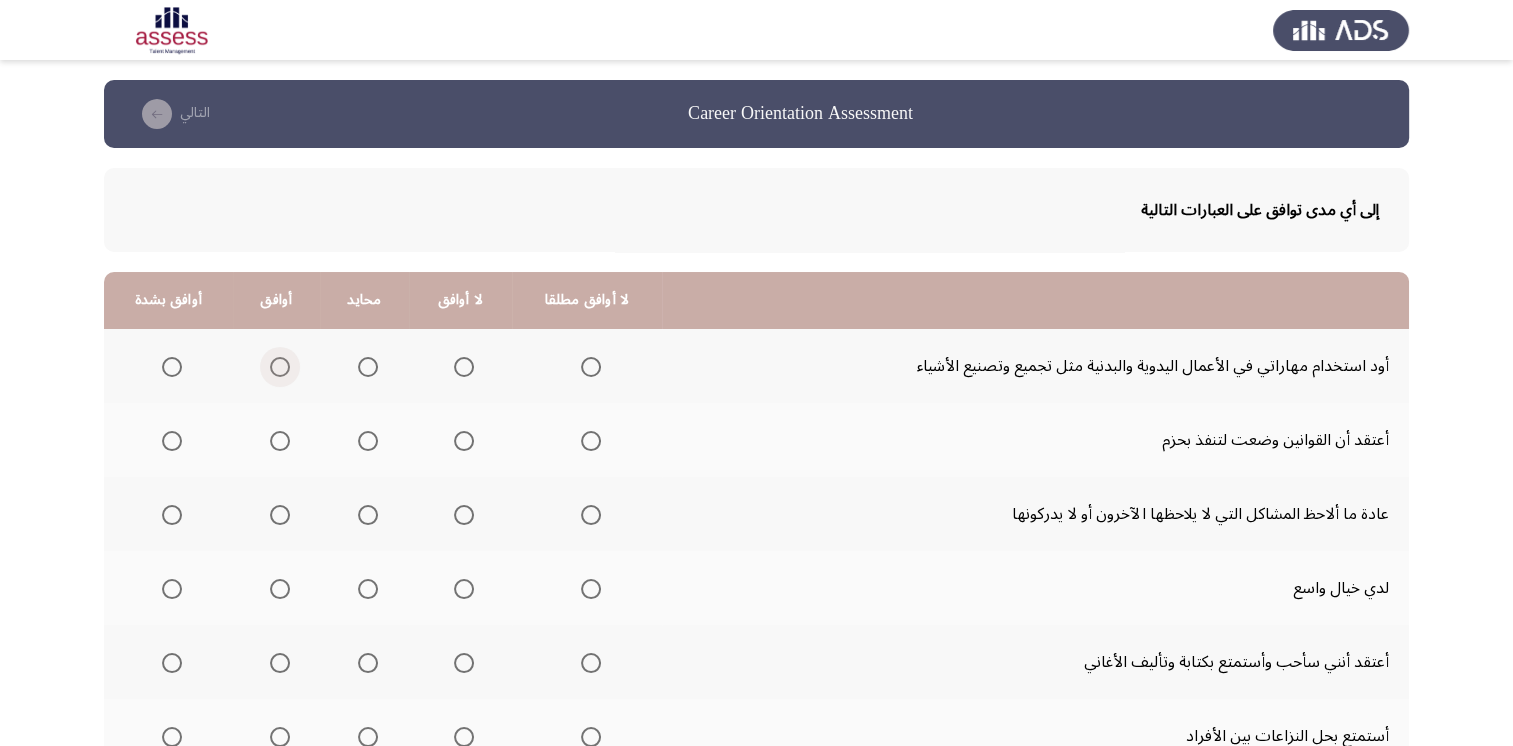 click at bounding box center [280, 367] 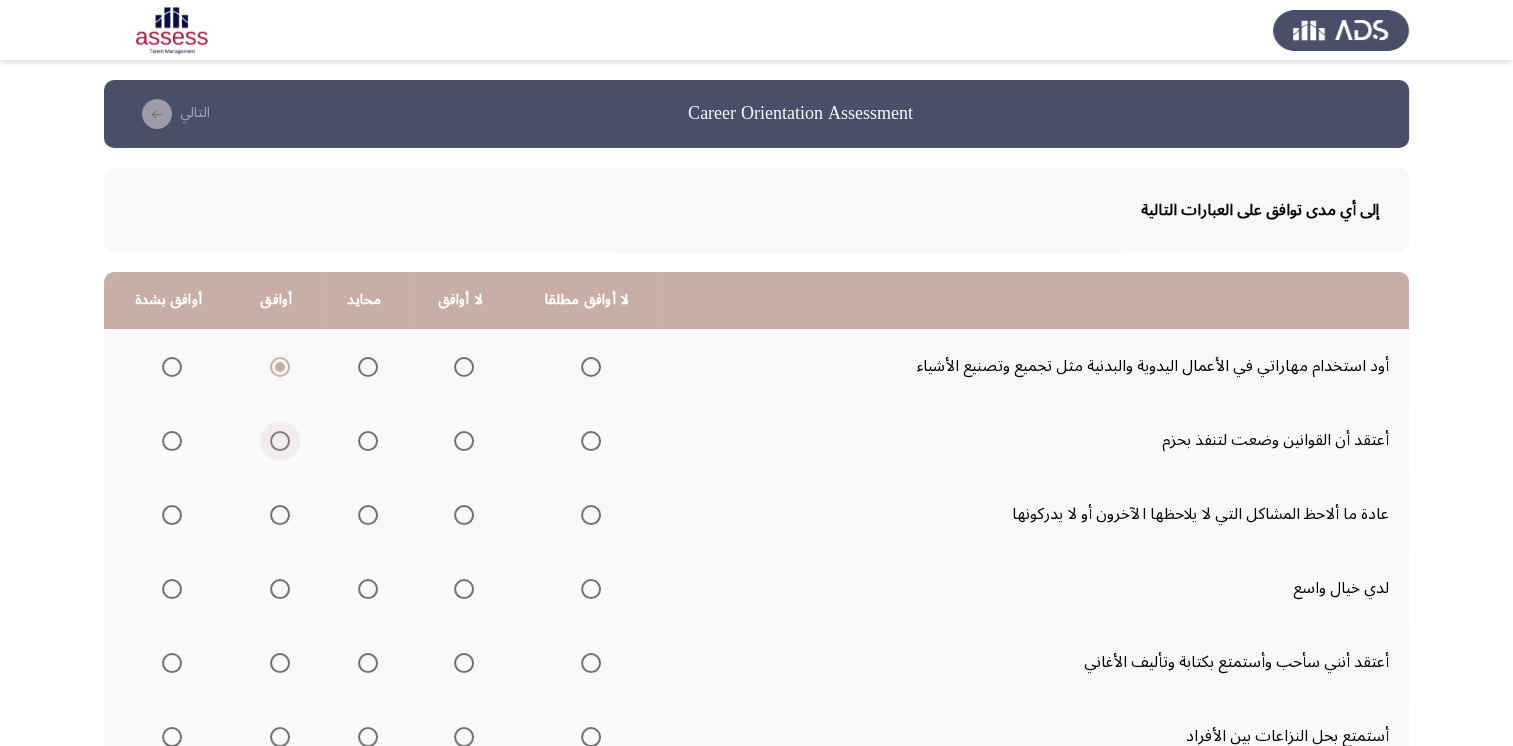click at bounding box center (280, 441) 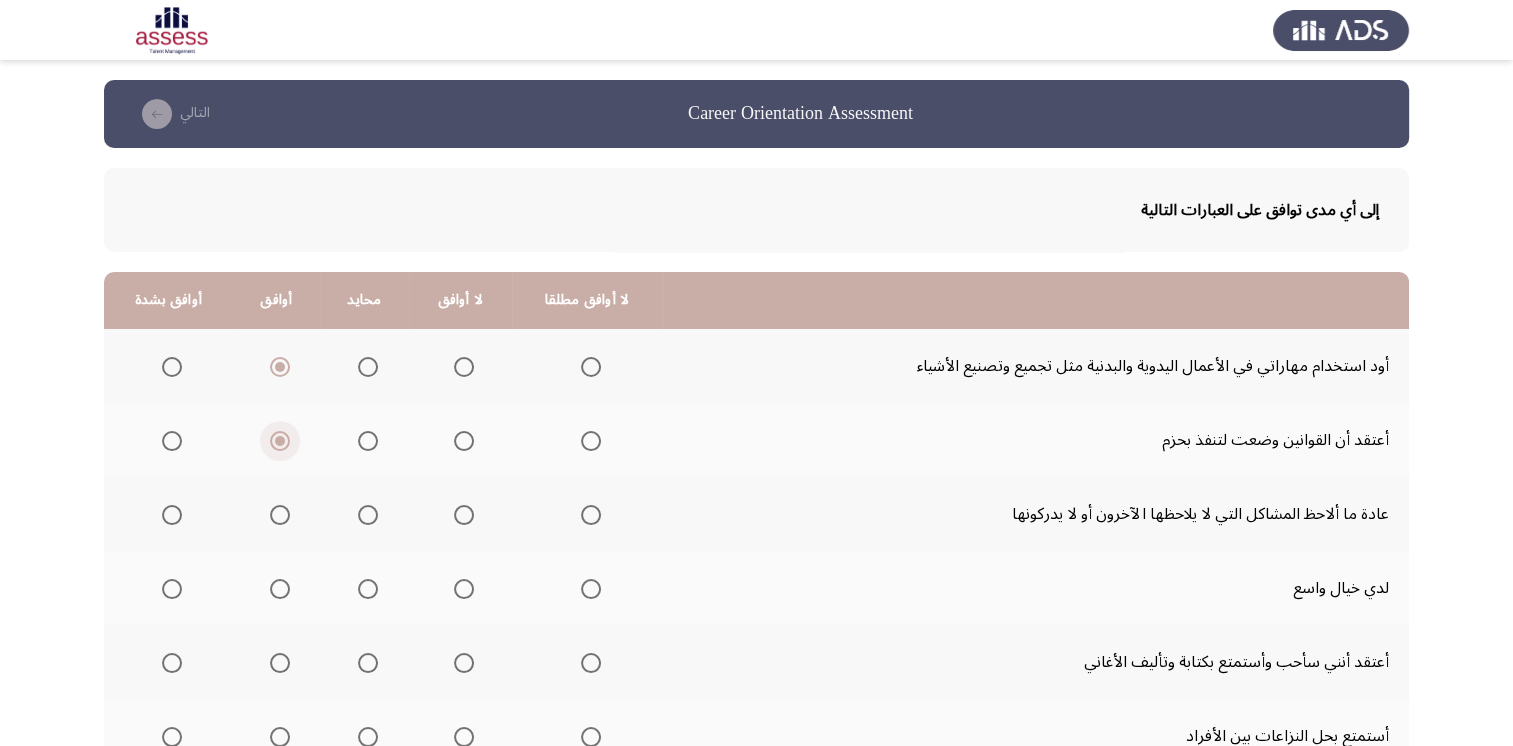 click at bounding box center [280, 441] 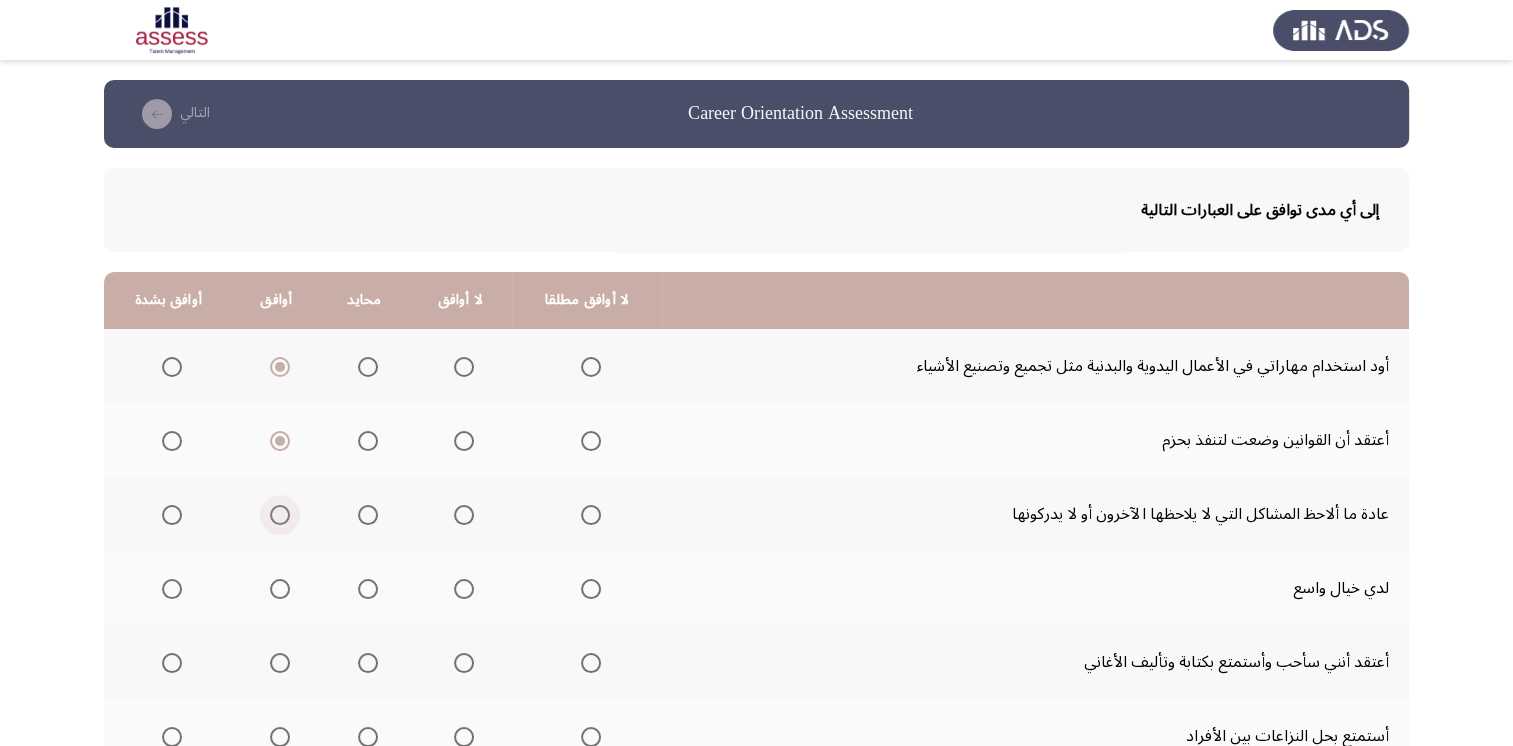 click at bounding box center [280, 515] 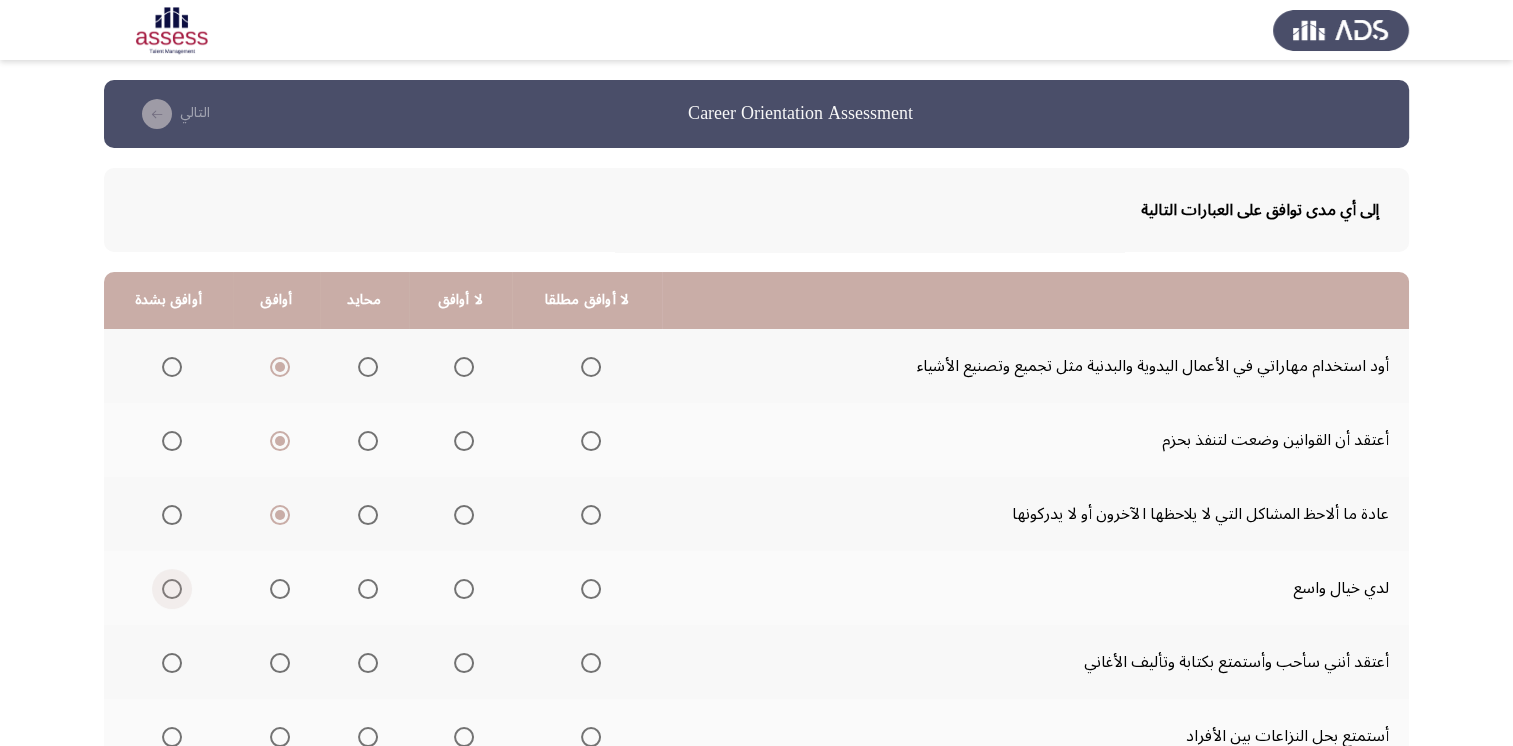 click at bounding box center [172, 589] 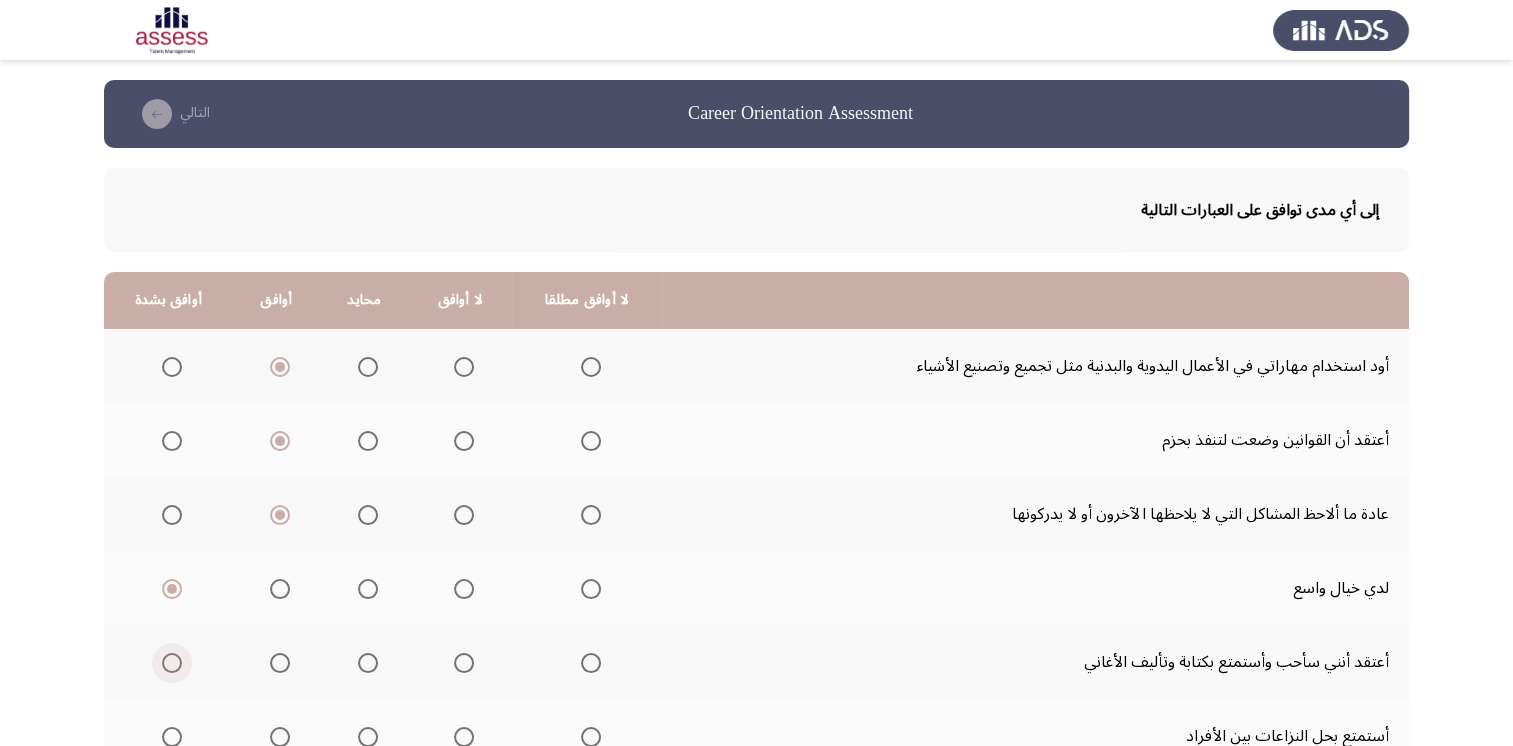 click at bounding box center (172, 663) 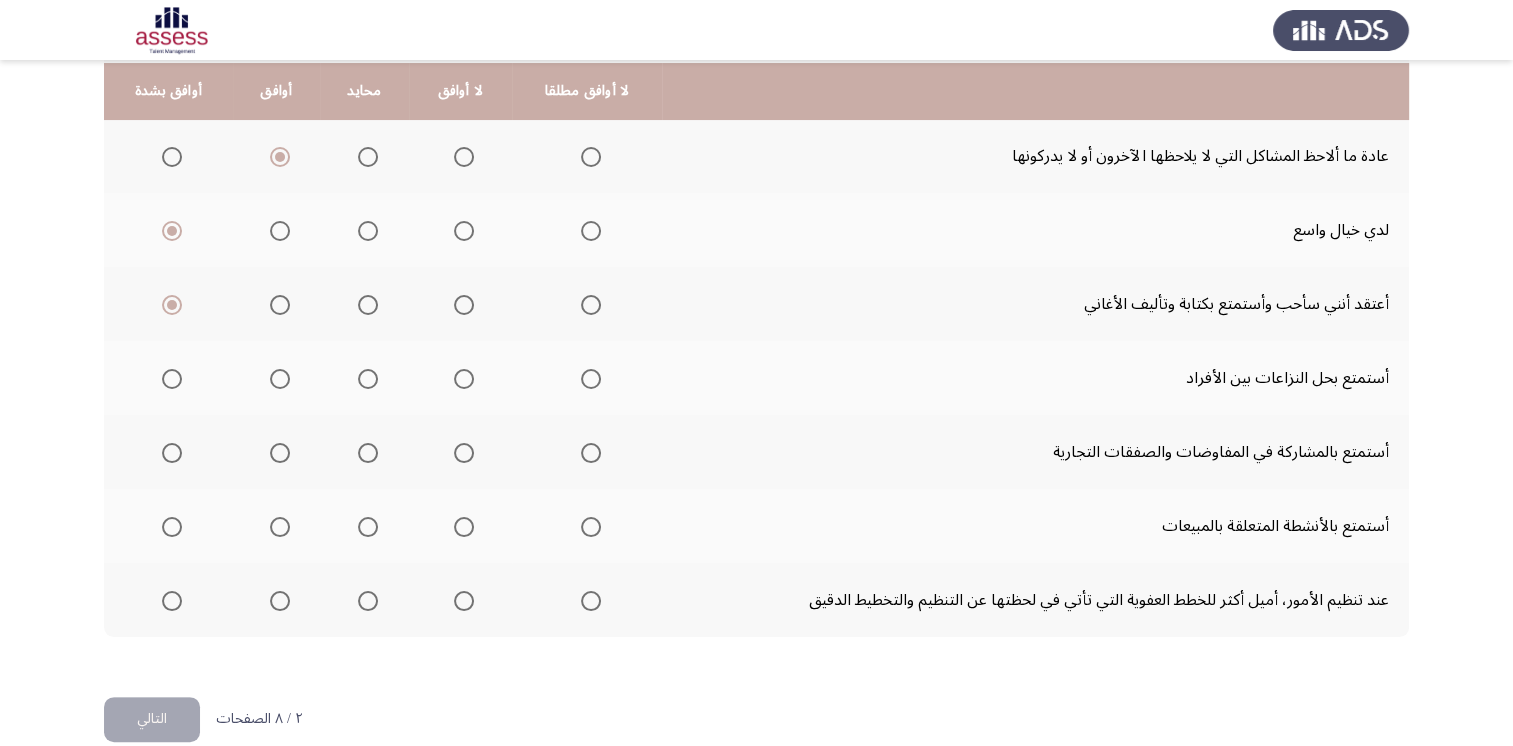 scroll, scrollTop: 366, scrollLeft: 0, axis: vertical 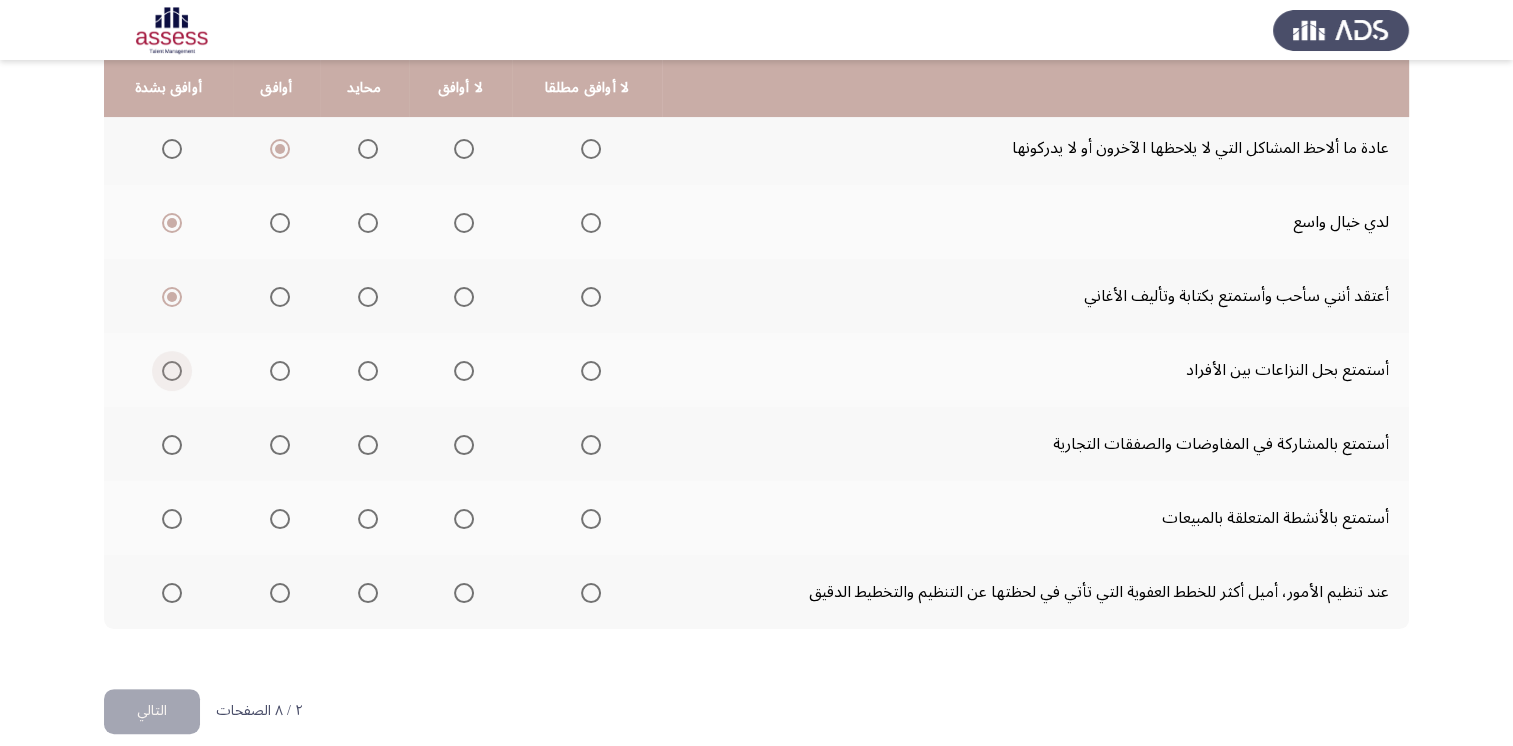 click at bounding box center [172, 371] 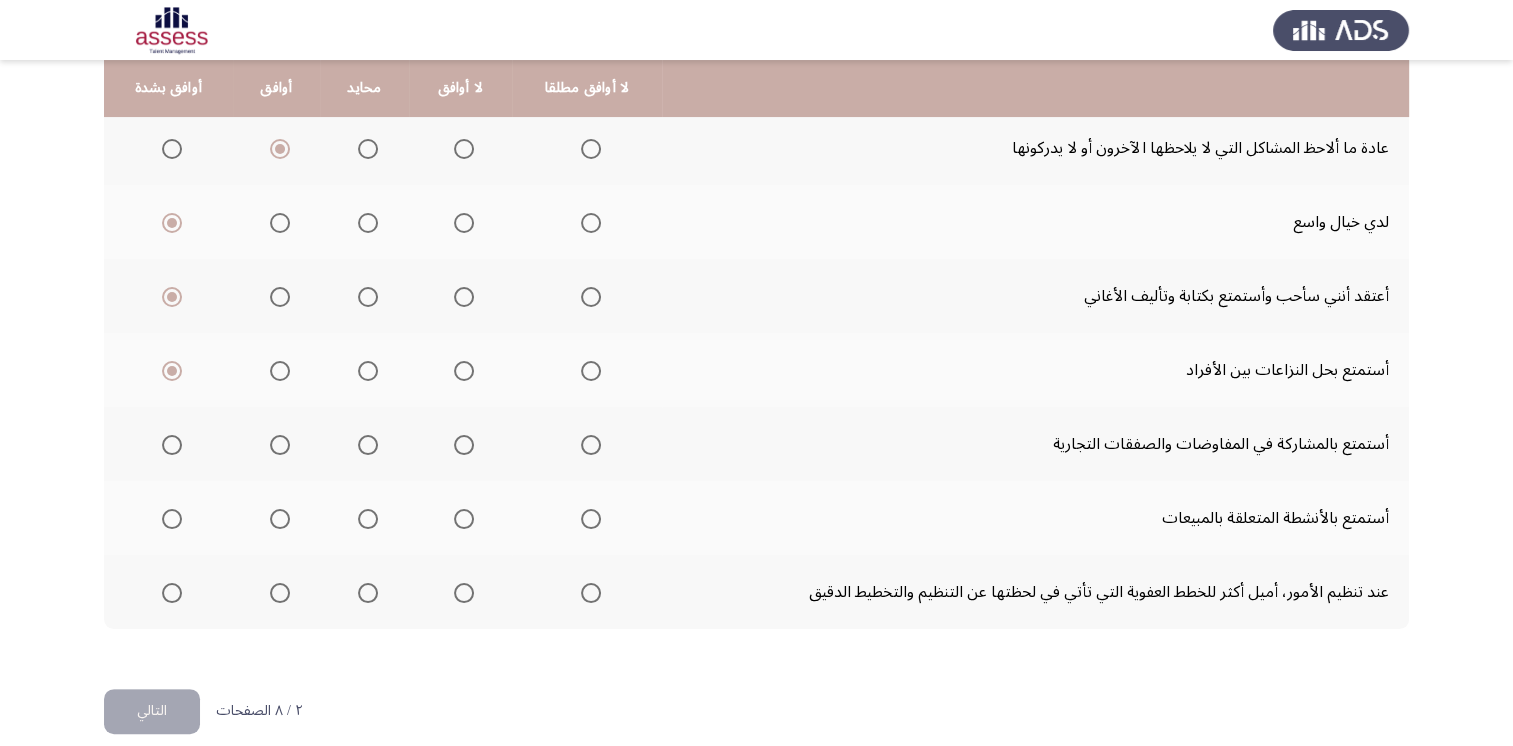 click 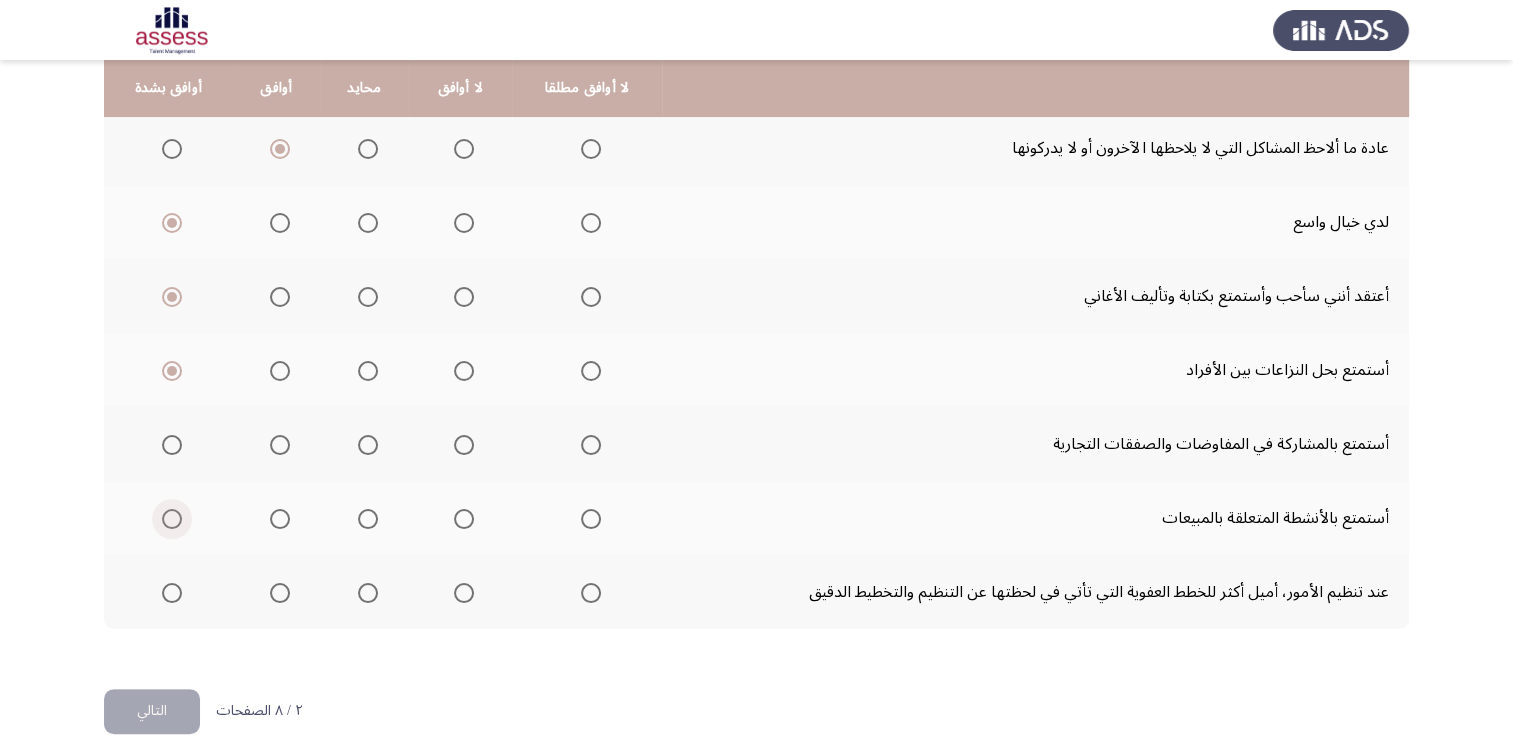 click at bounding box center [172, 519] 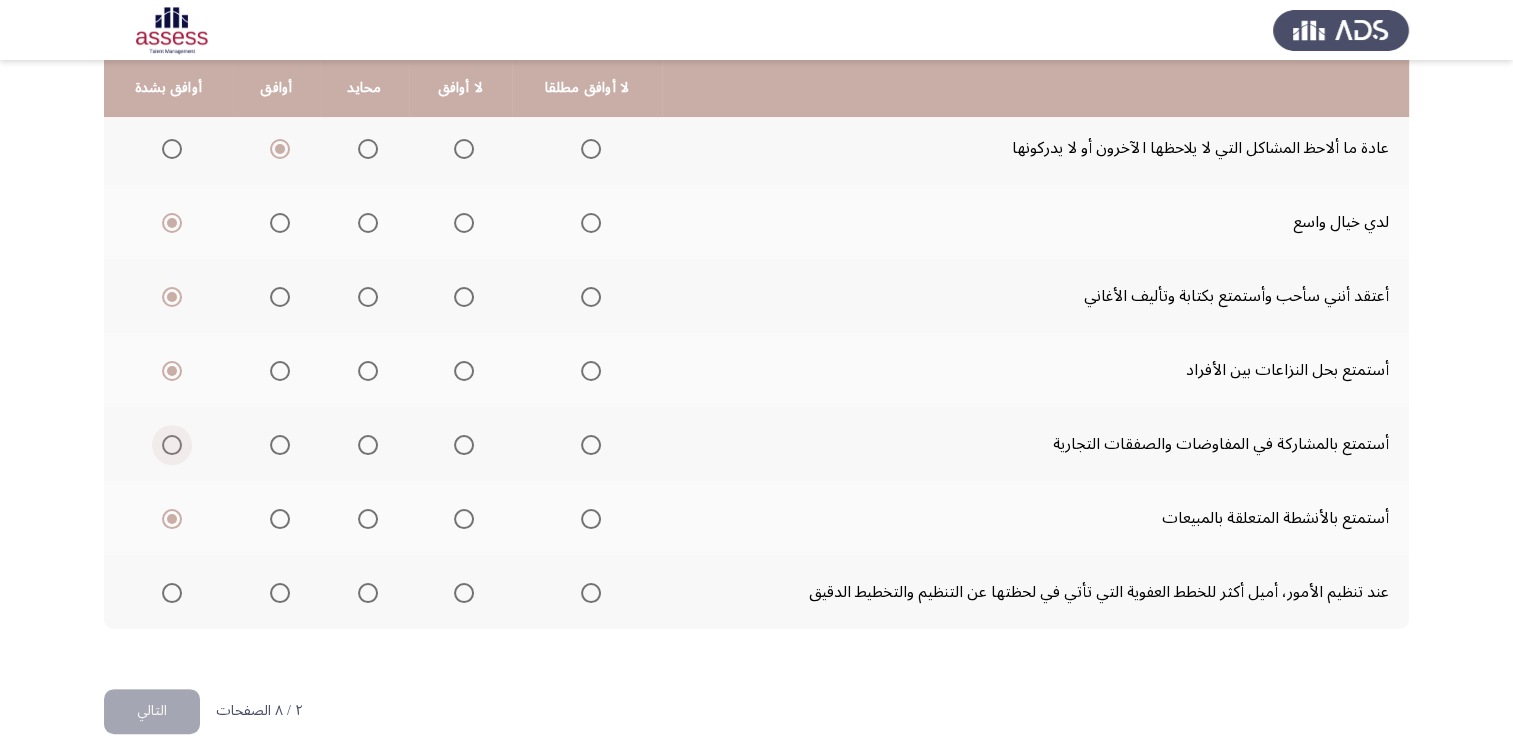 click at bounding box center (172, 445) 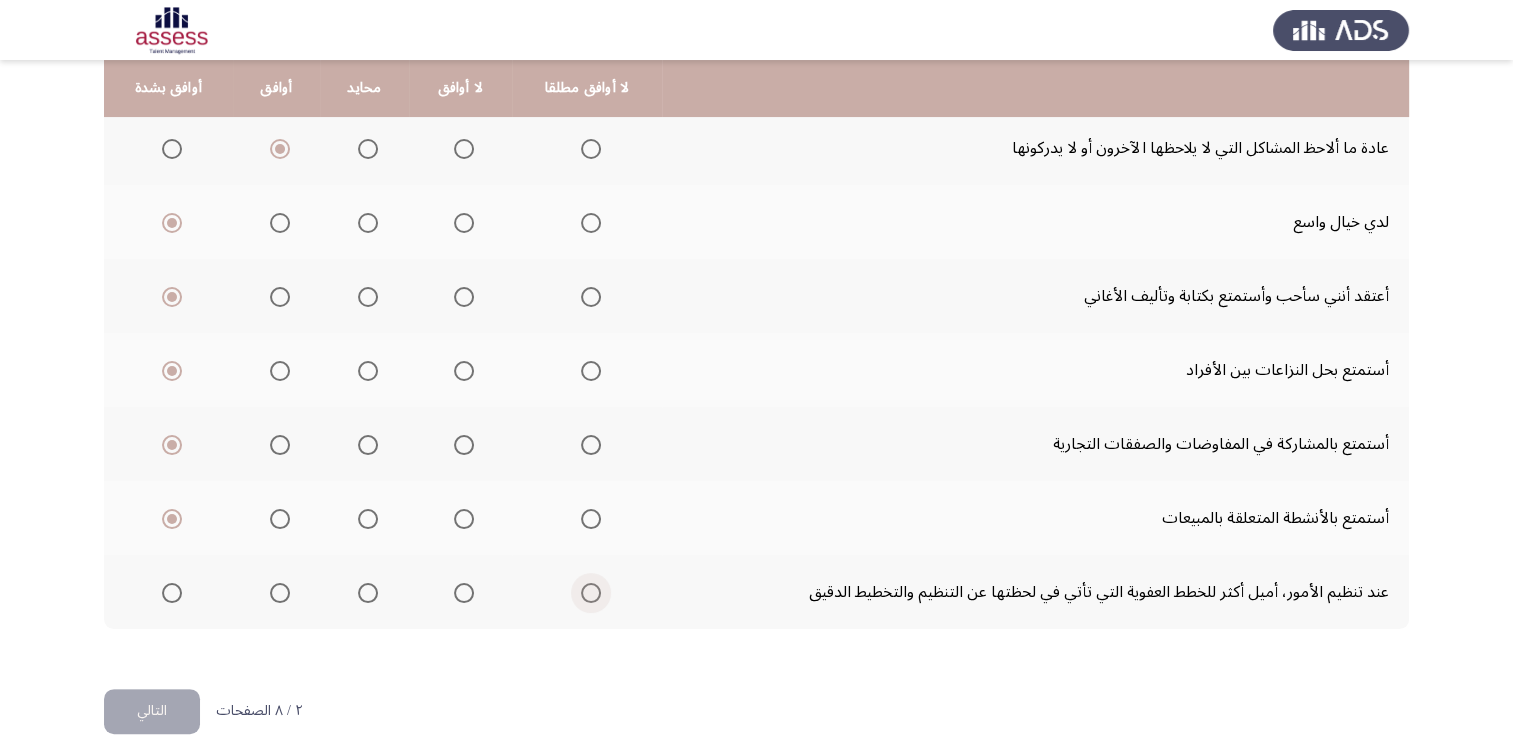 click at bounding box center [591, 593] 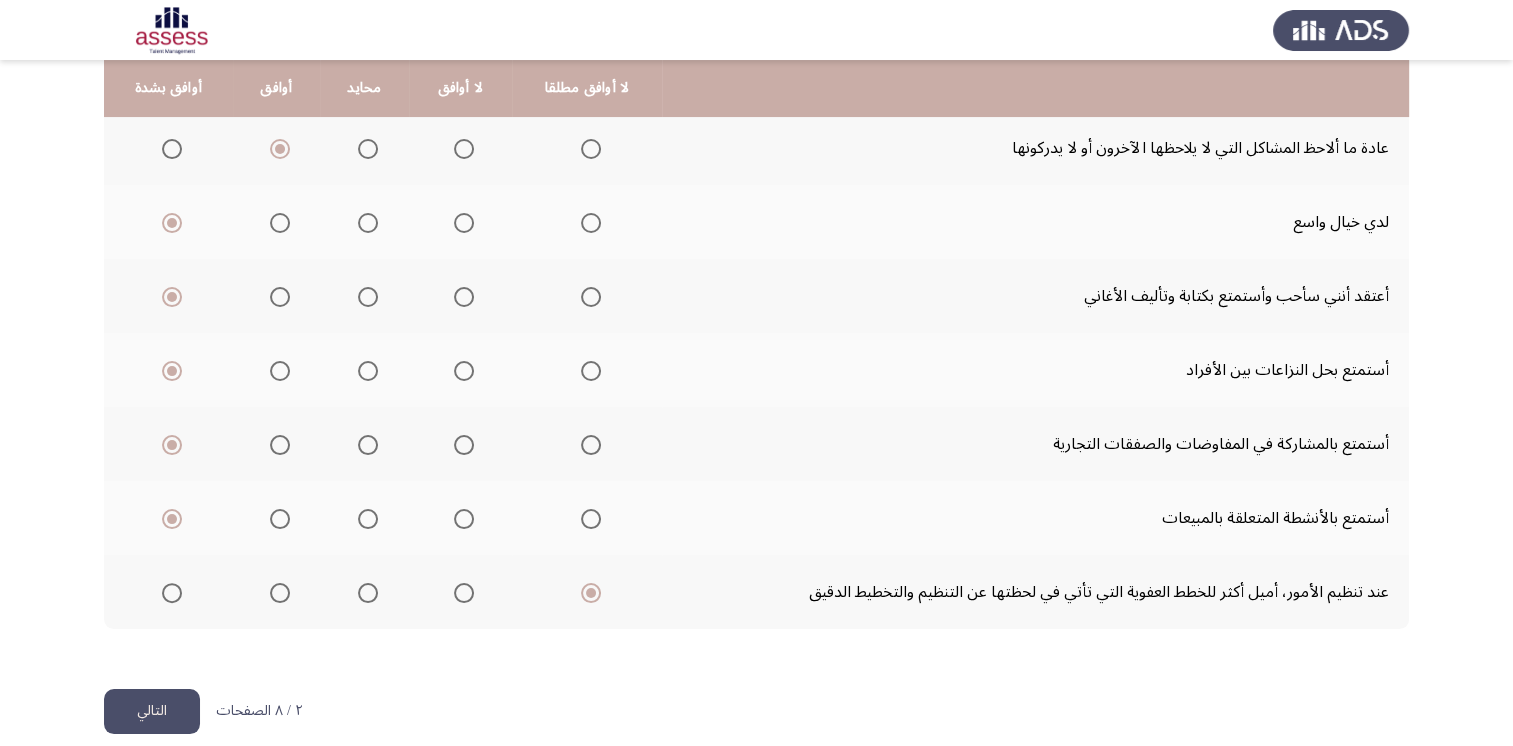 click on "التالي" 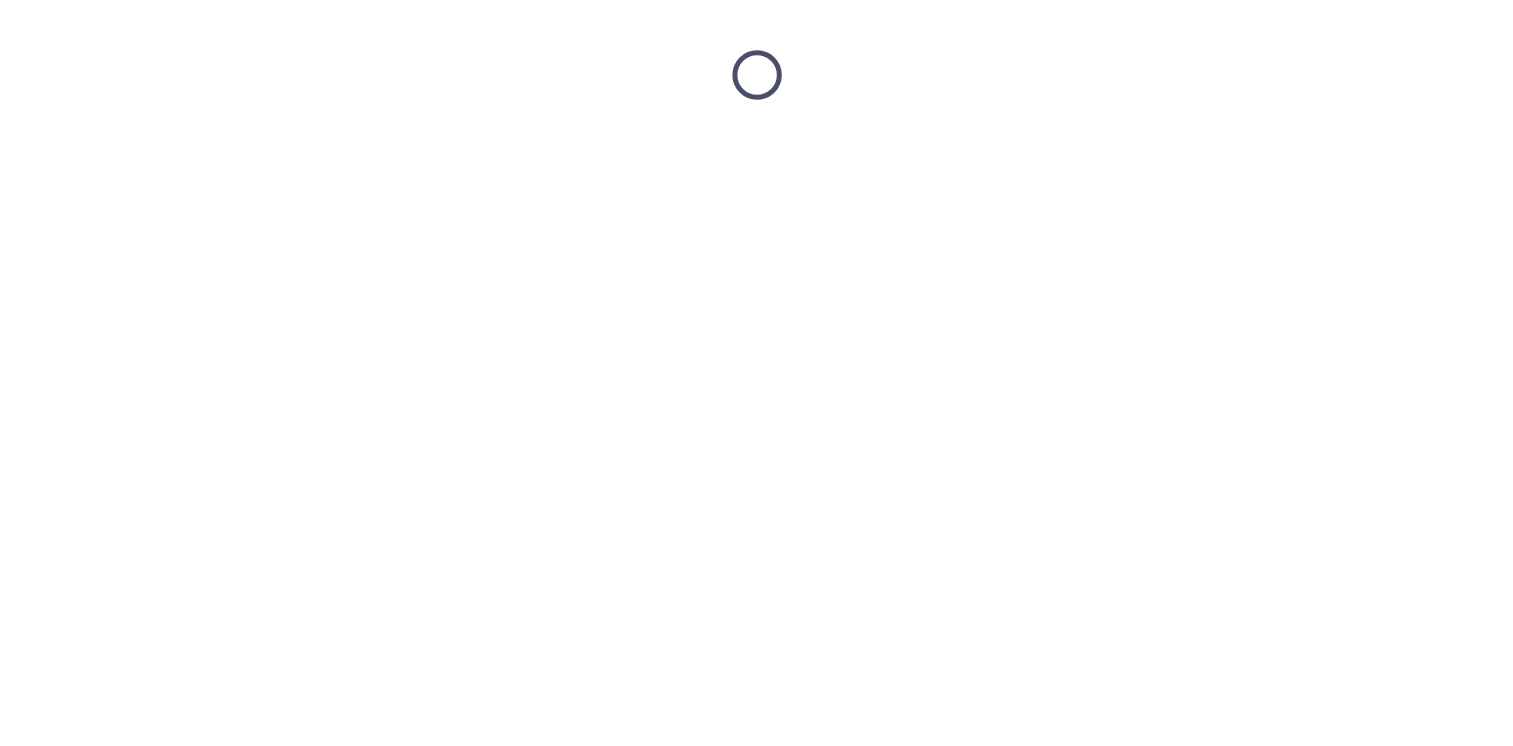scroll, scrollTop: 0, scrollLeft: 0, axis: both 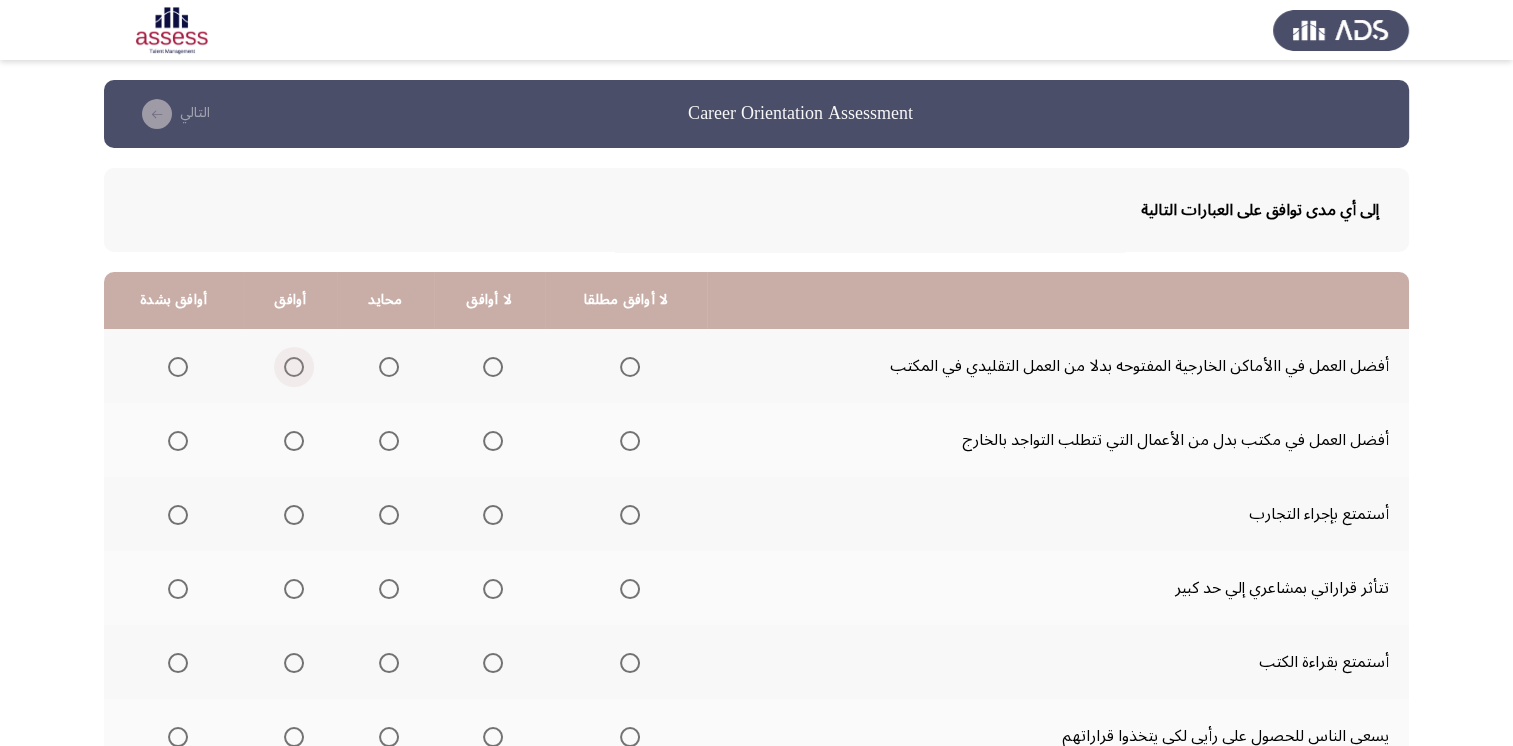 click at bounding box center [294, 367] 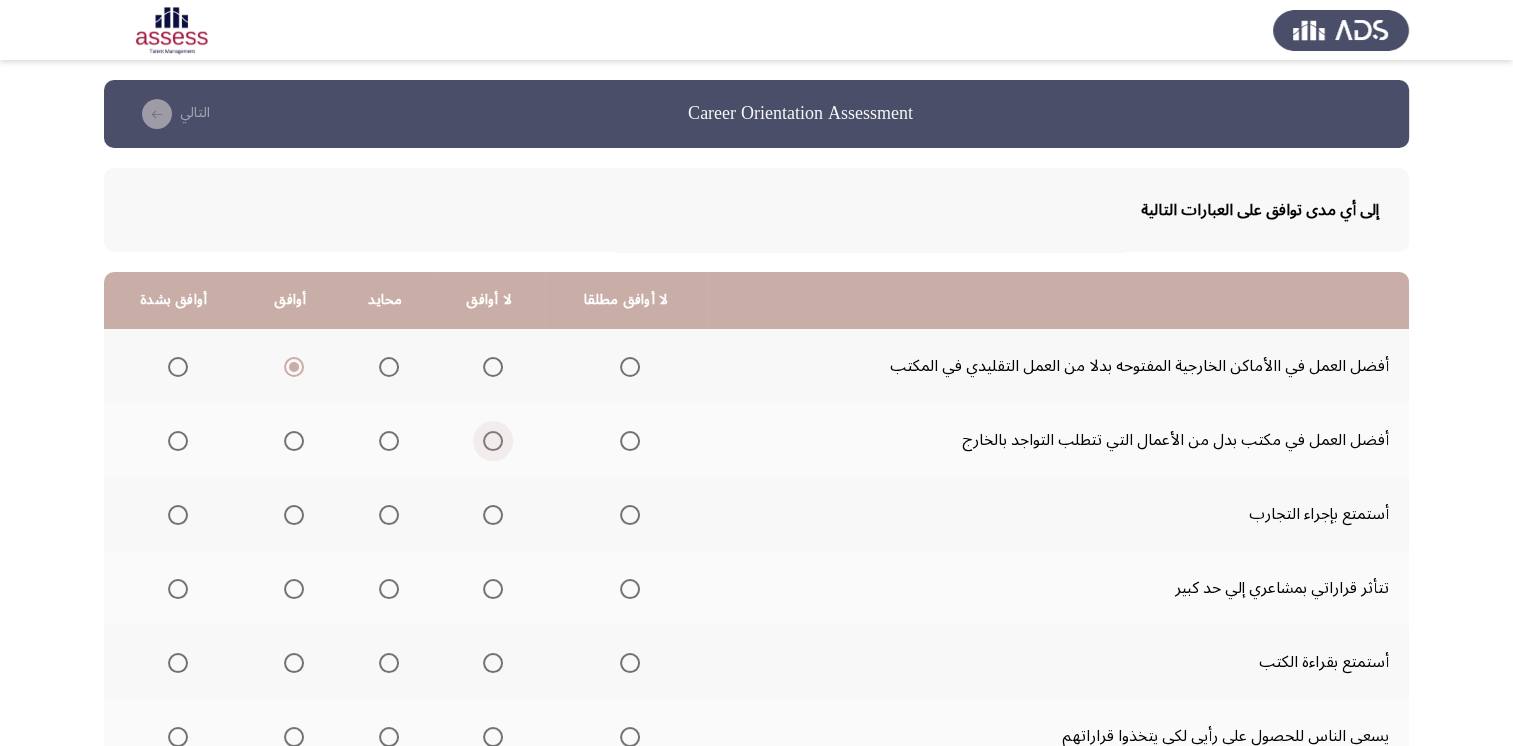 click at bounding box center (493, 441) 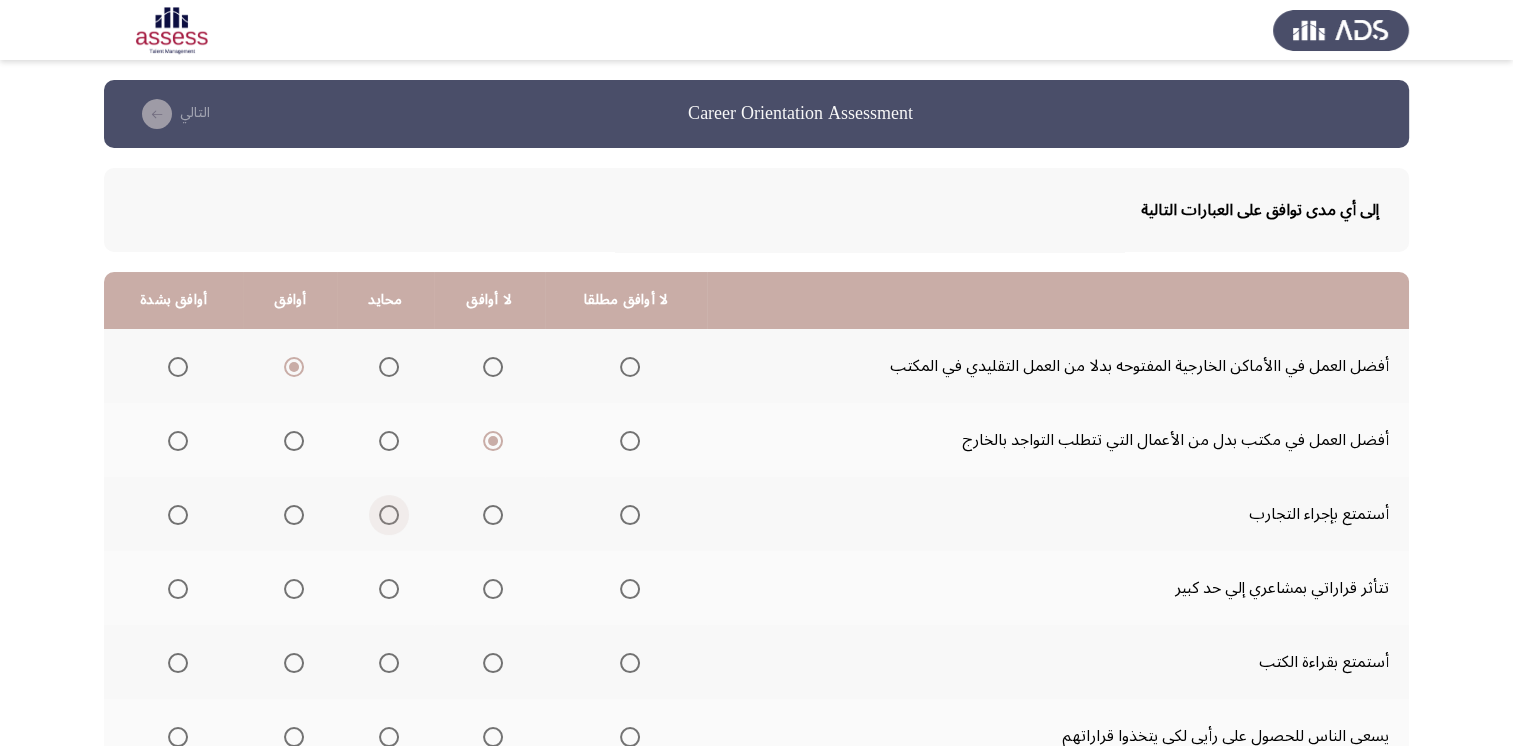 click at bounding box center [389, 515] 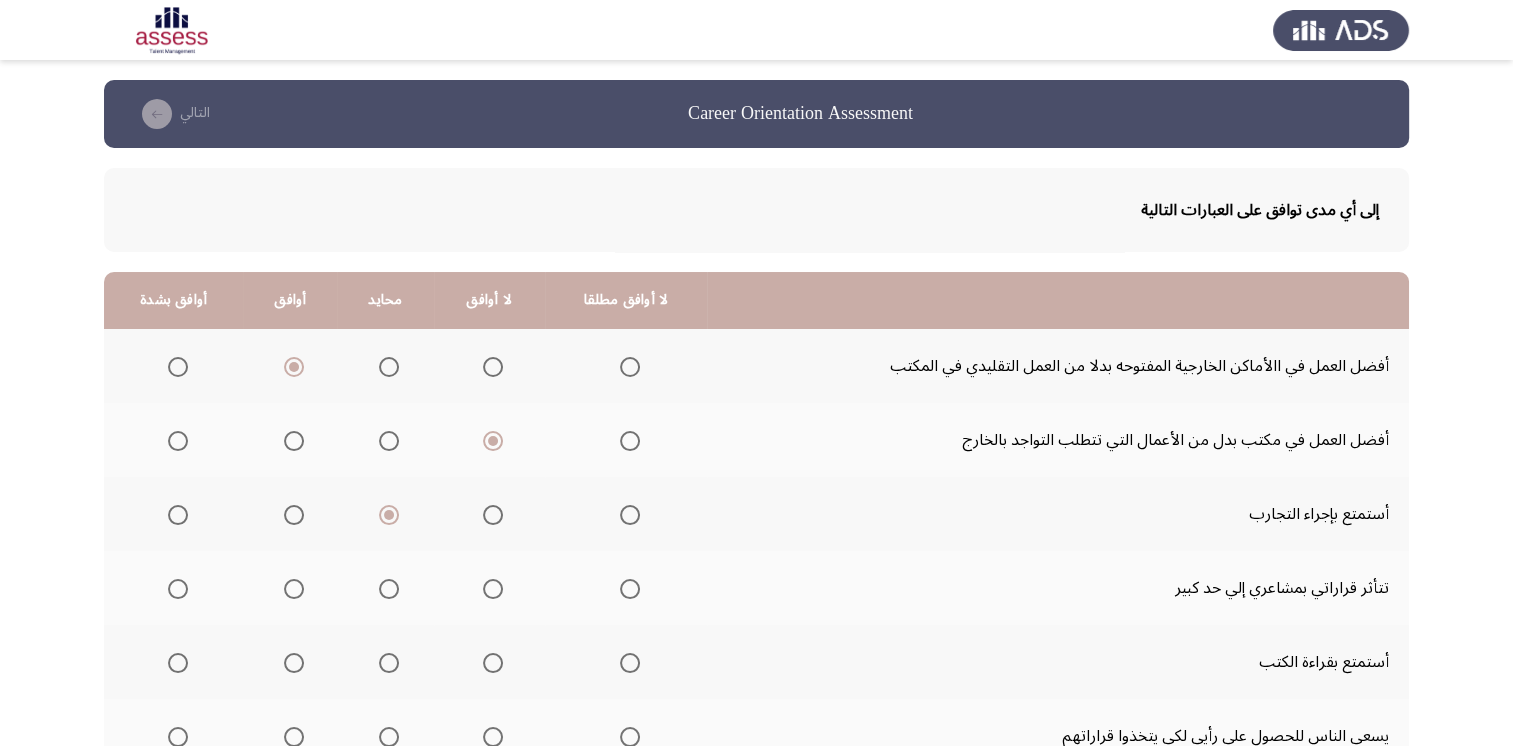 click 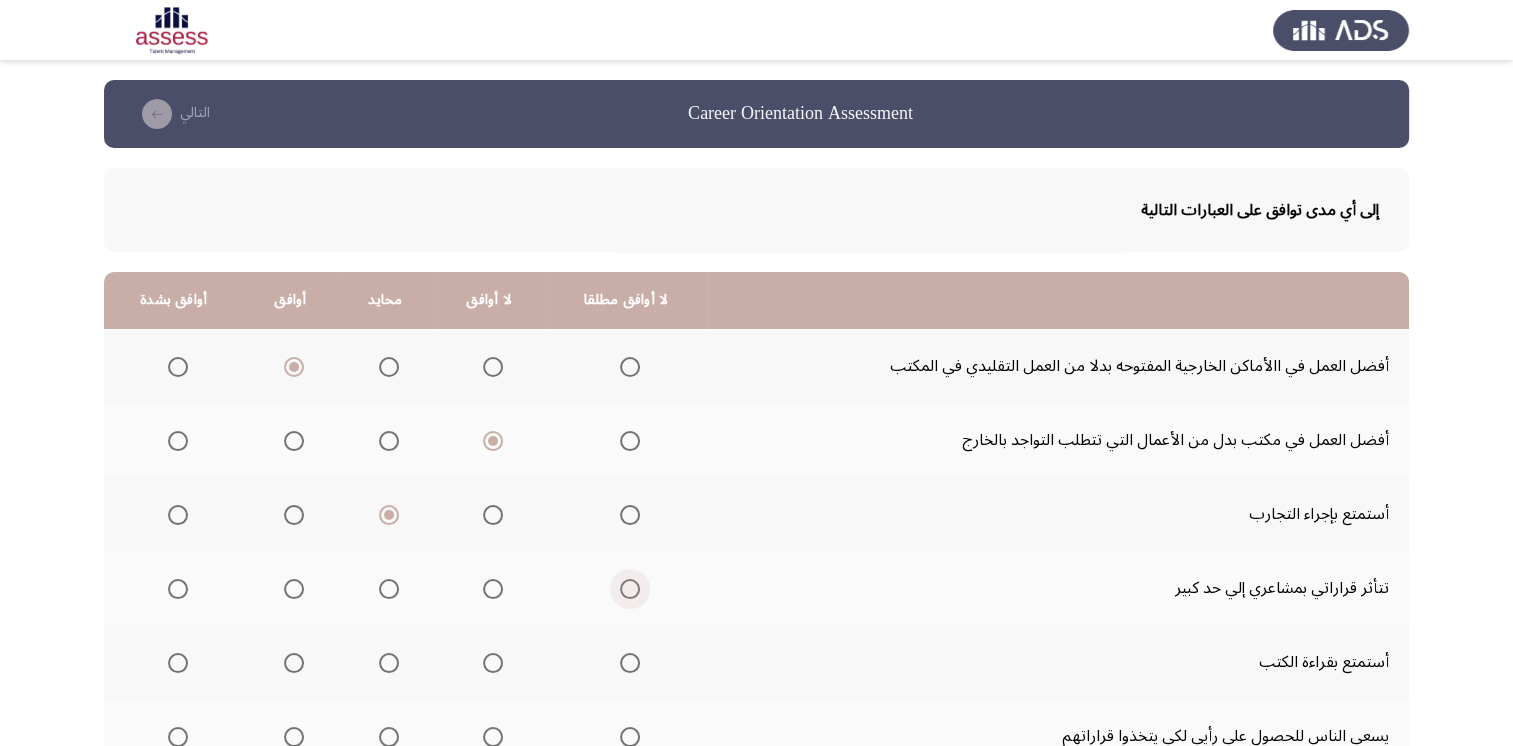 click at bounding box center (630, 589) 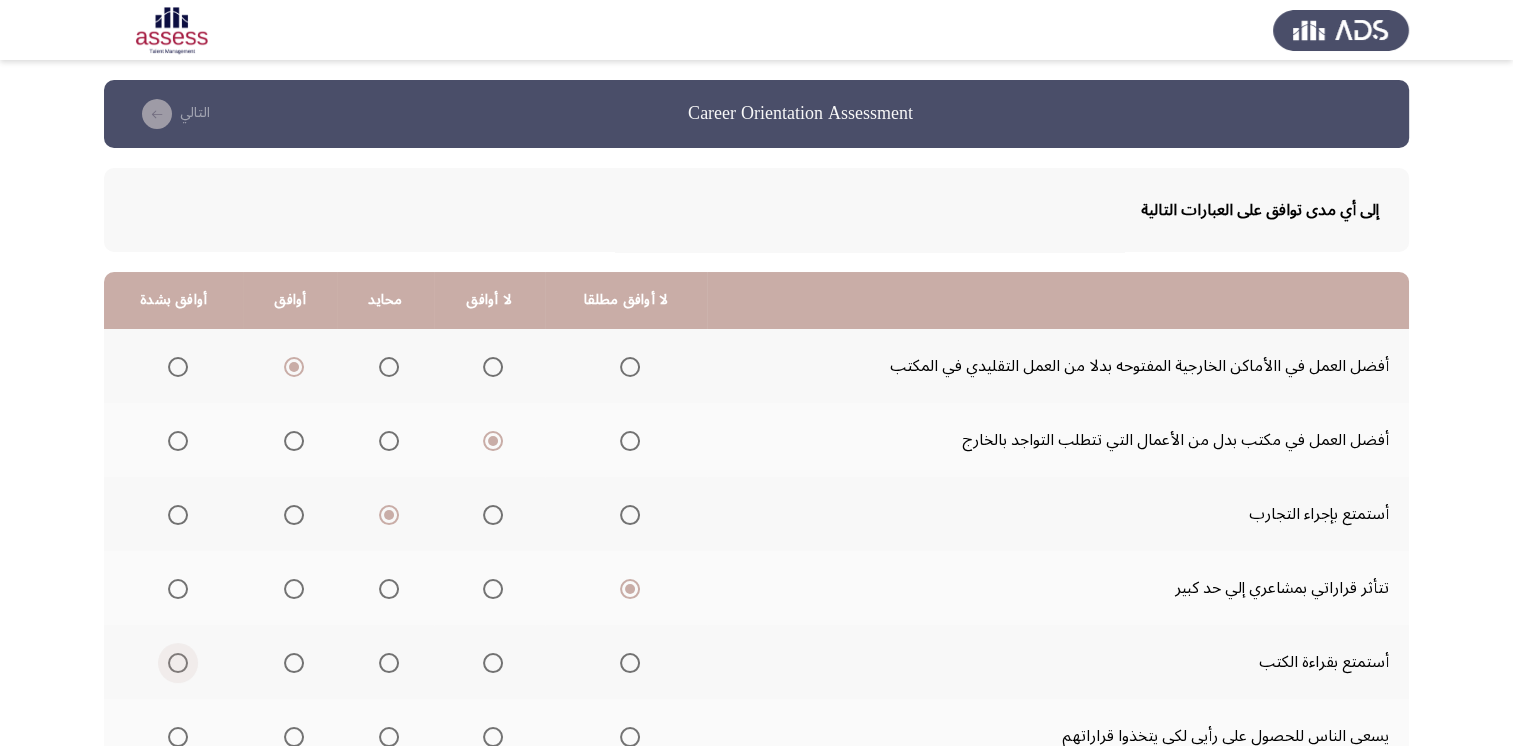click at bounding box center (178, 663) 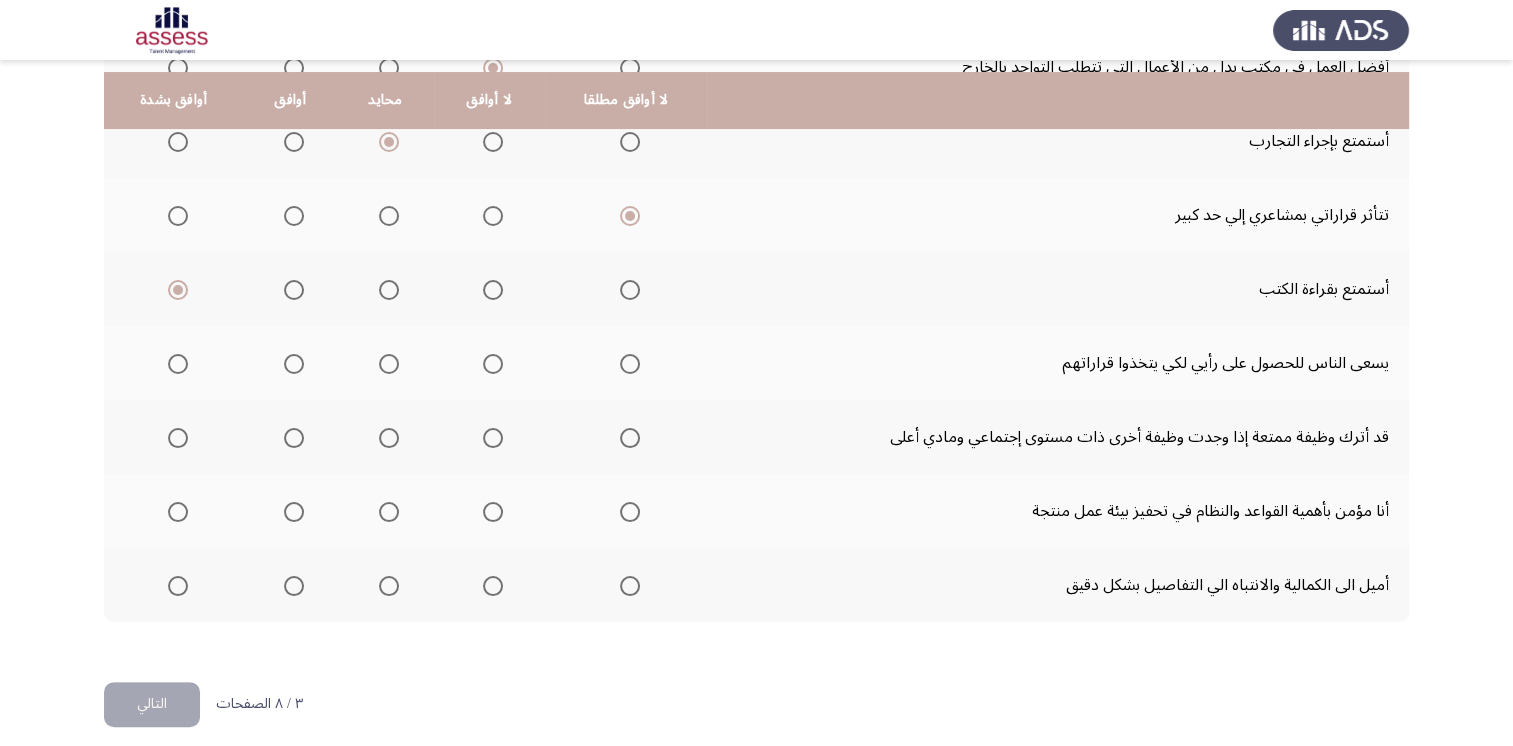 scroll, scrollTop: 384, scrollLeft: 0, axis: vertical 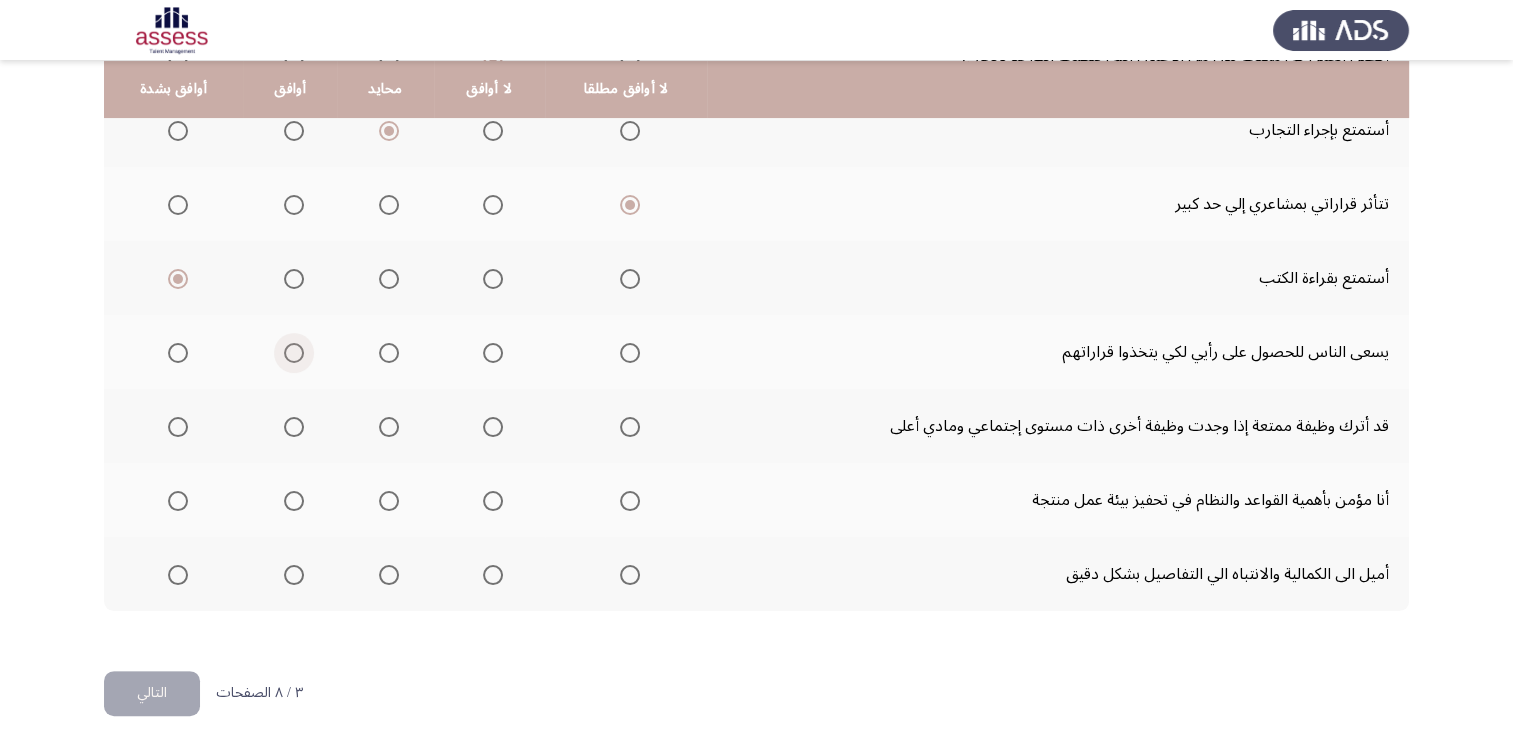 click at bounding box center [294, 353] 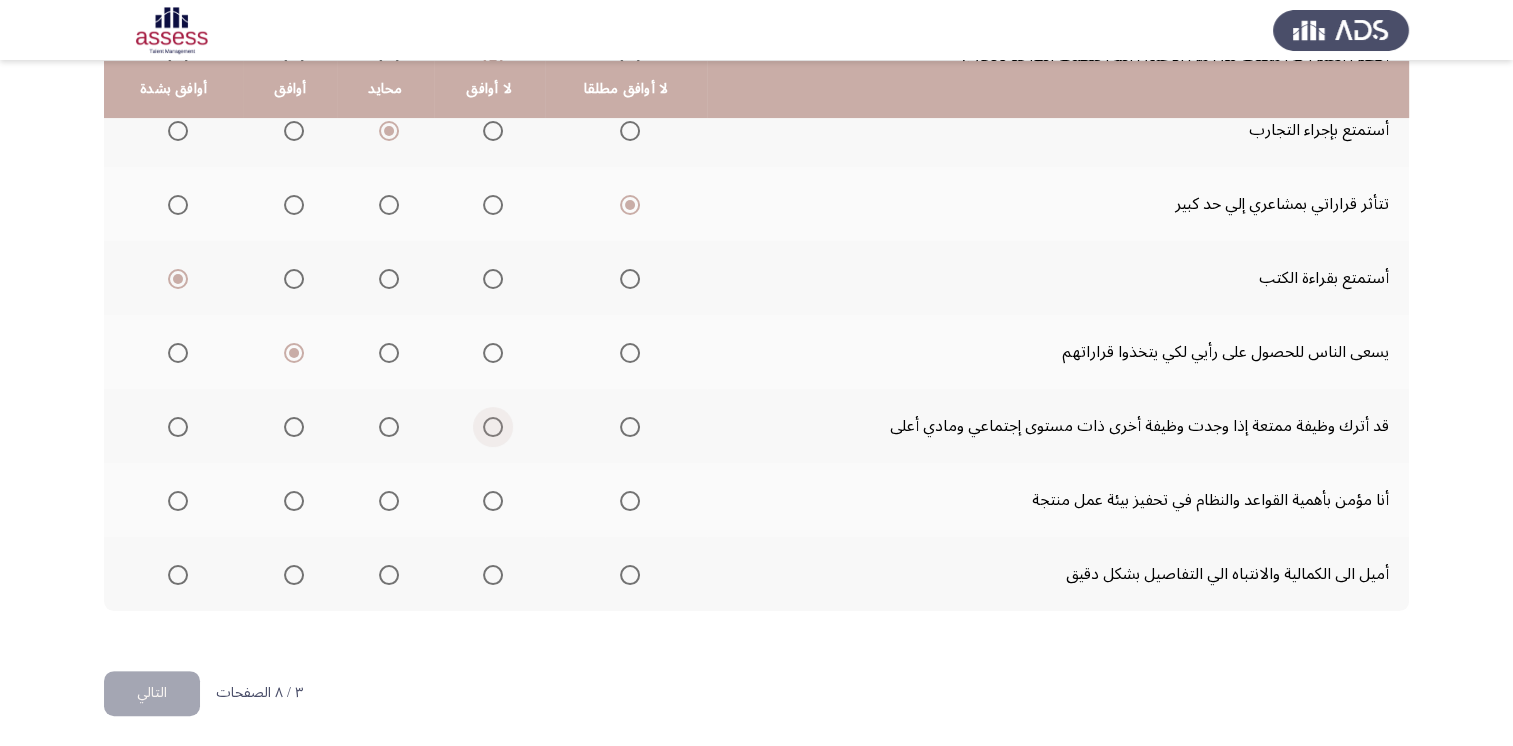 click at bounding box center [493, 427] 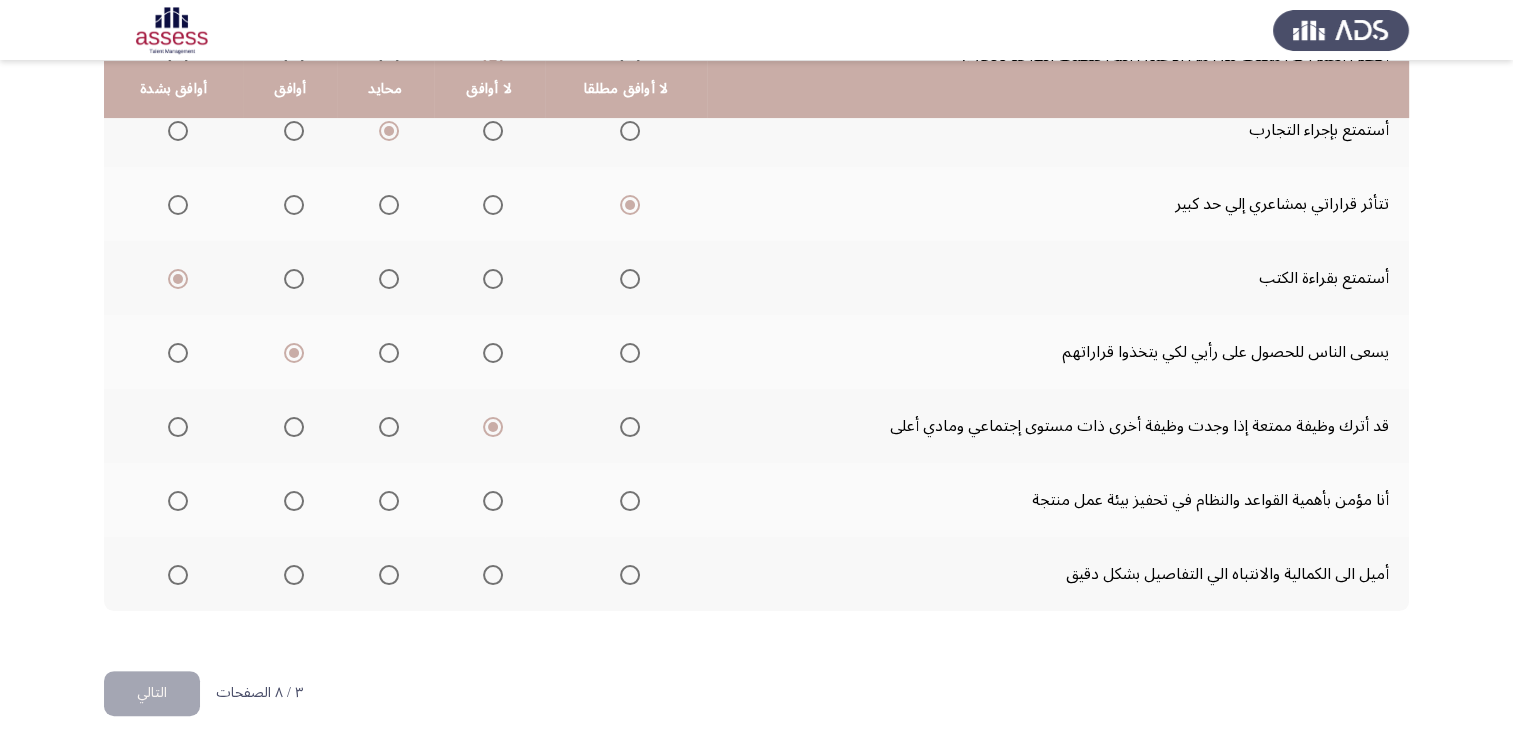click at bounding box center [178, 501] 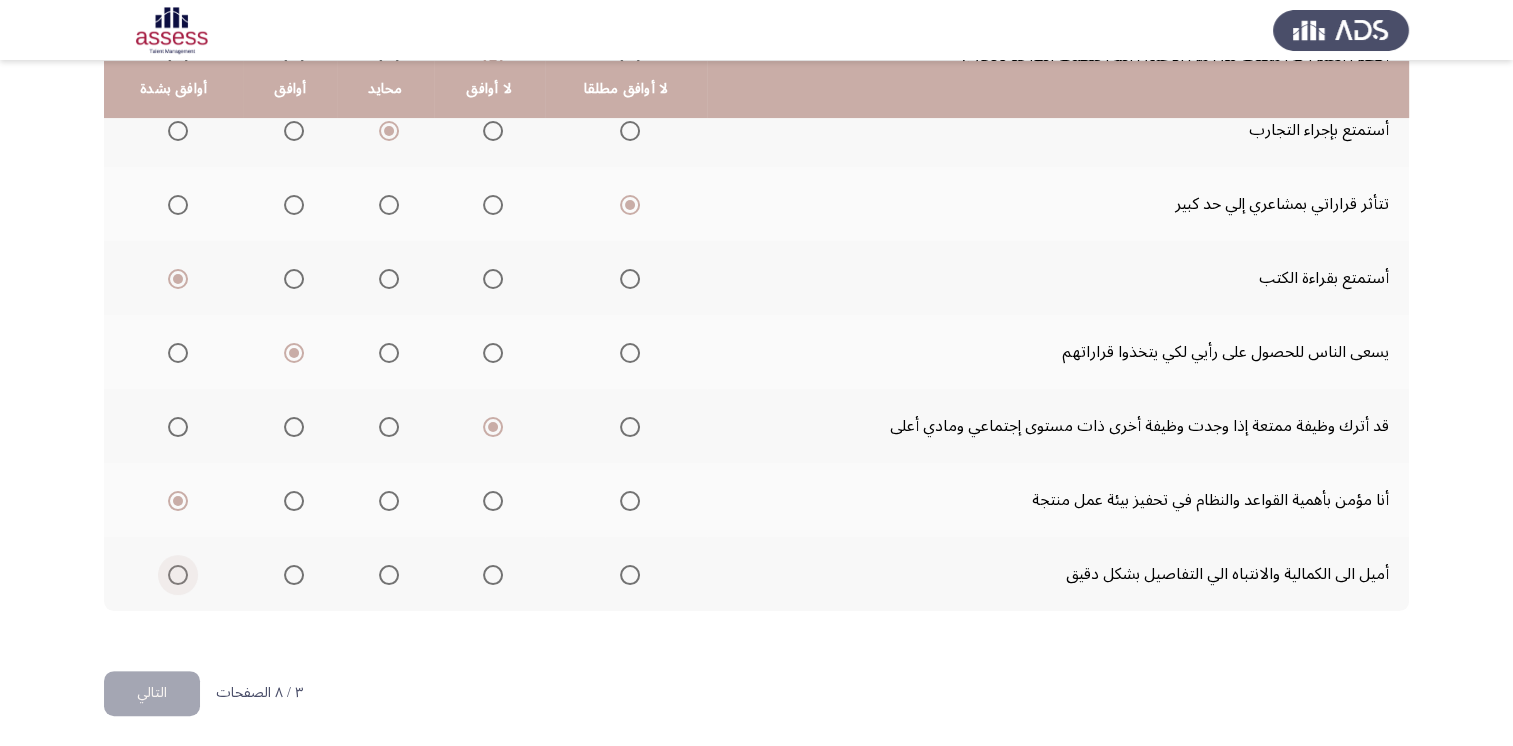 click at bounding box center (178, 575) 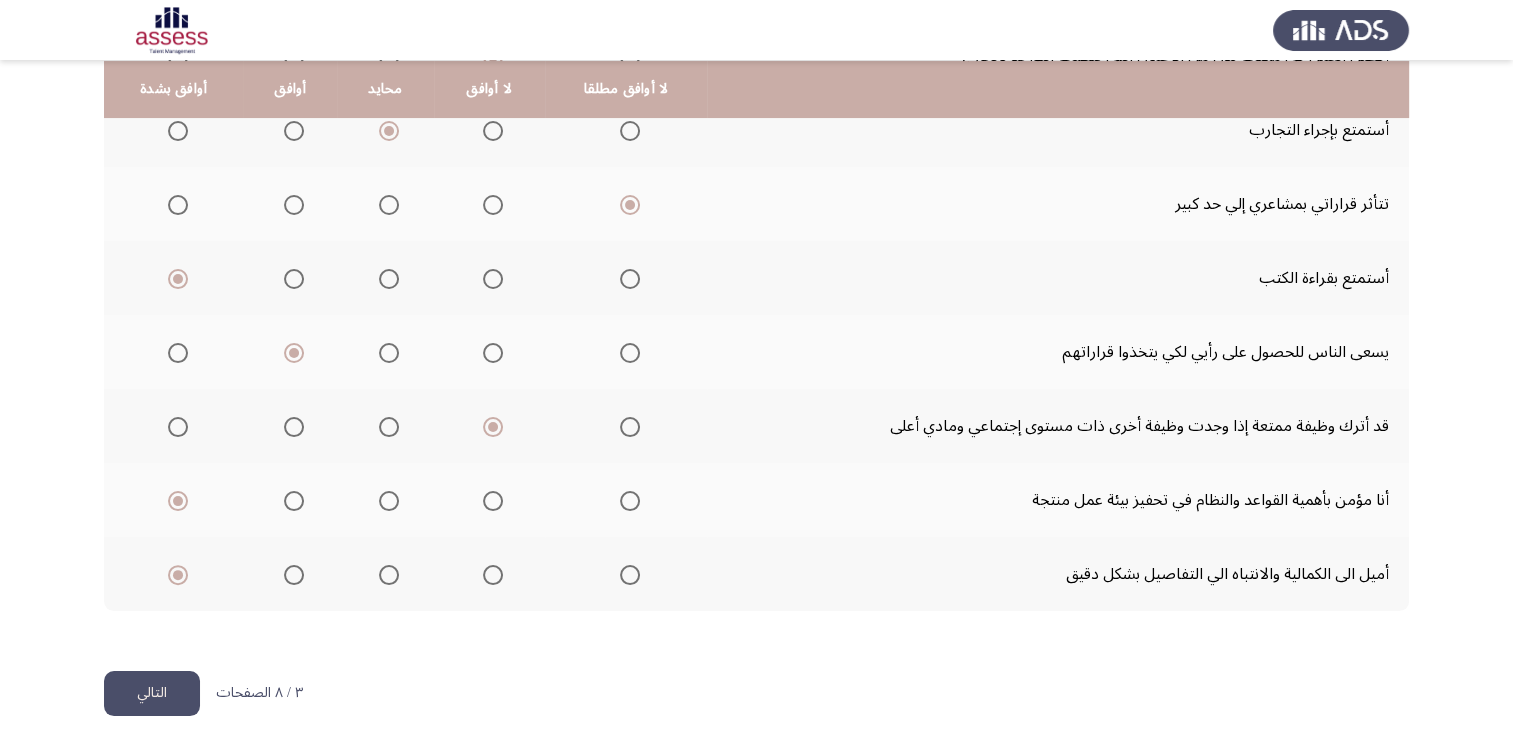 click on "التالي" 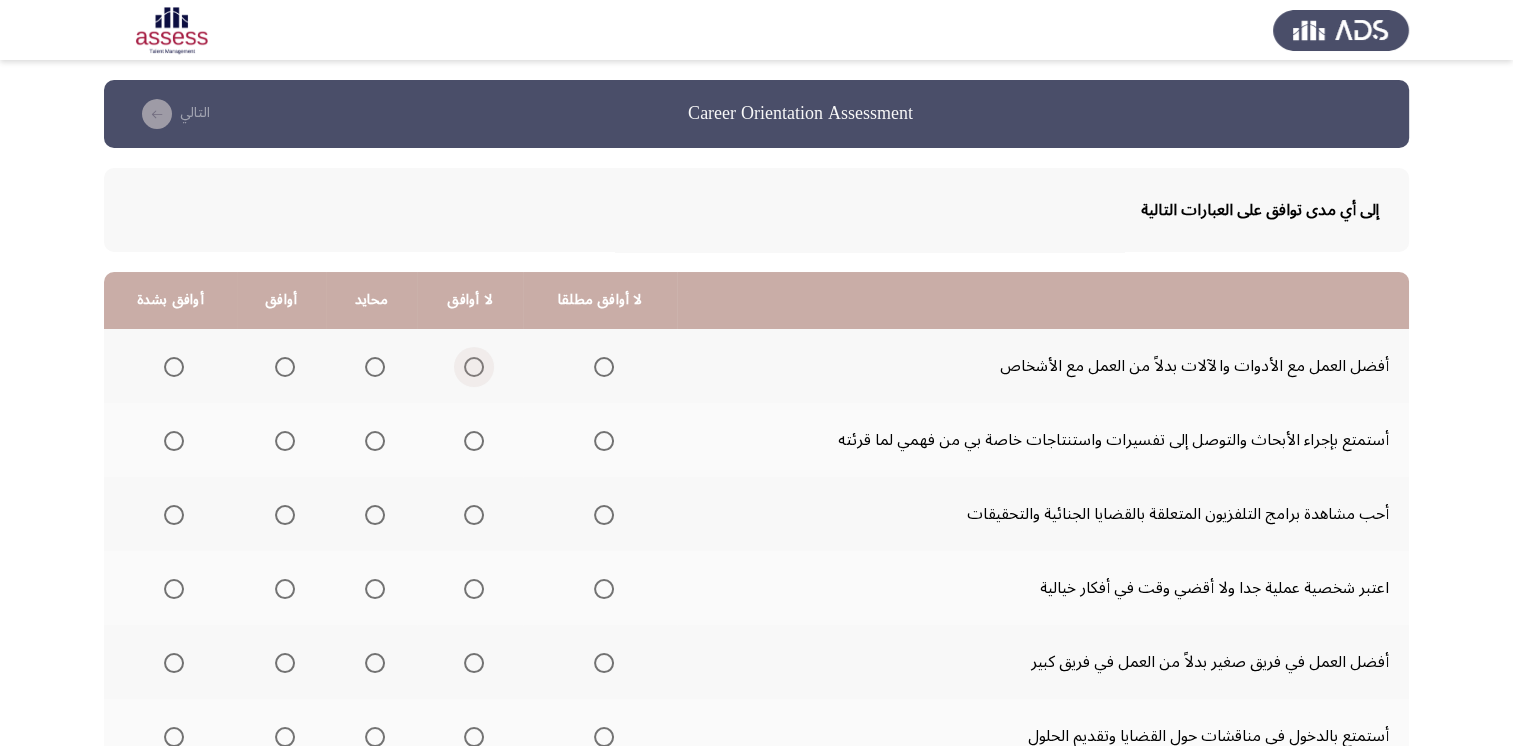 click at bounding box center (474, 367) 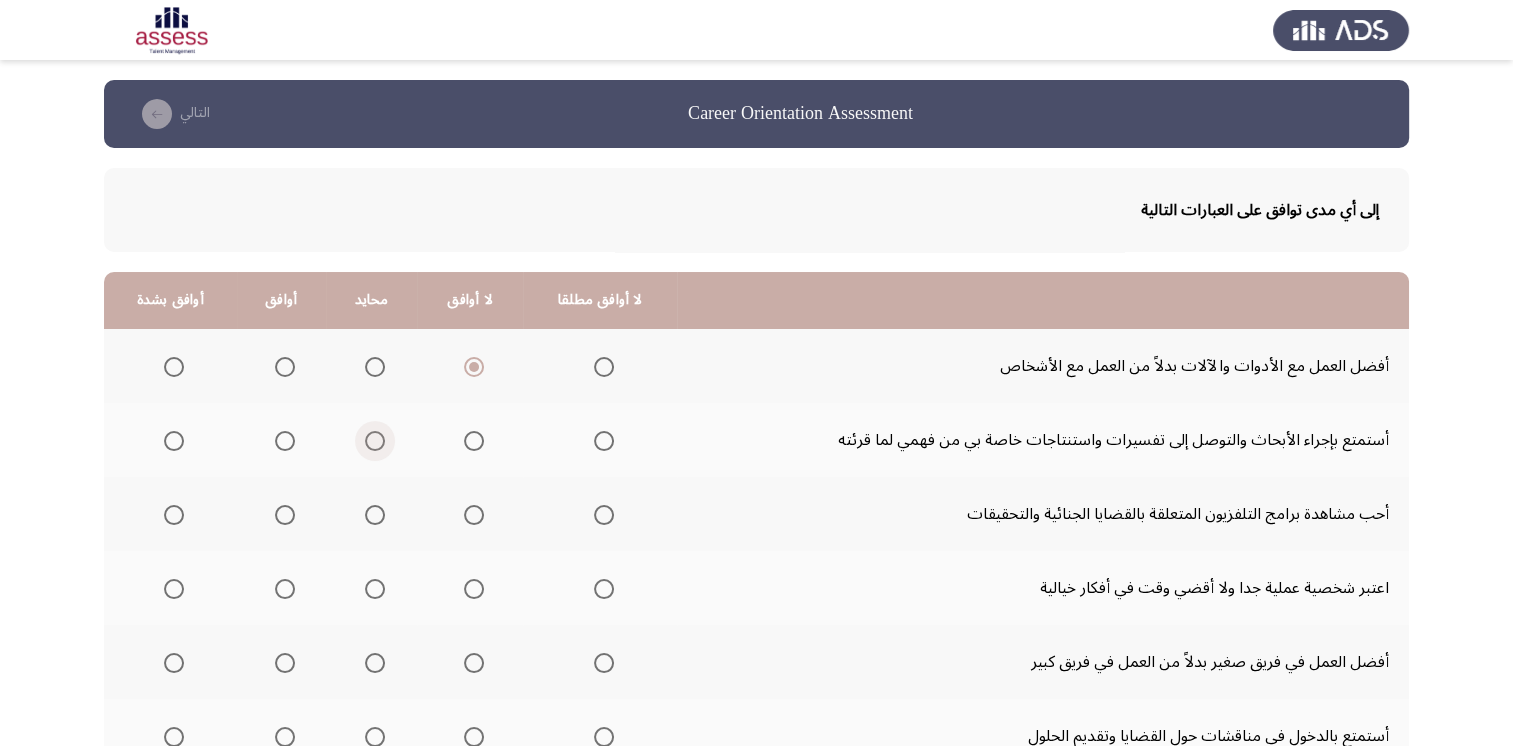 click at bounding box center (375, 441) 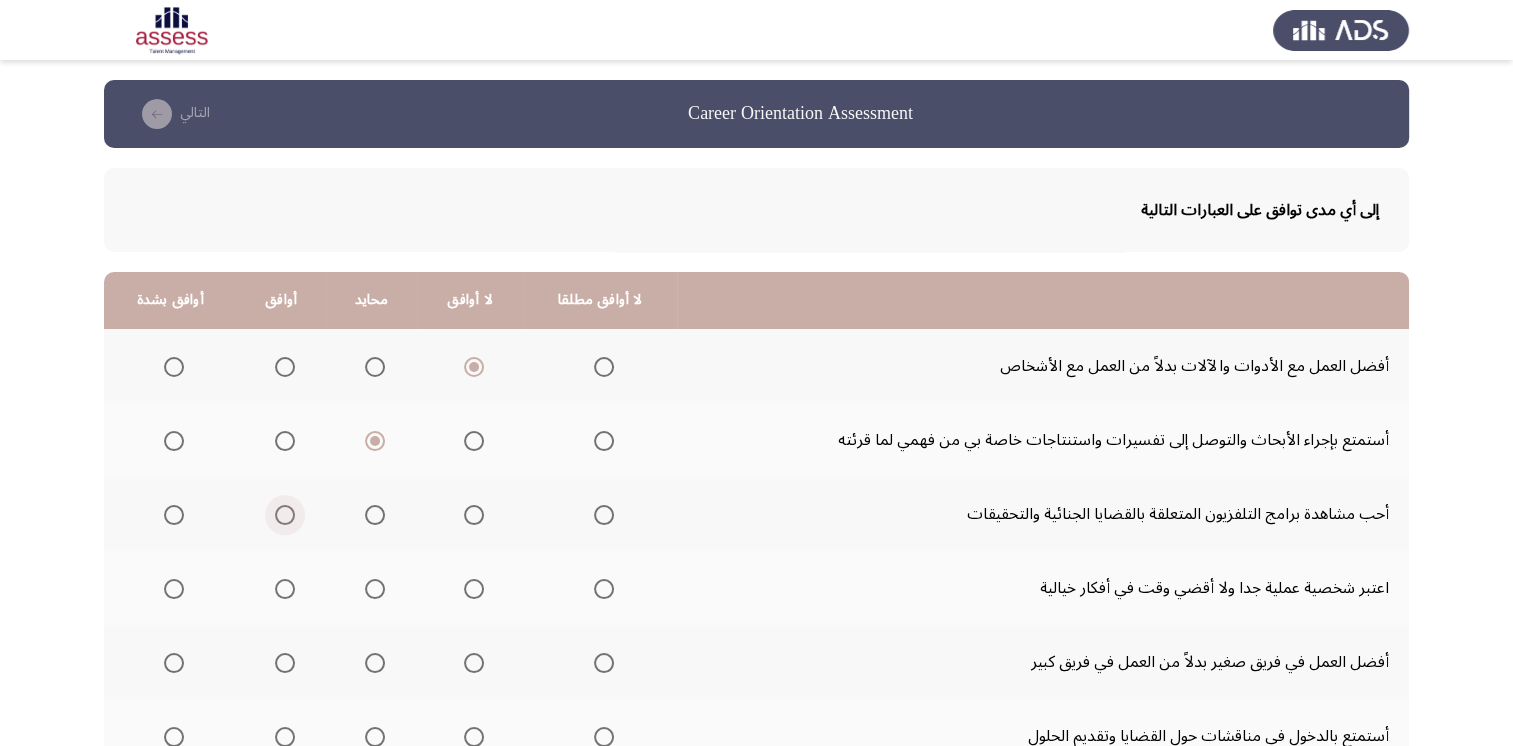 click at bounding box center [285, 515] 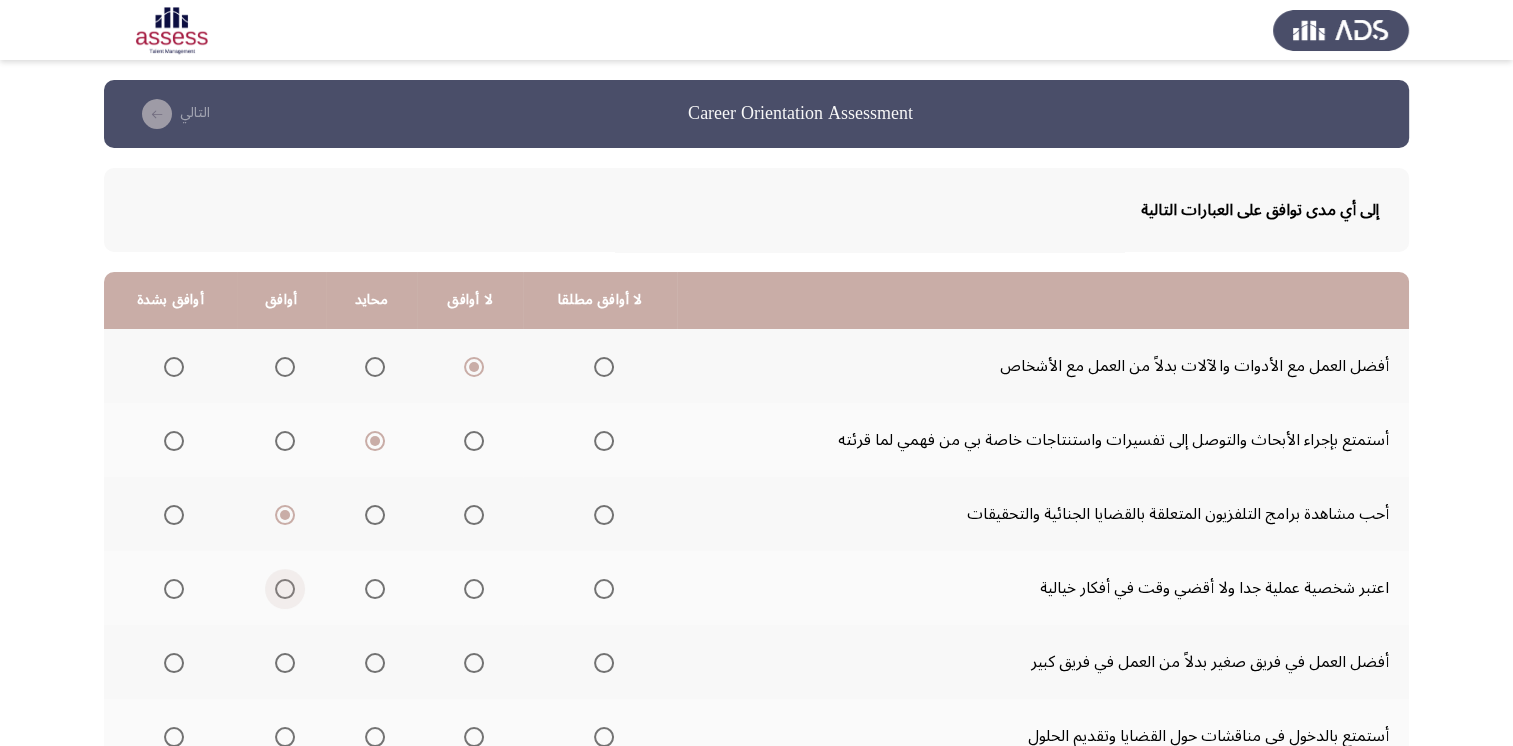 click at bounding box center (285, 589) 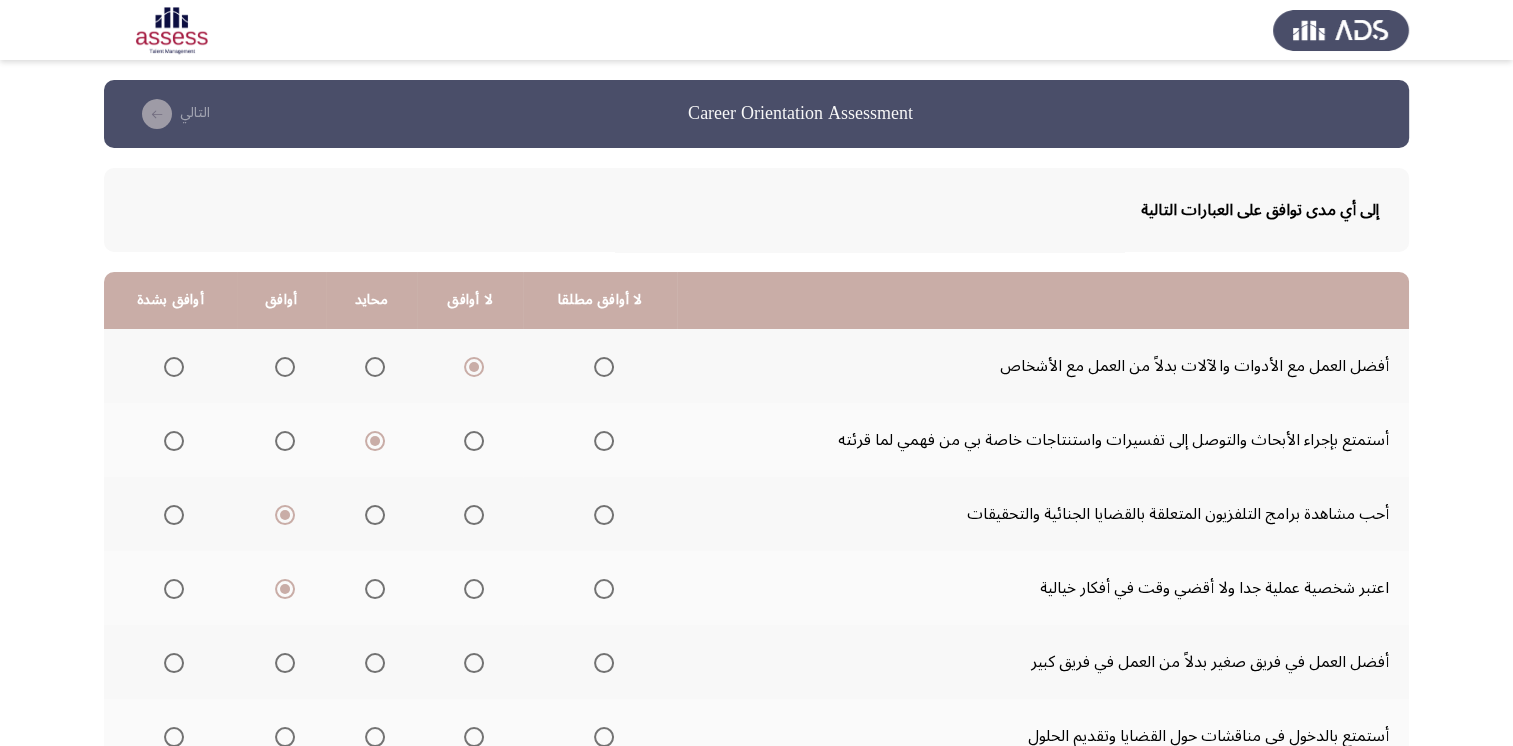 click at bounding box center (375, 663) 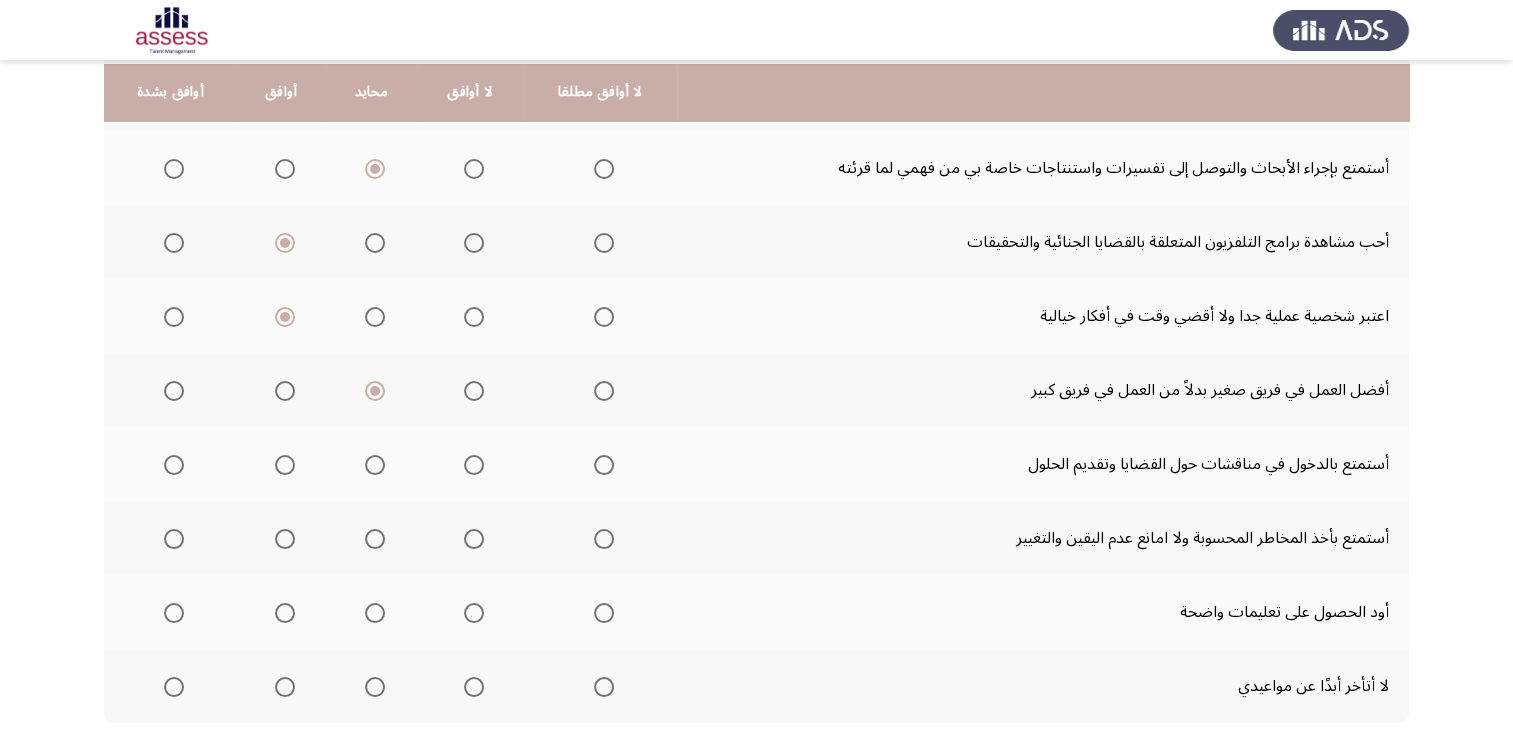 scroll, scrollTop: 276, scrollLeft: 0, axis: vertical 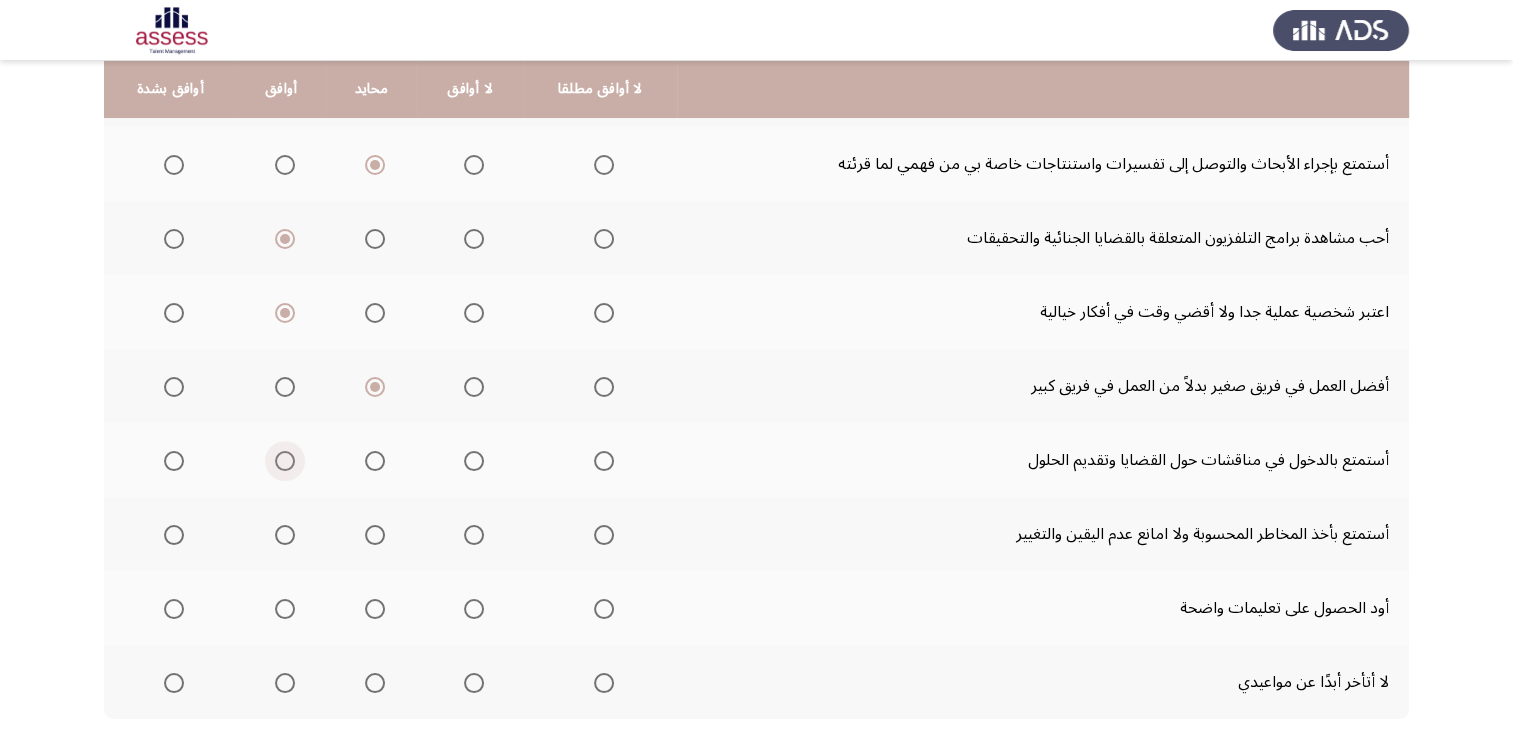 click at bounding box center [285, 461] 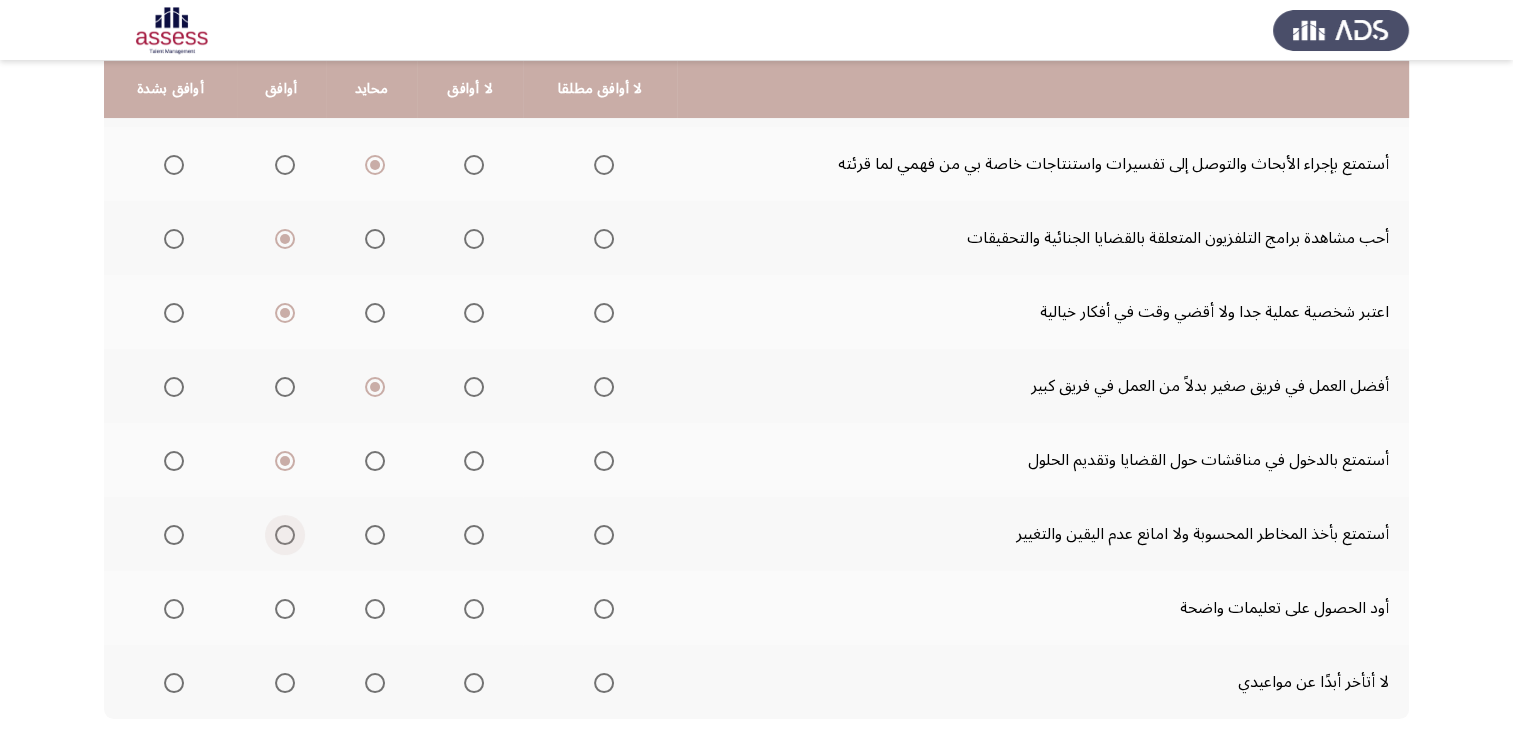 click at bounding box center (285, 535) 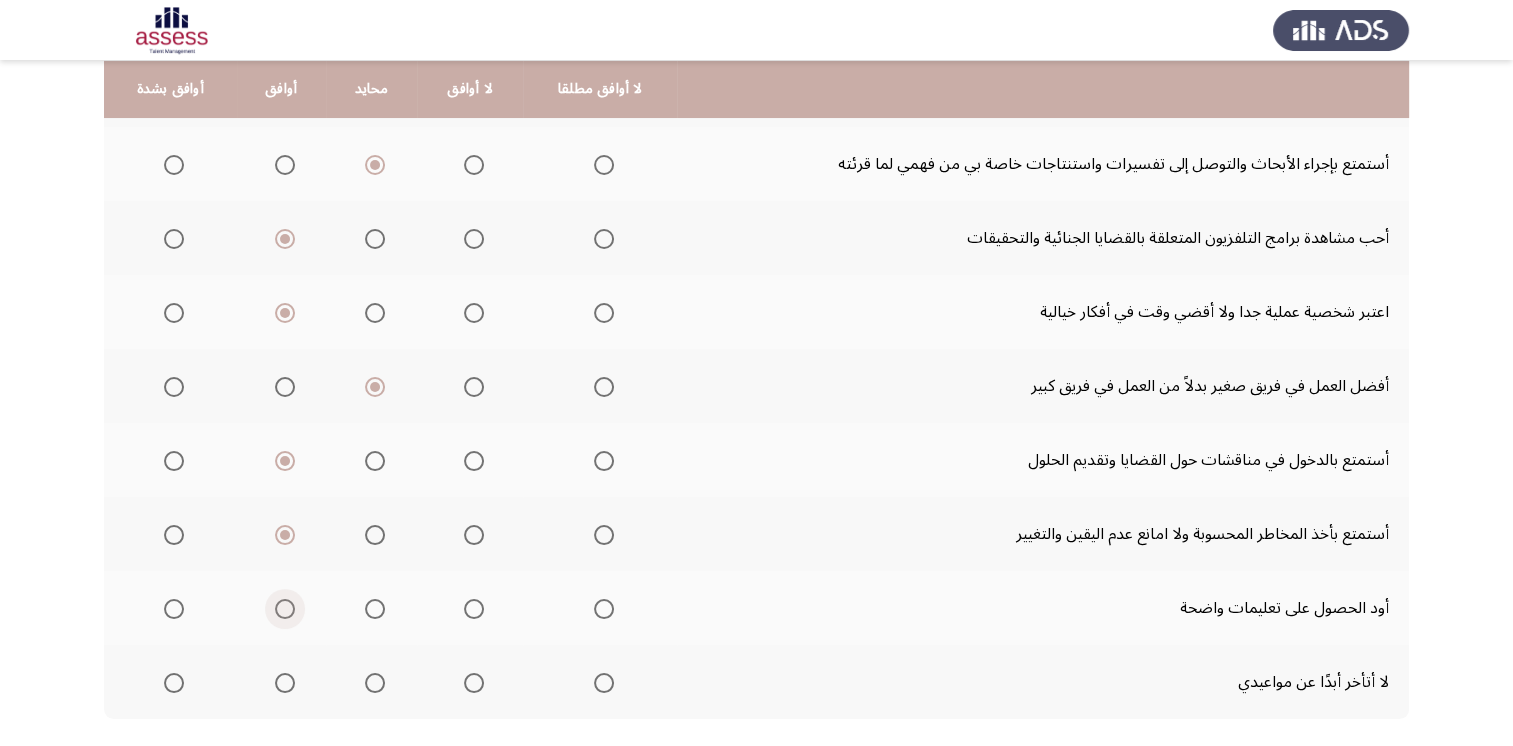 click at bounding box center [285, 609] 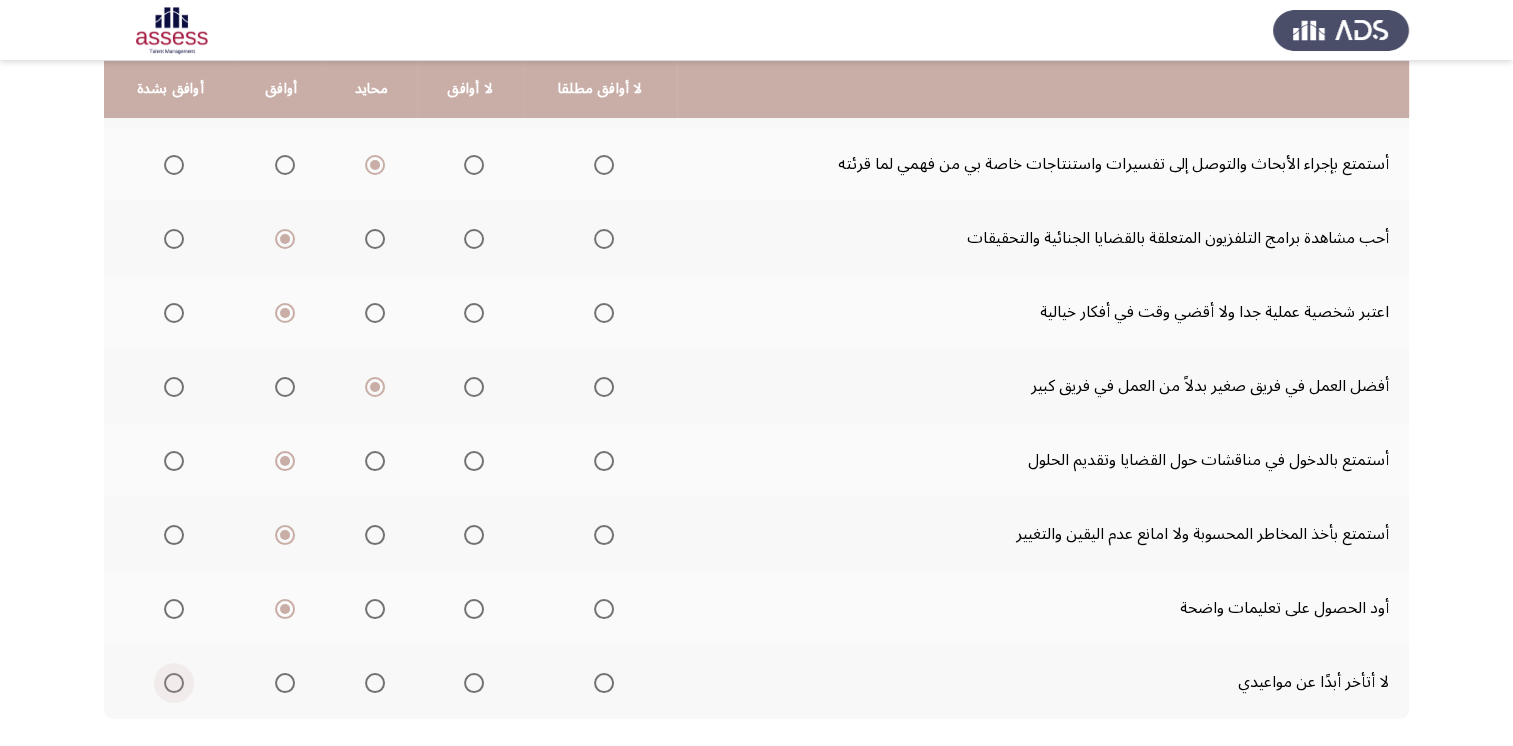 click at bounding box center (174, 683) 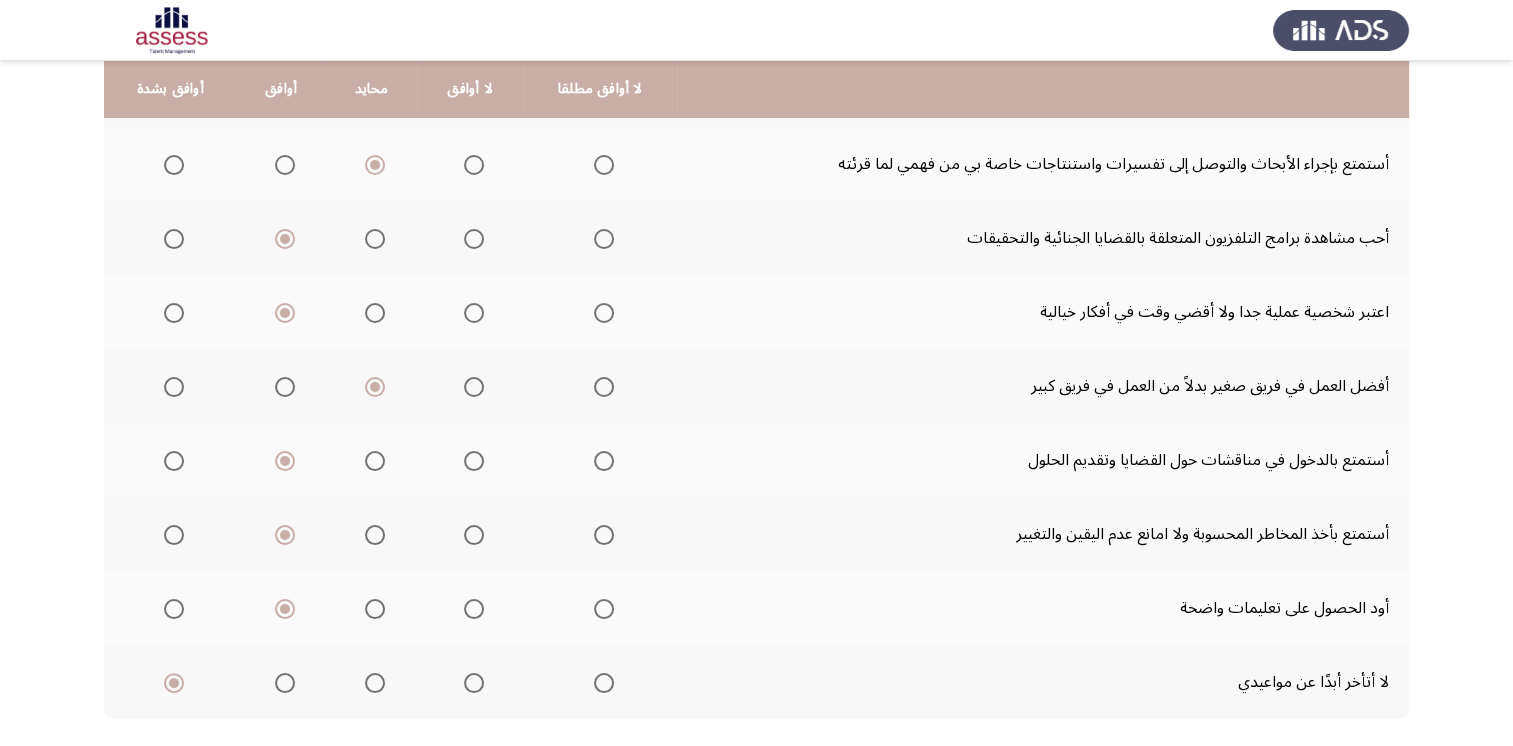 scroll, scrollTop: 384, scrollLeft: 0, axis: vertical 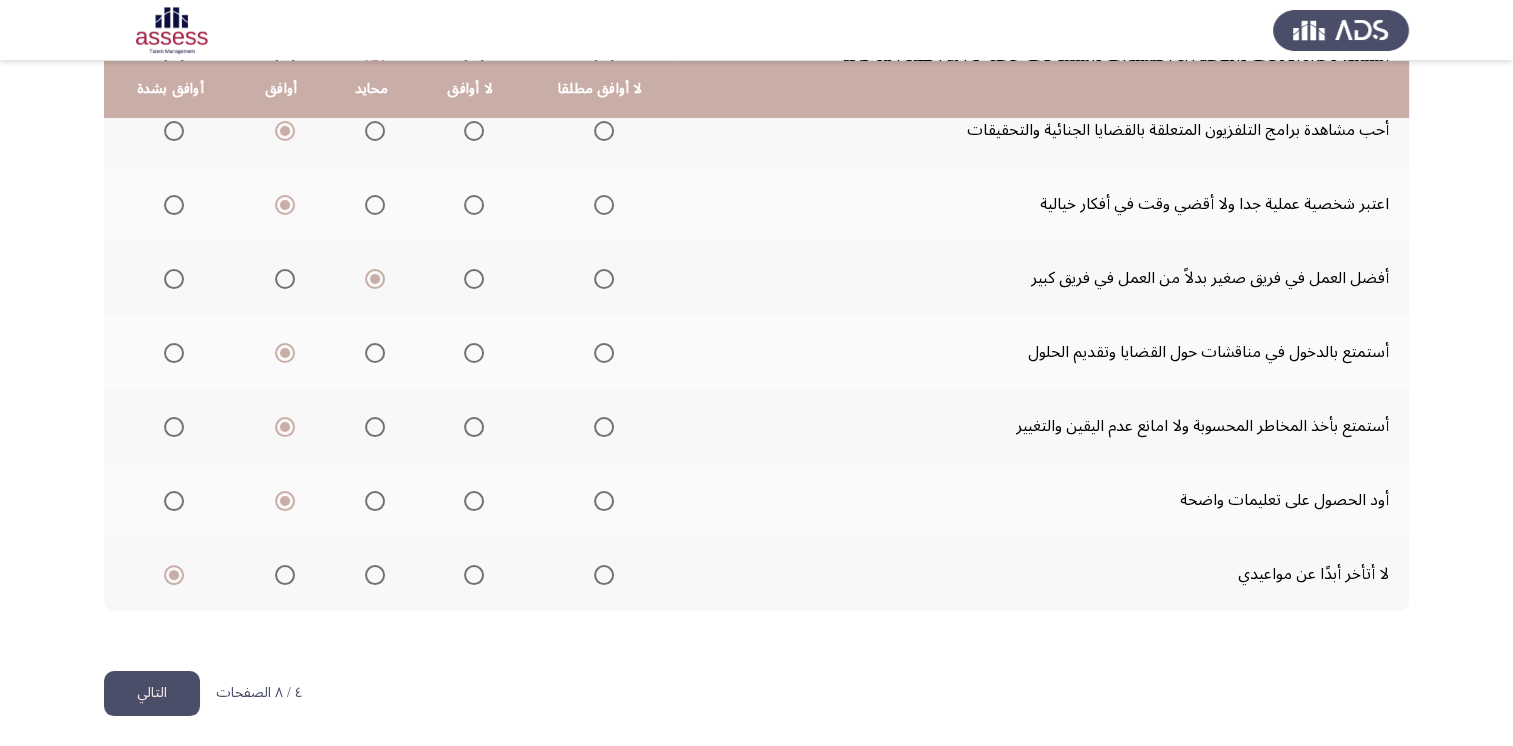 click on "التالي" 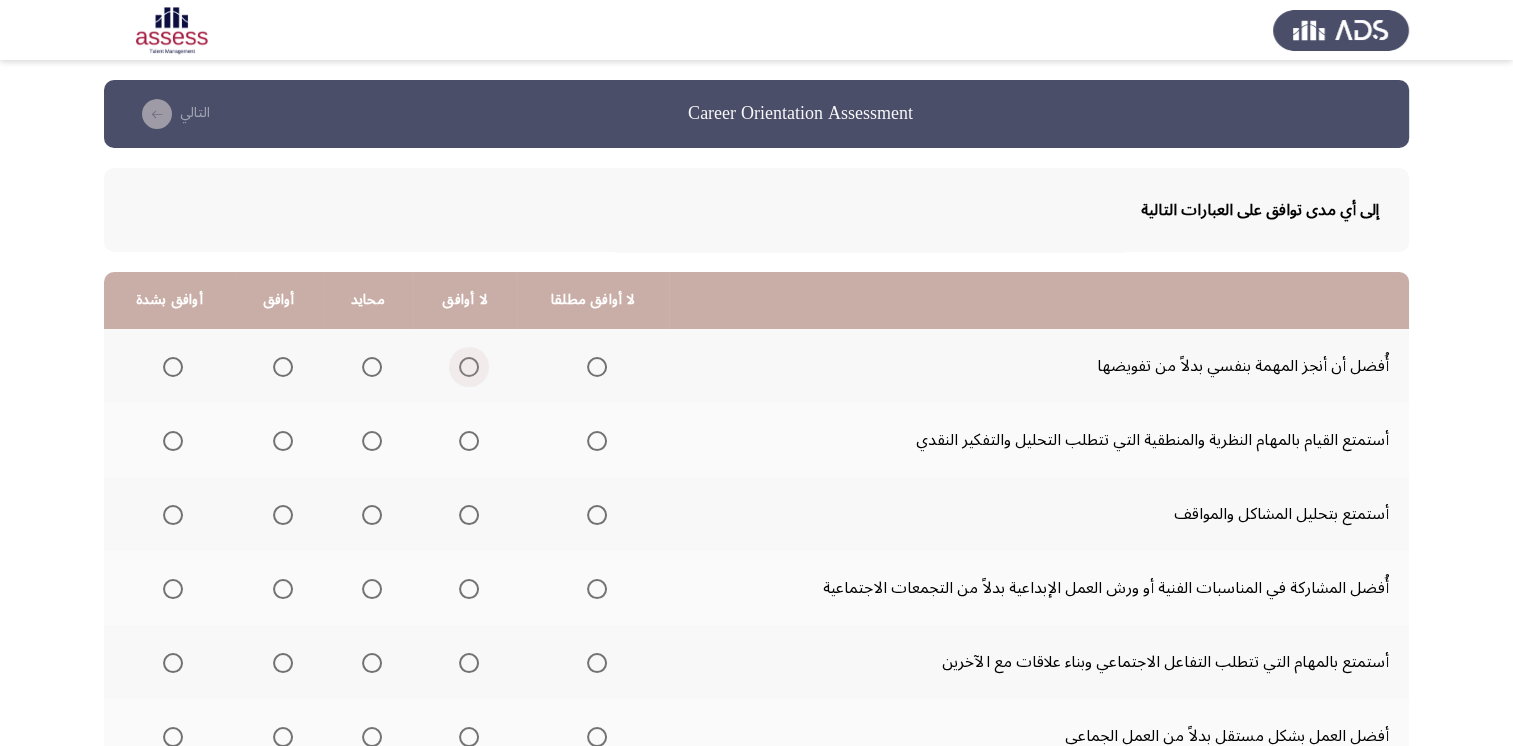 click at bounding box center (469, 367) 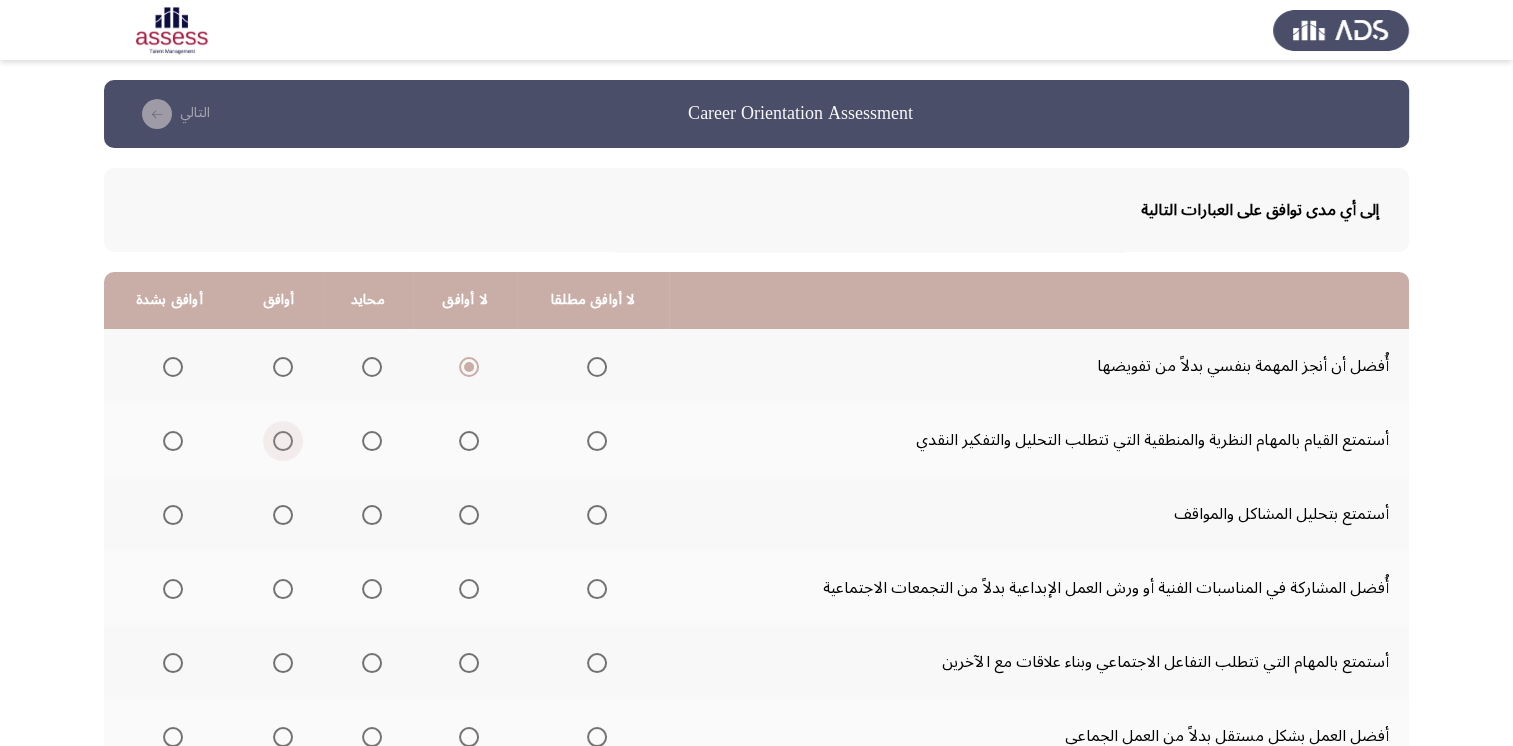 click at bounding box center [283, 441] 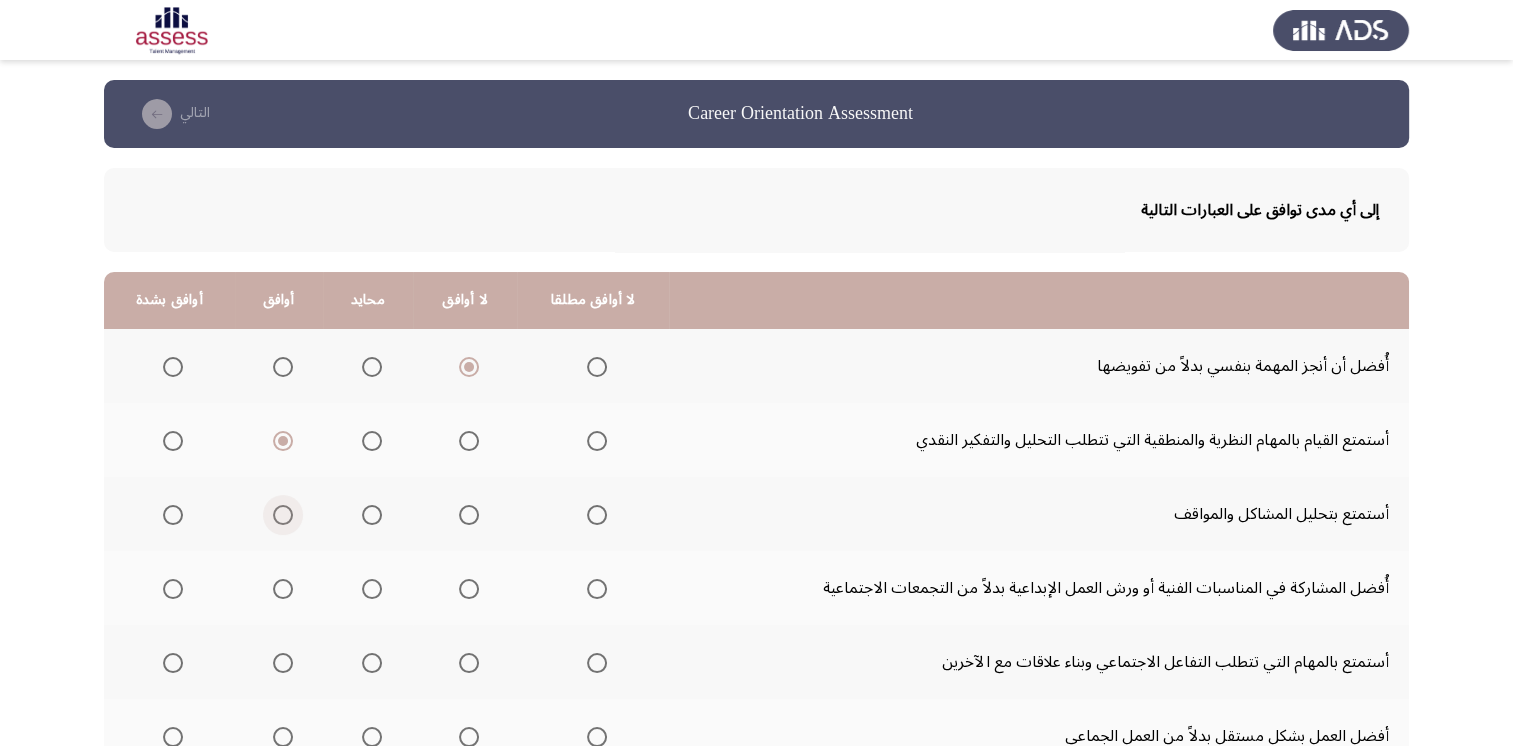 click at bounding box center [283, 515] 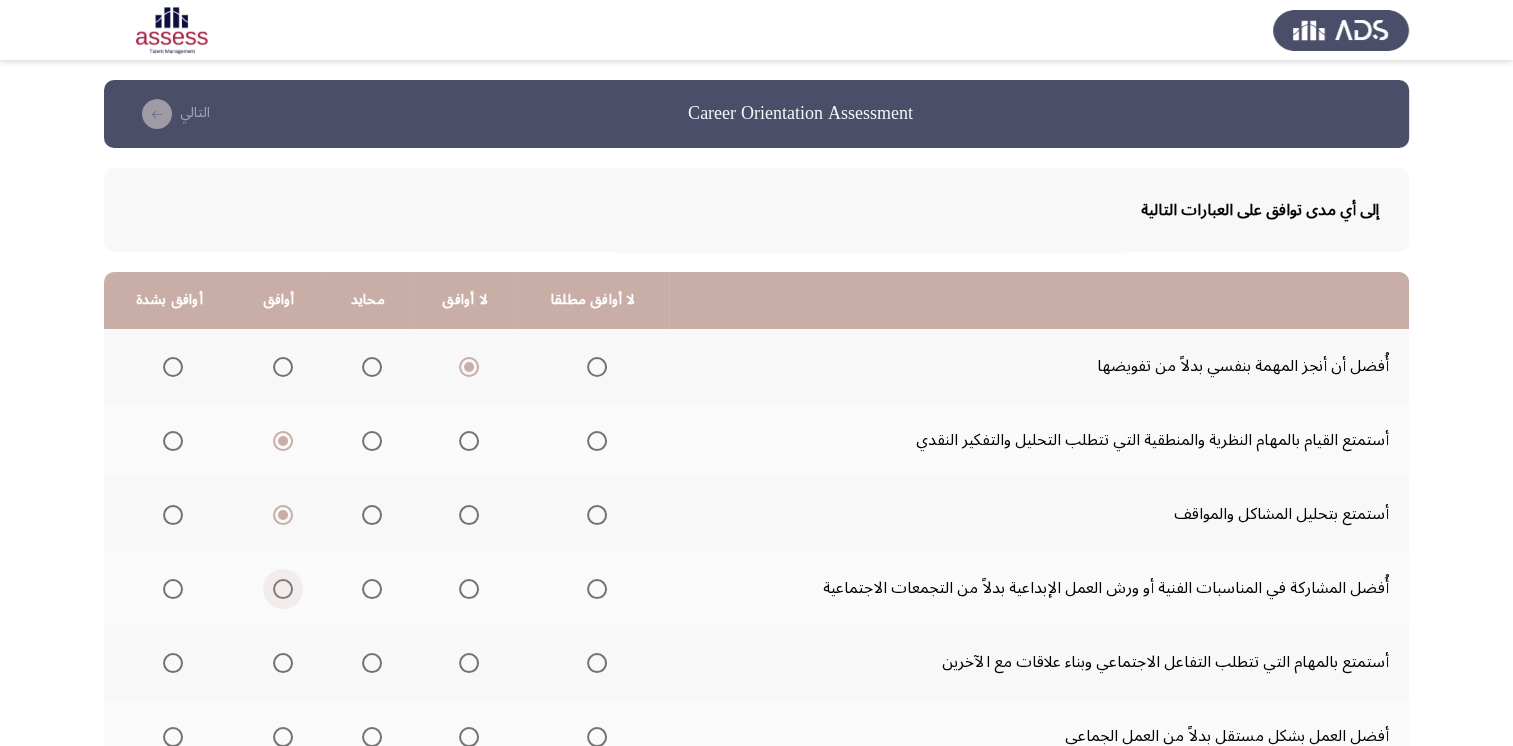 click at bounding box center (283, 589) 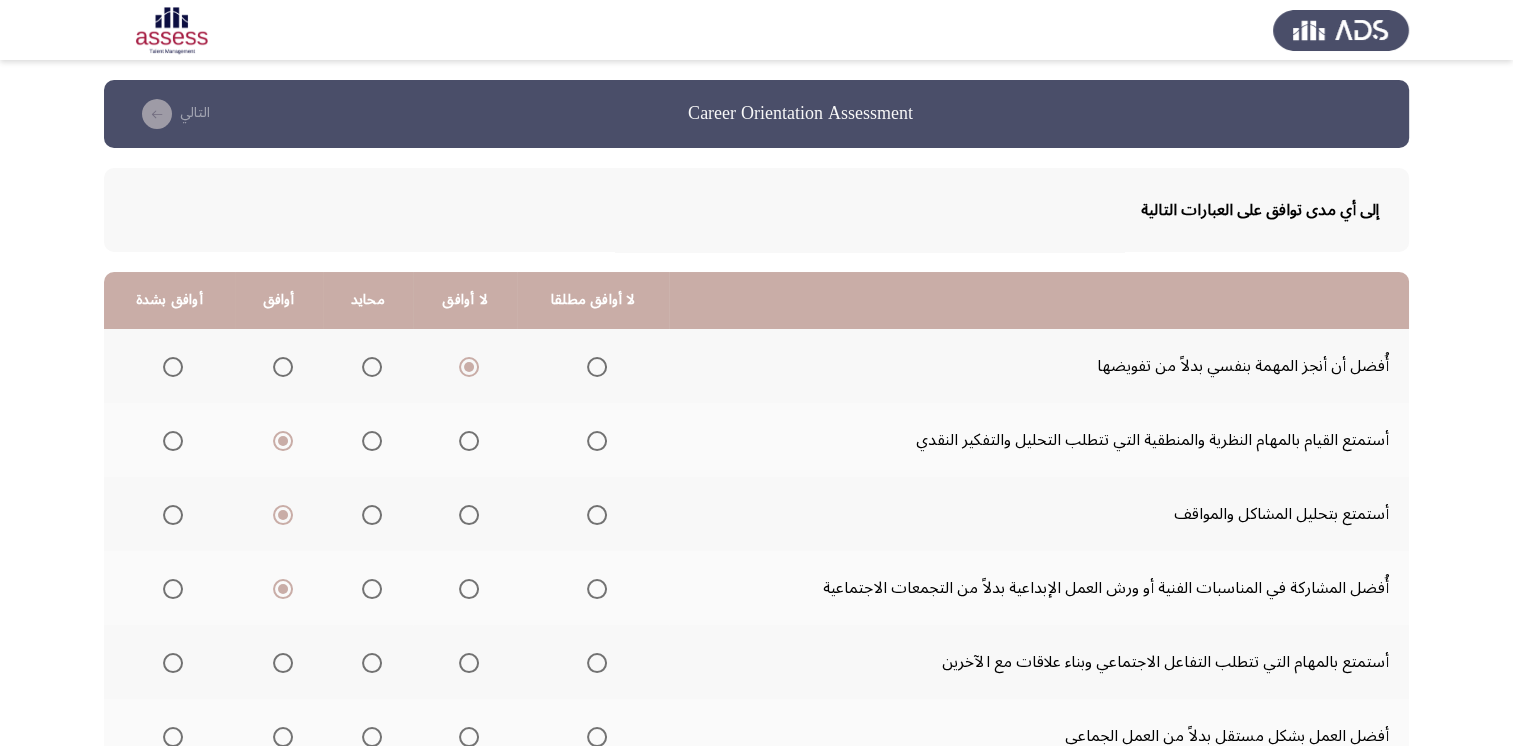 click at bounding box center (283, 663) 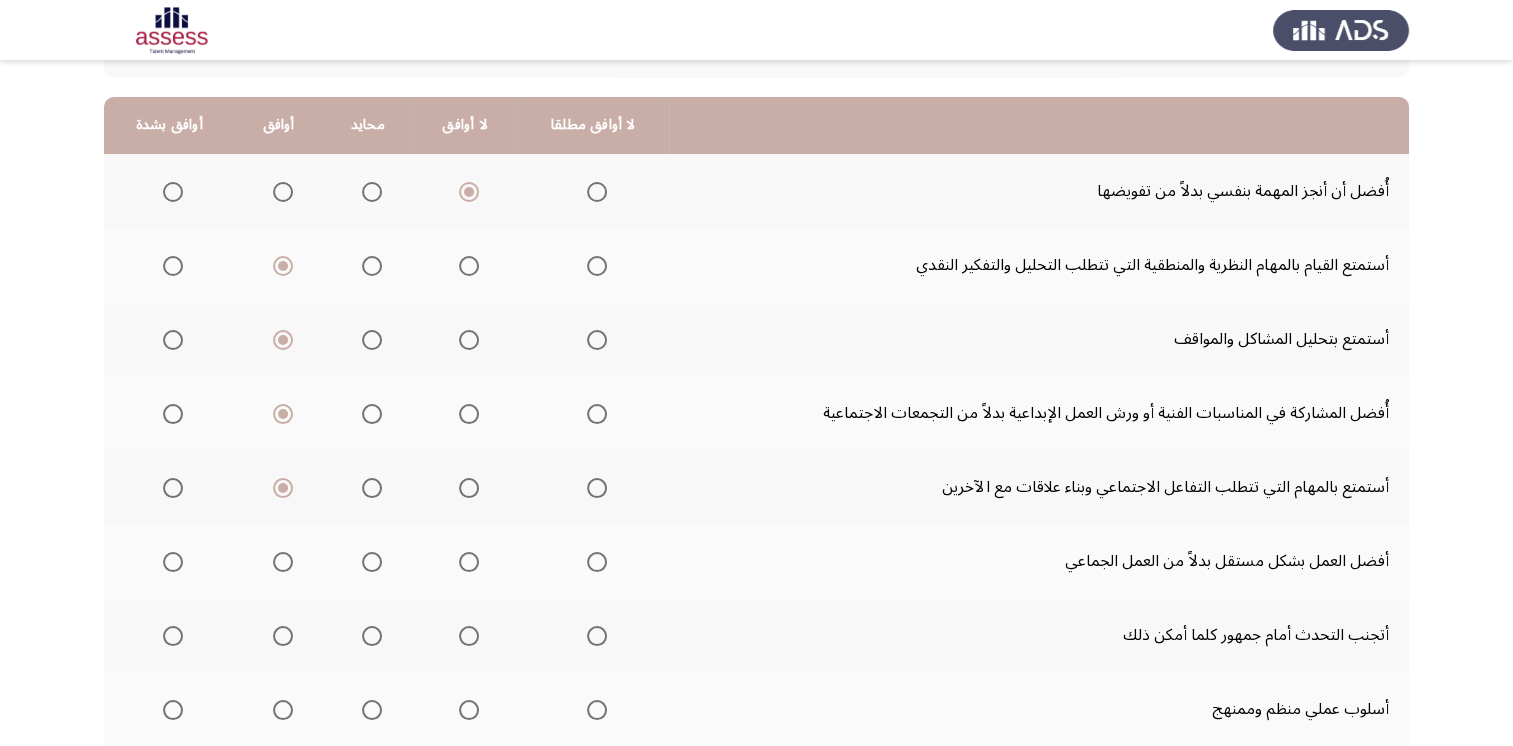 scroll, scrollTop: 182, scrollLeft: 0, axis: vertical 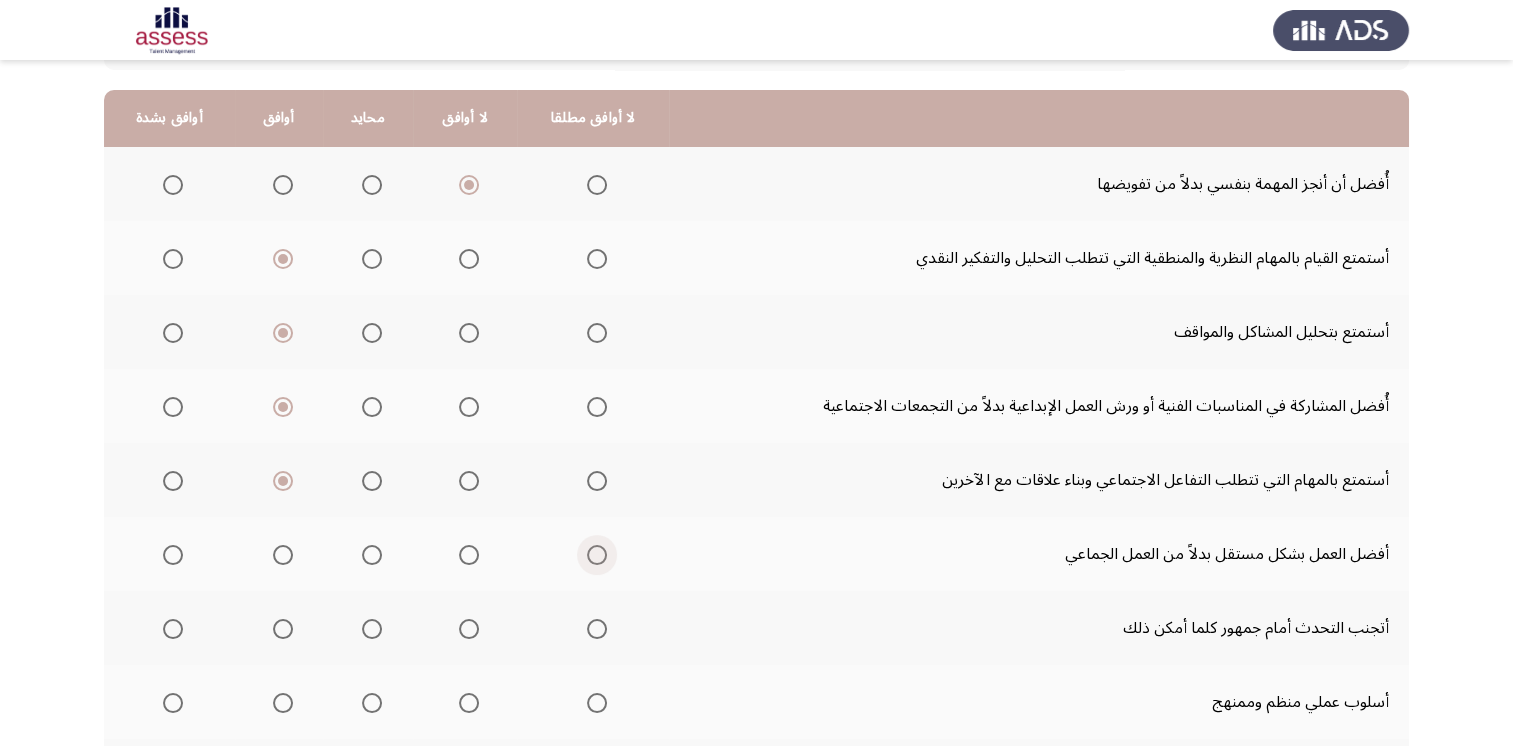 click at bounding box center (597, 555) 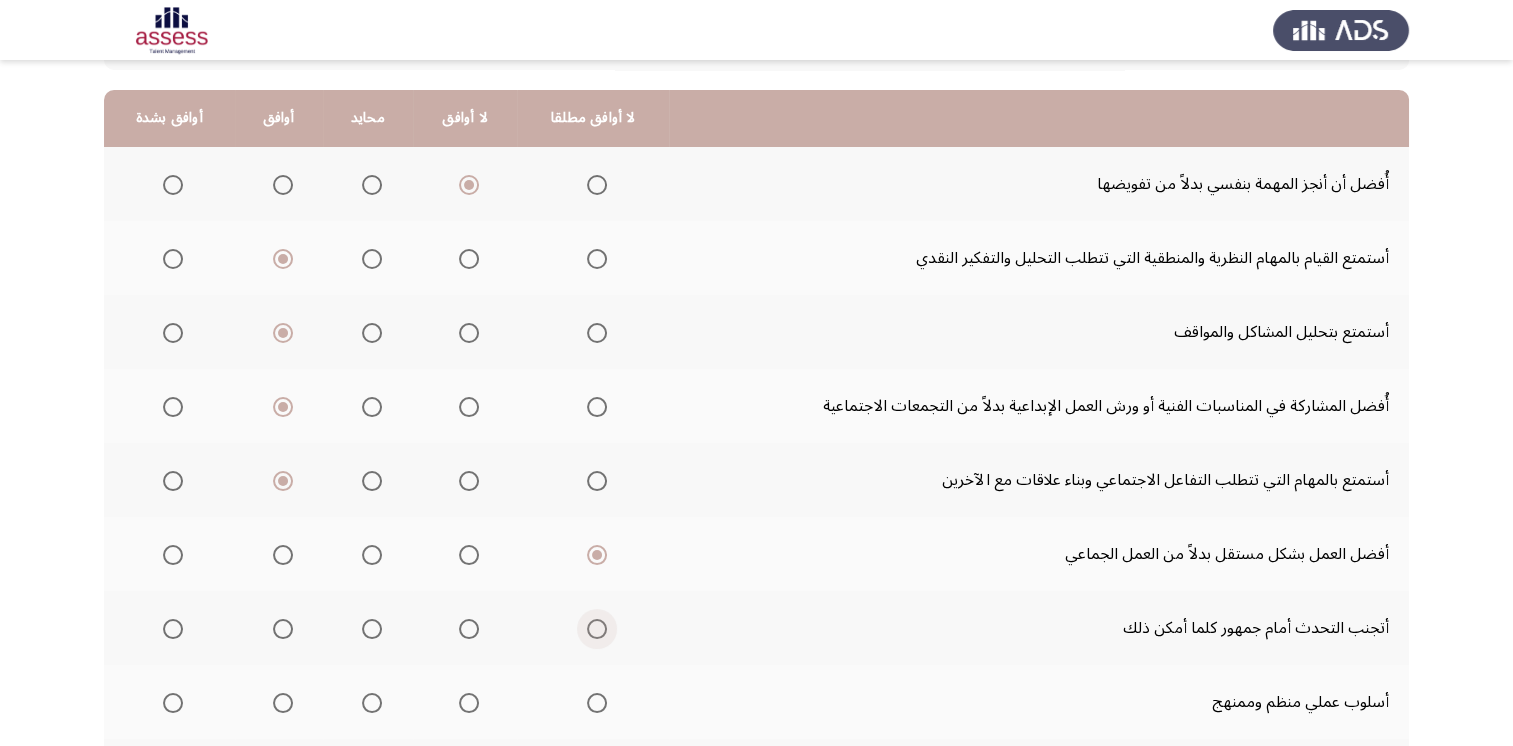 click at bounding box center (597, 629) 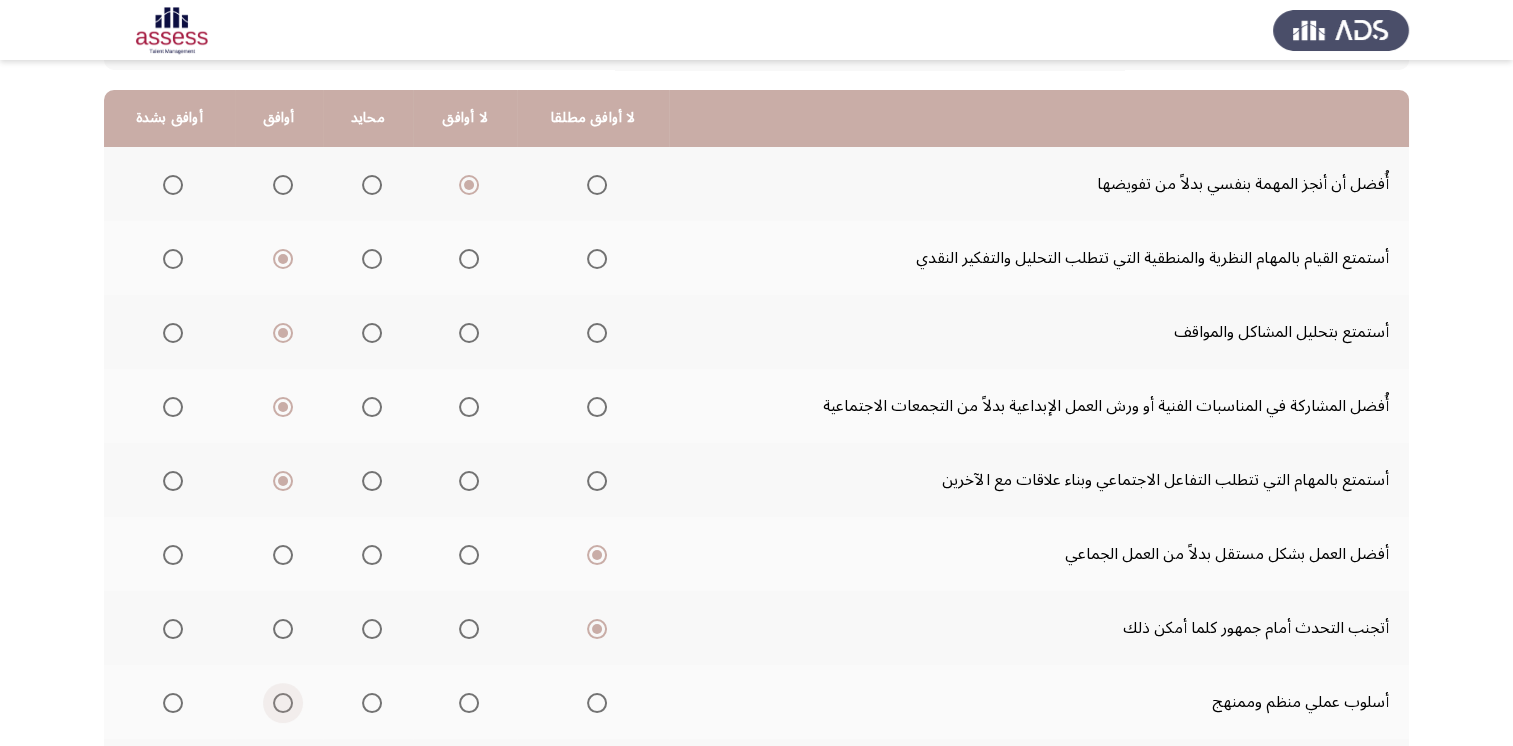 click at bounding box center [283, 703] 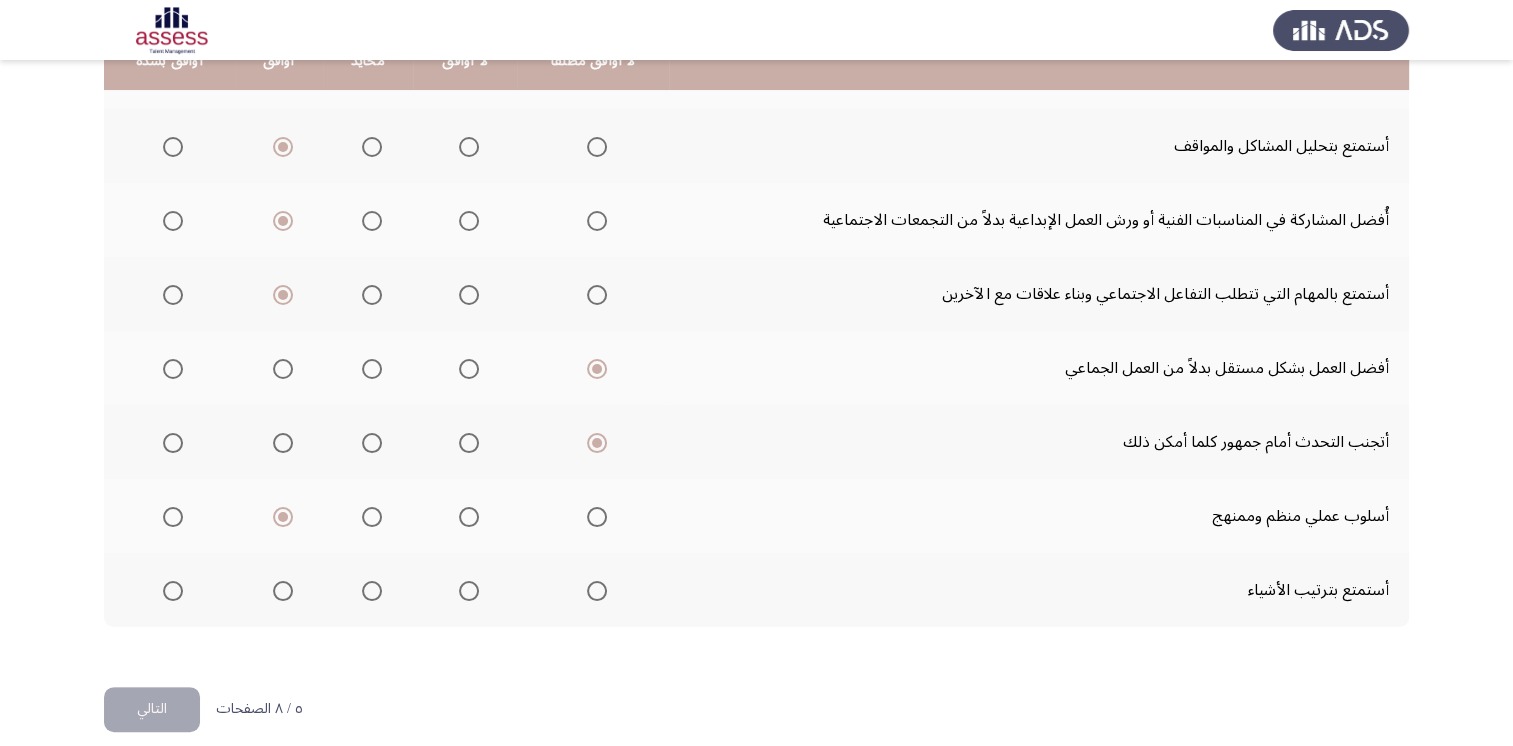 scroll, scrollTop: 384, scrollLeft: 0, axis: vertical 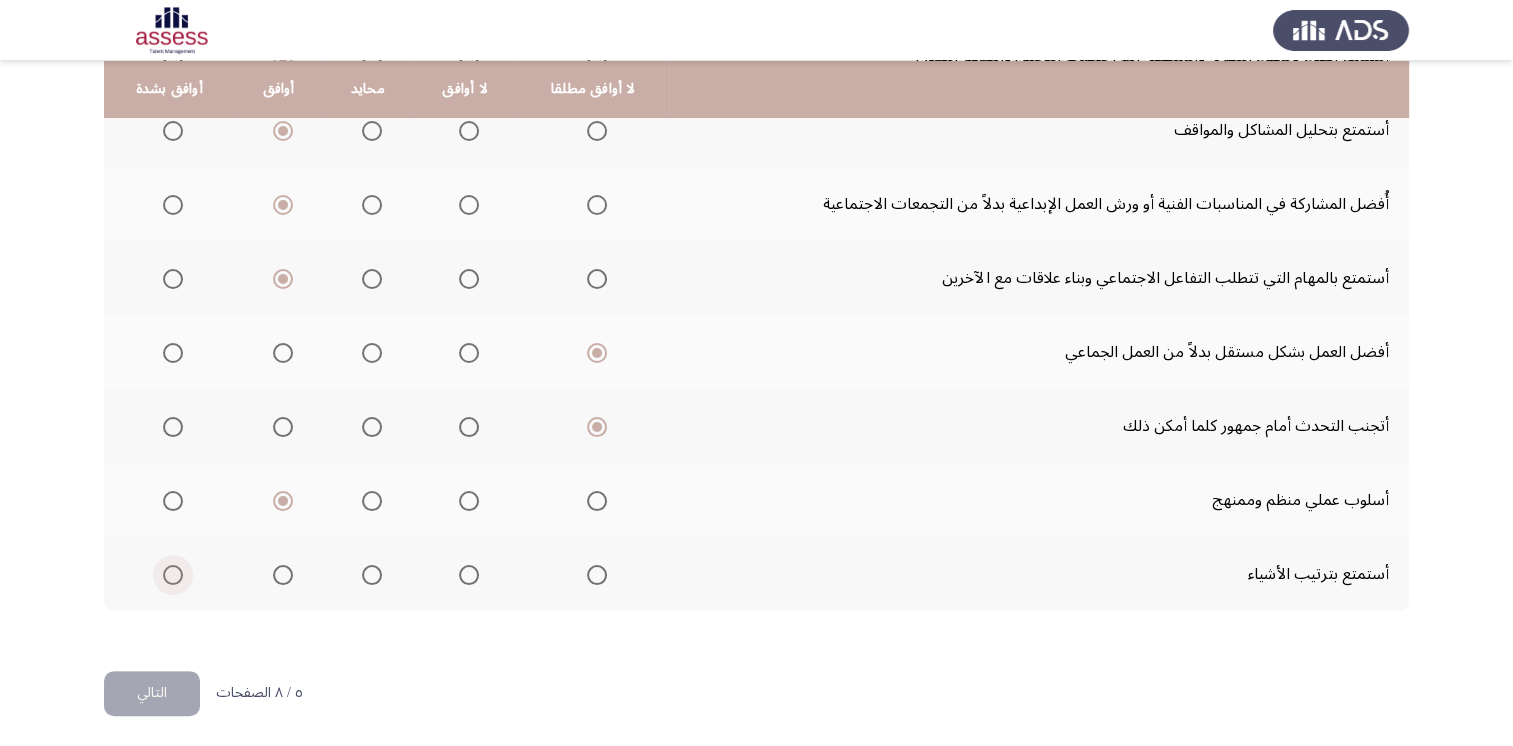 click at bounding box center [173, 575] 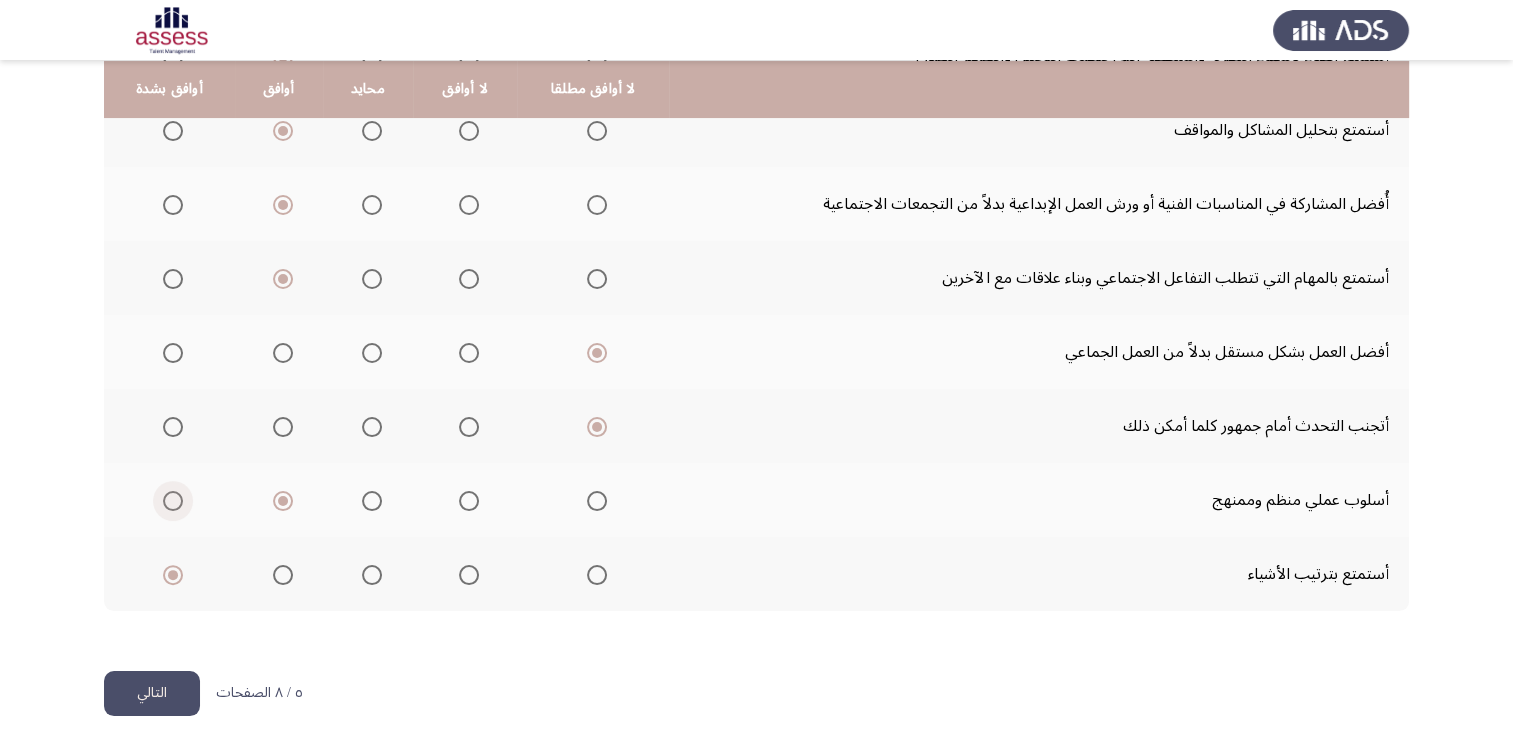 click at bounding box center [173, 501] 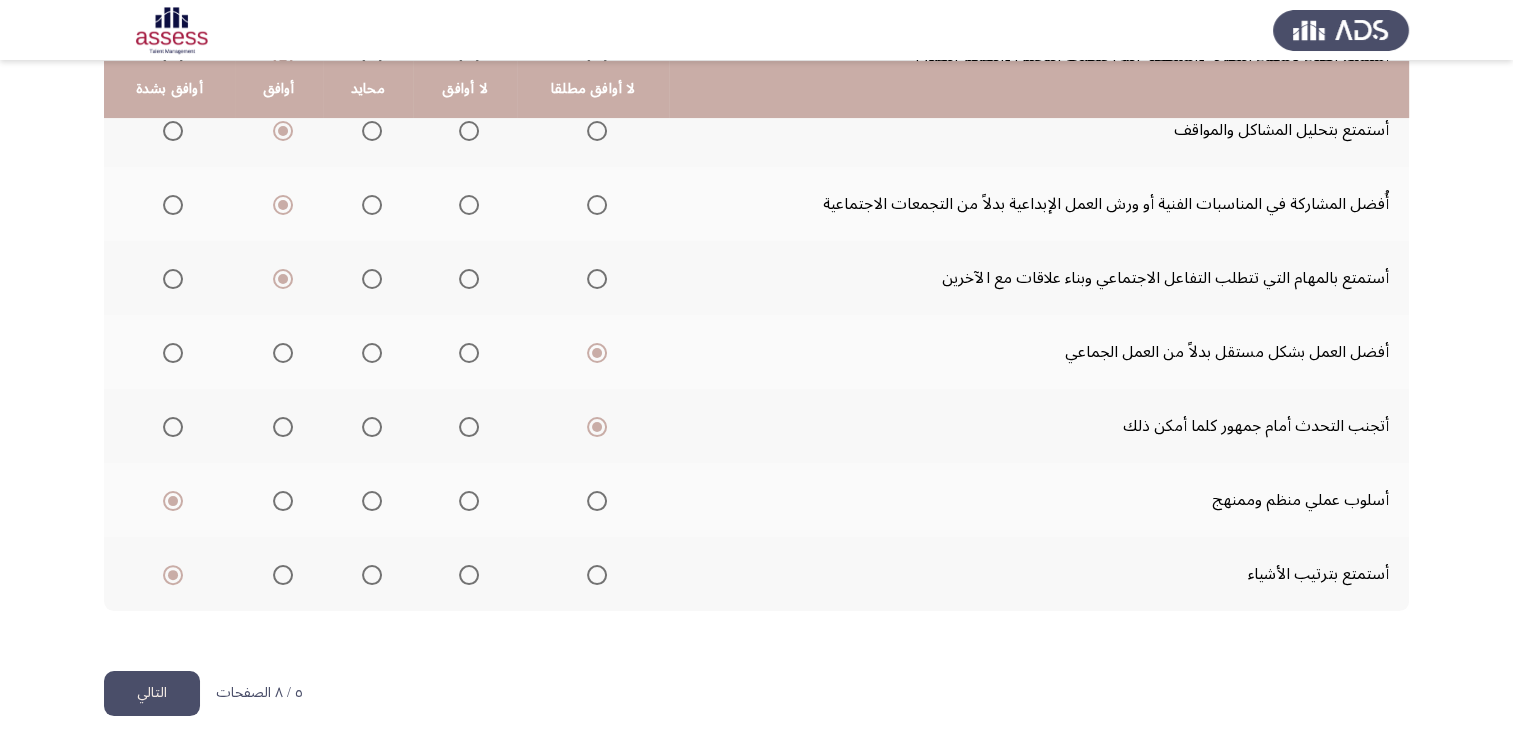 click on "التالي" 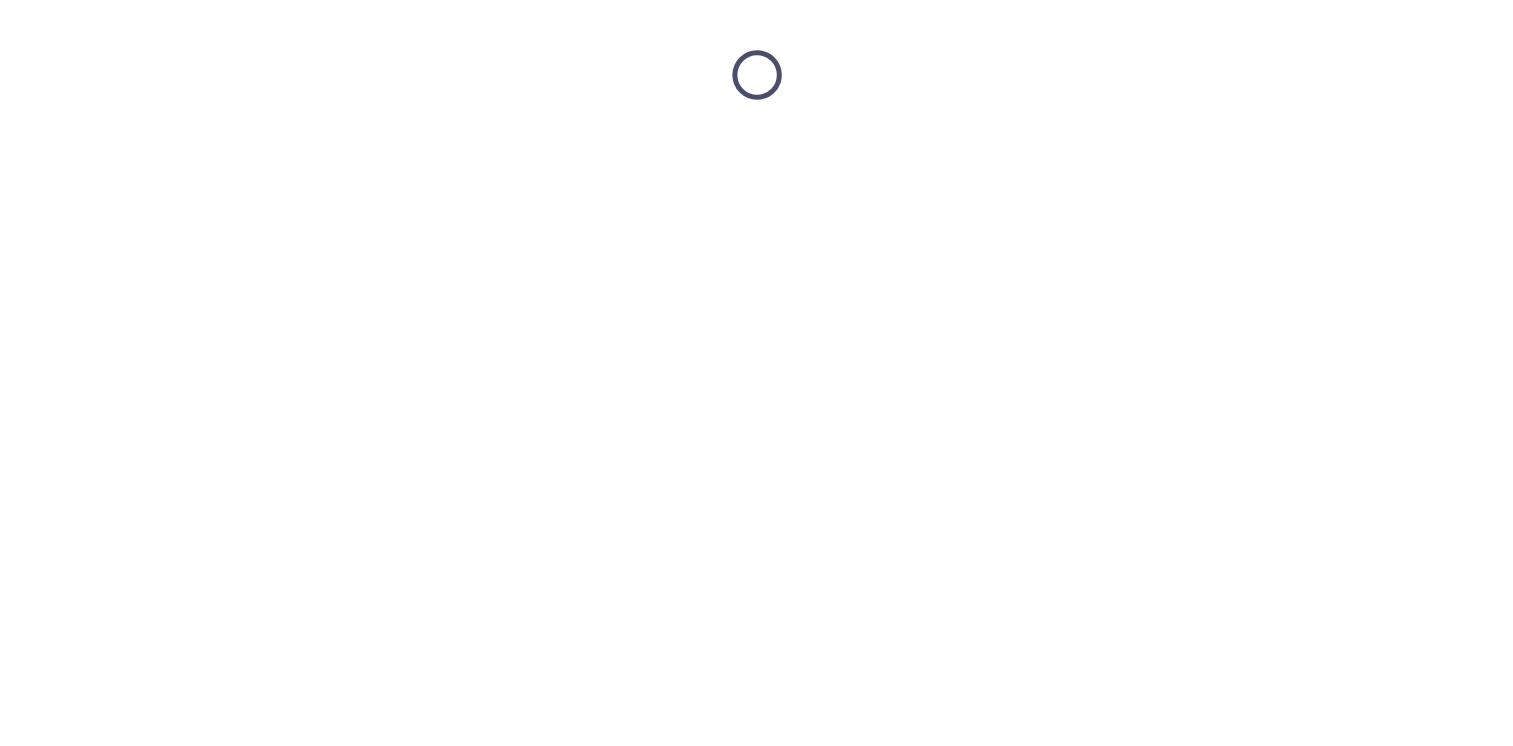 scroll, scrollTop: 0, scrollLeft: 0, axis: both 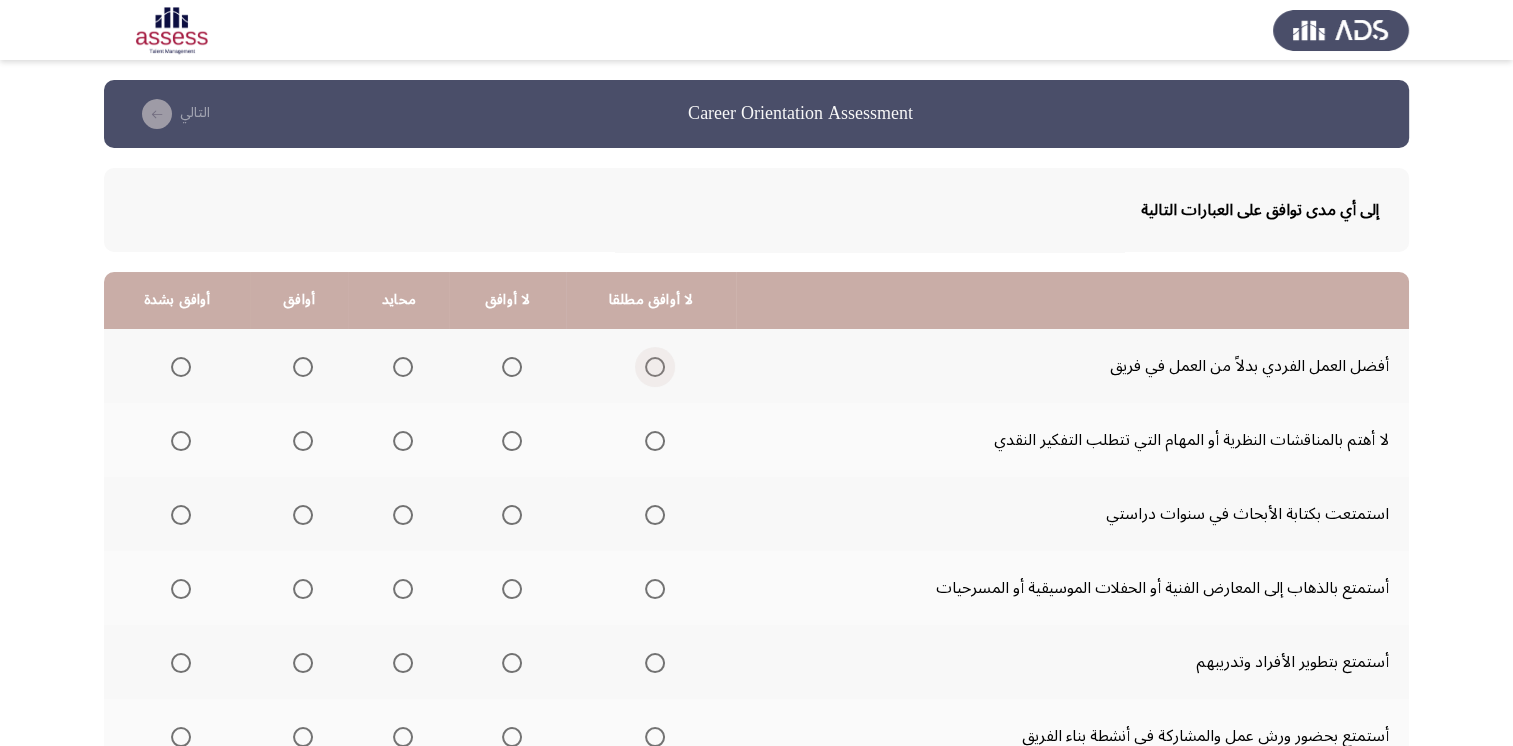 click at bounding box center [655, 367] 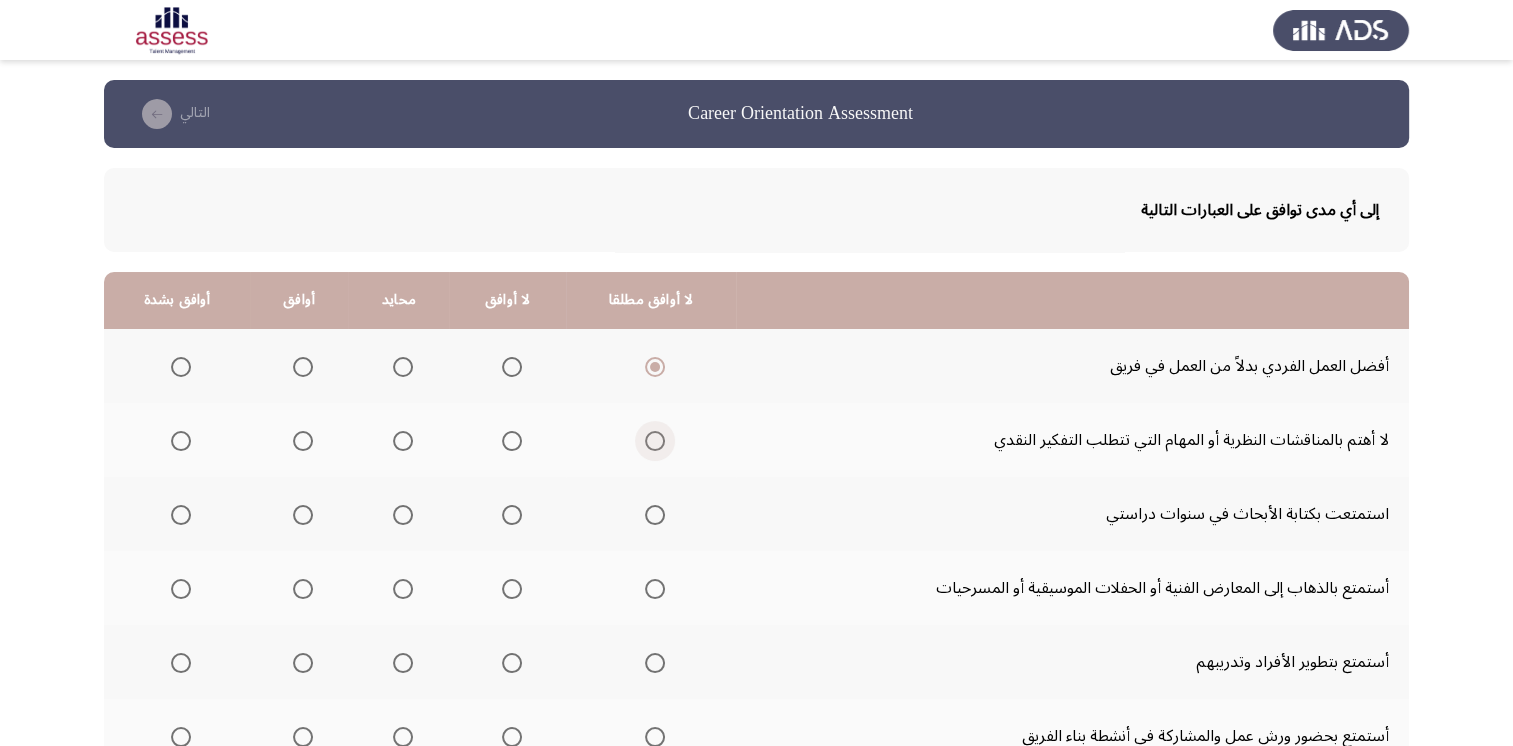click at bounding box center [655, 441] 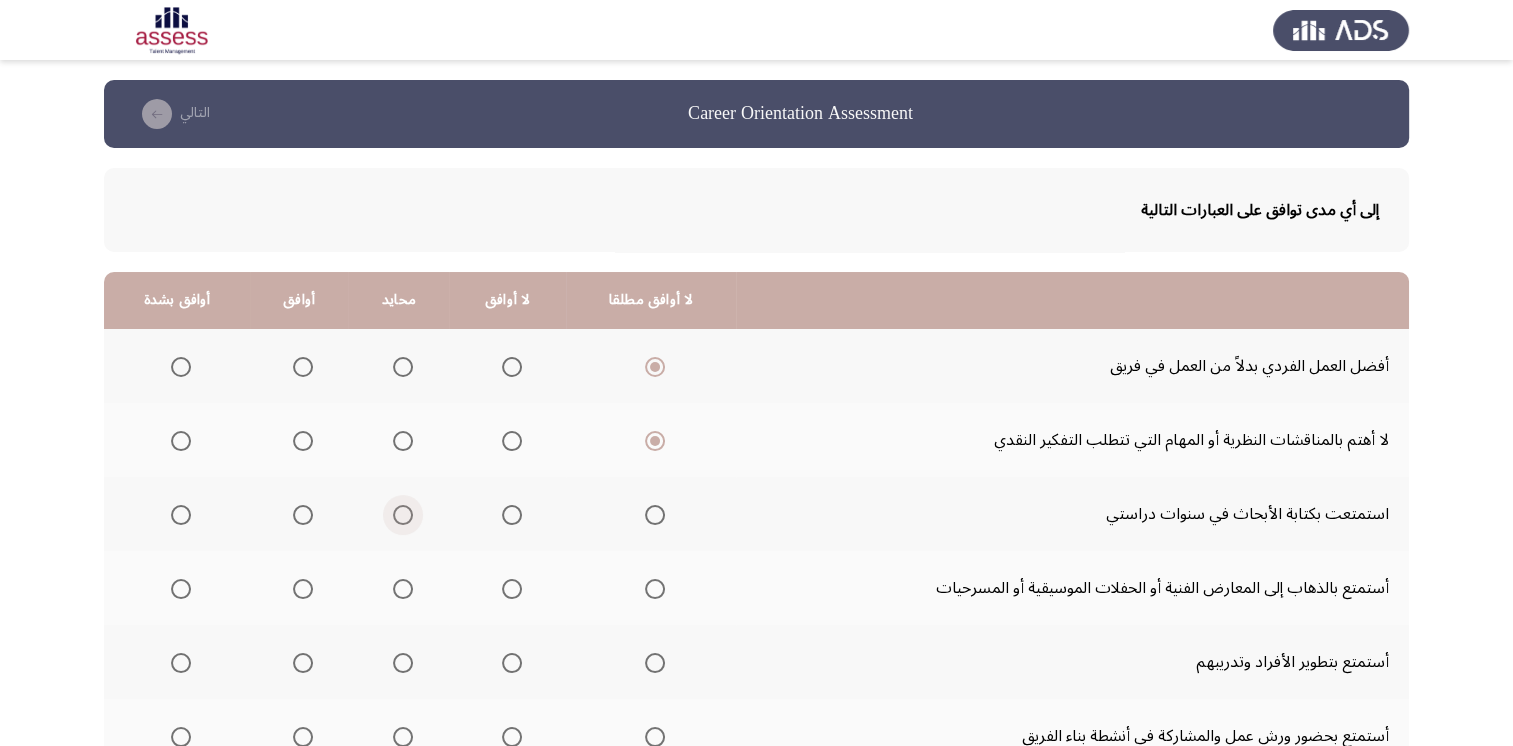 click at bounding box center (403, 515) 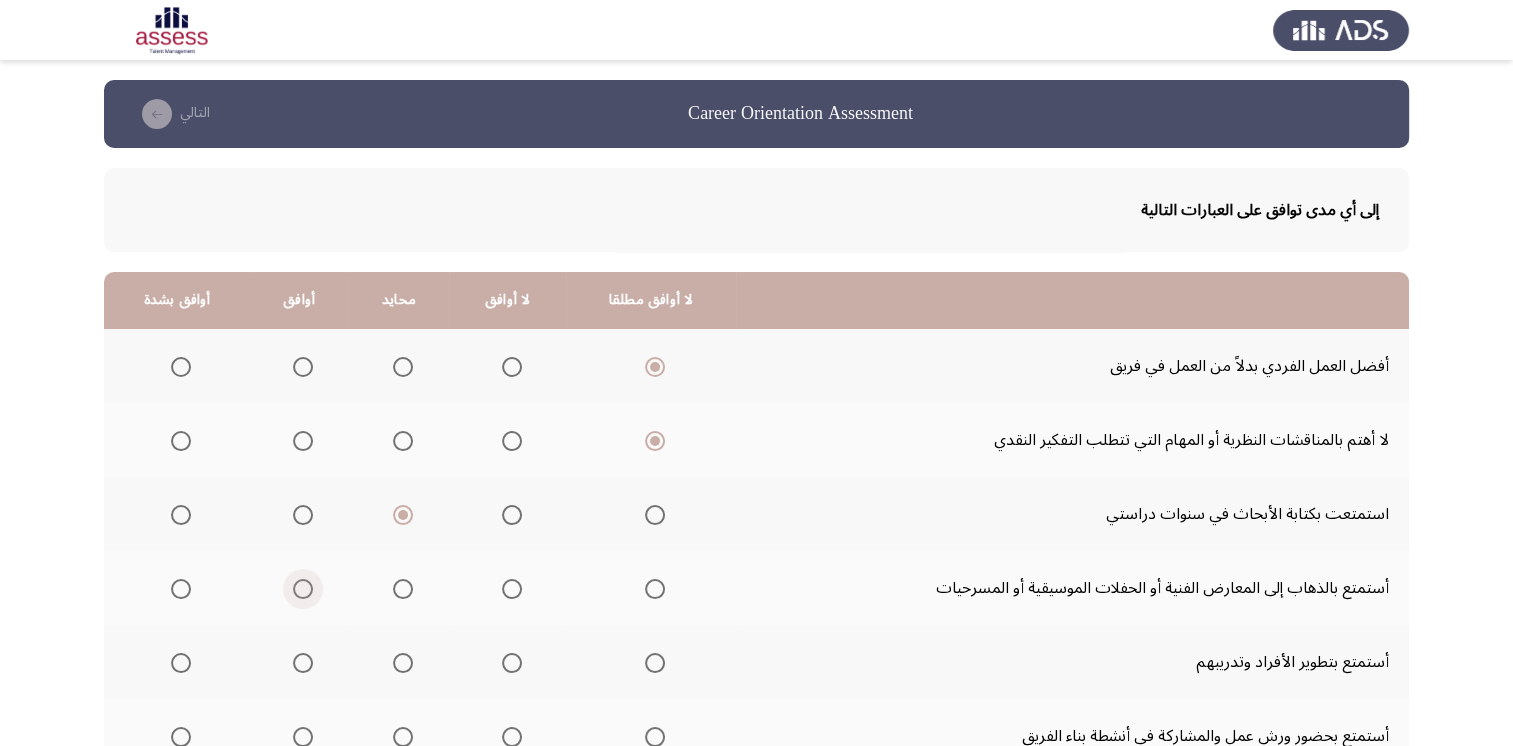 click at bounding box center (303, 589) 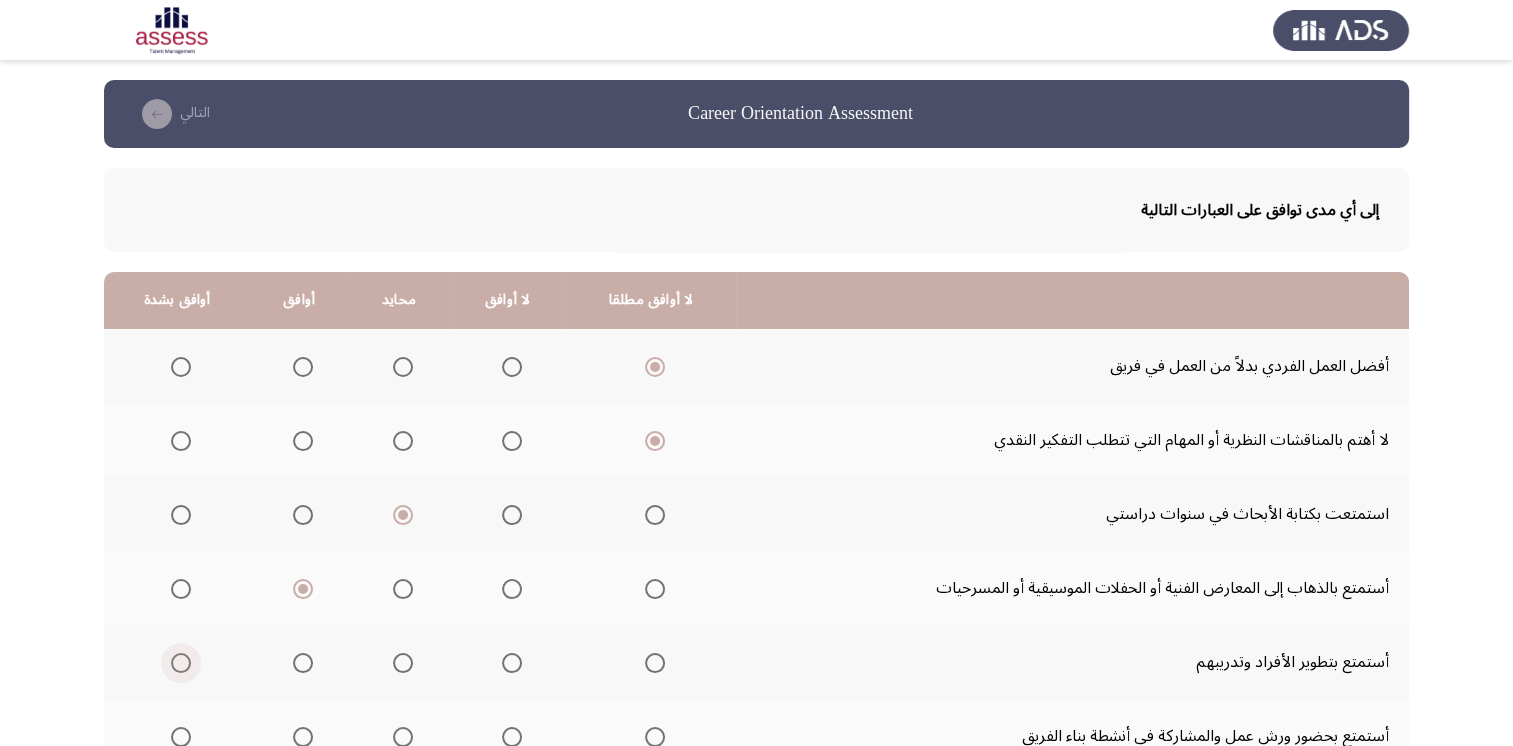 click at bounding box center (181, 663) 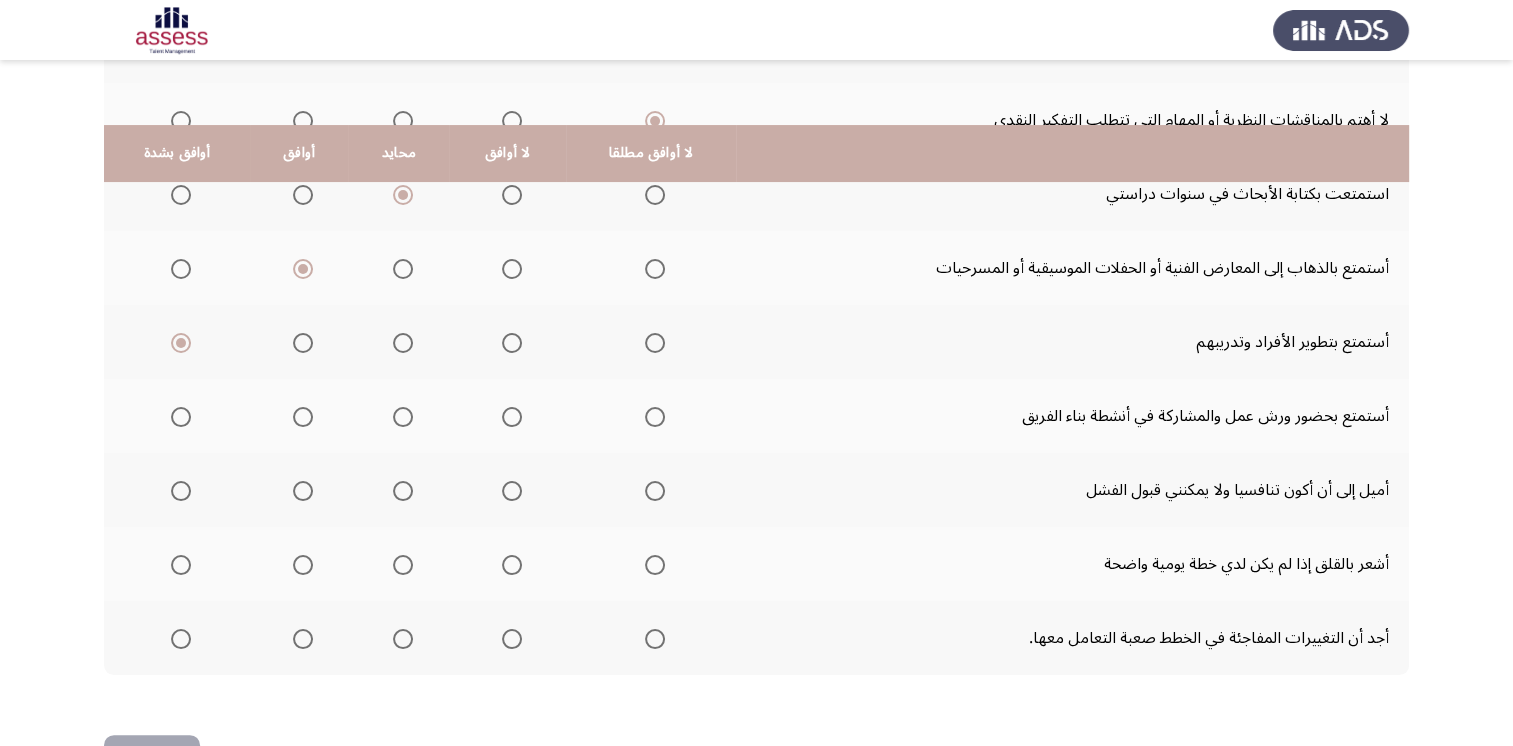 scroll, scrollTop: 384, scrollLeft: 0, axis: vertical 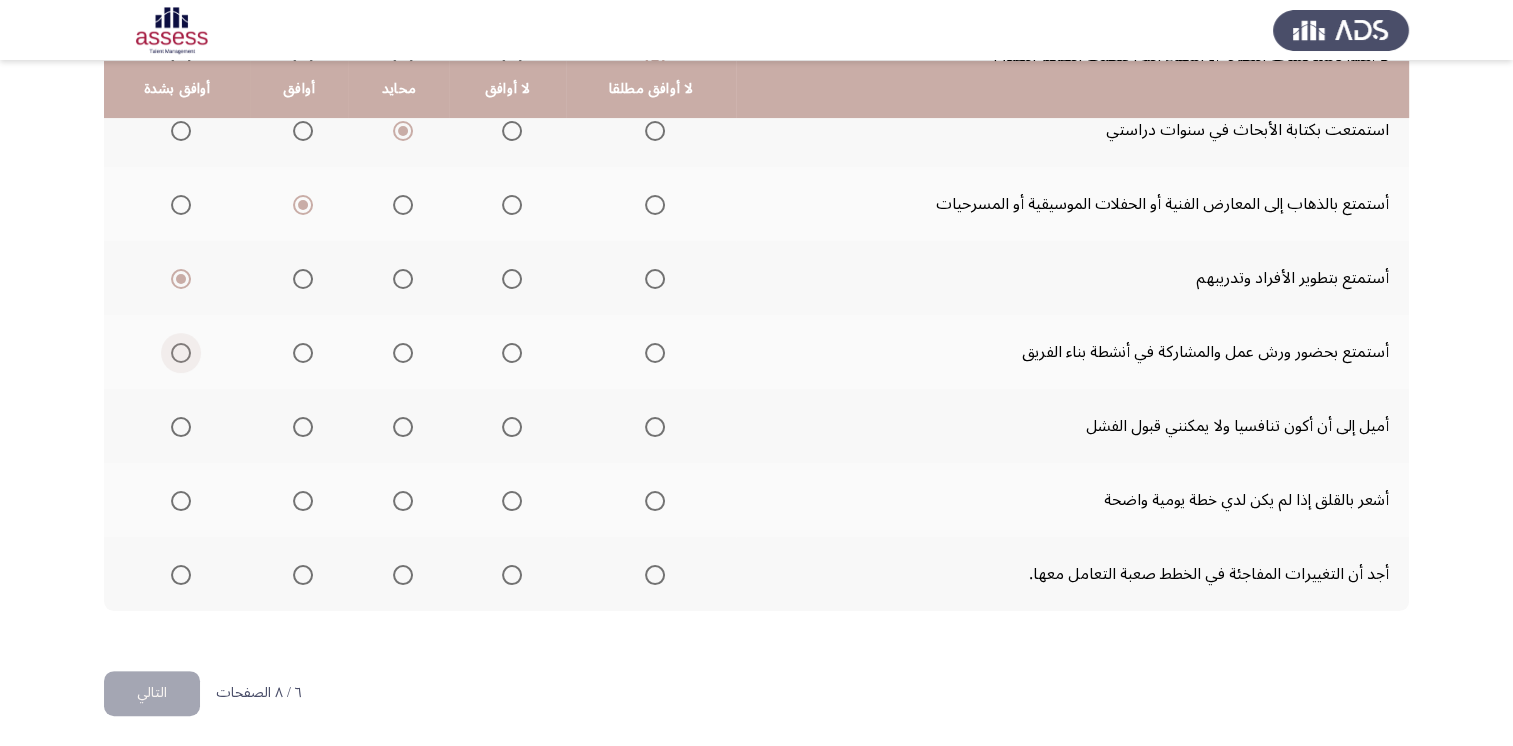click at bounding box center [181, 353] 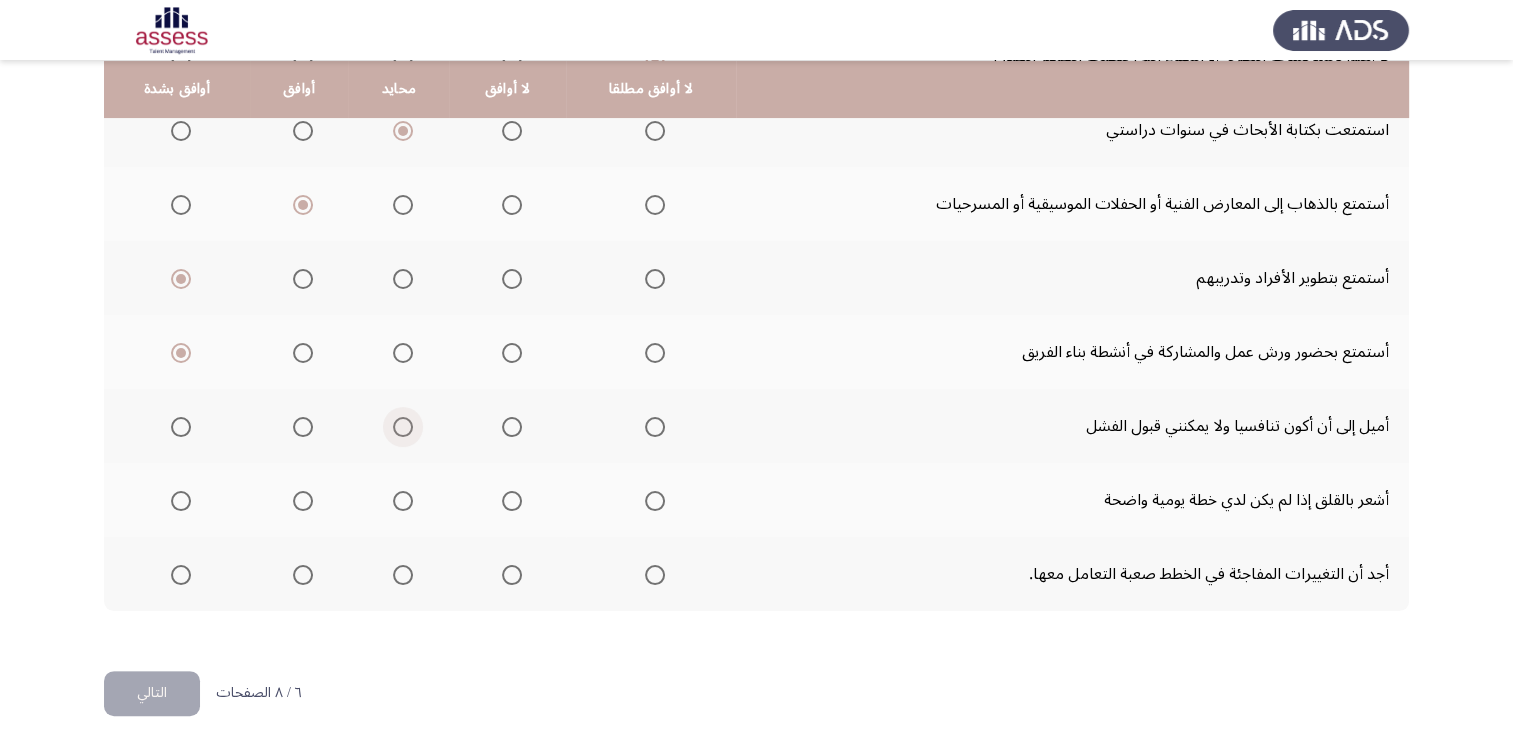 click at bounding box center [403, 427] 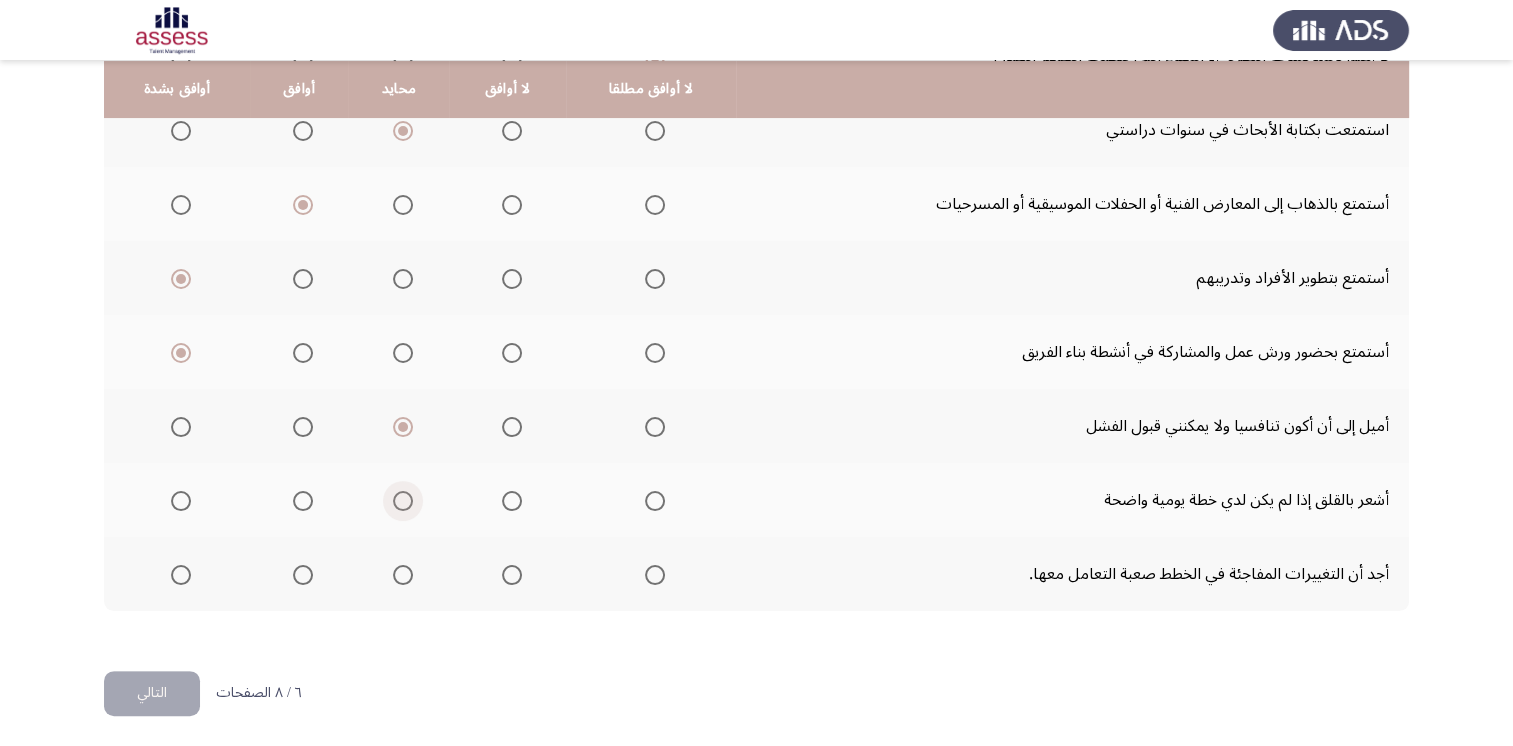 click at bounding box center [403, 501] 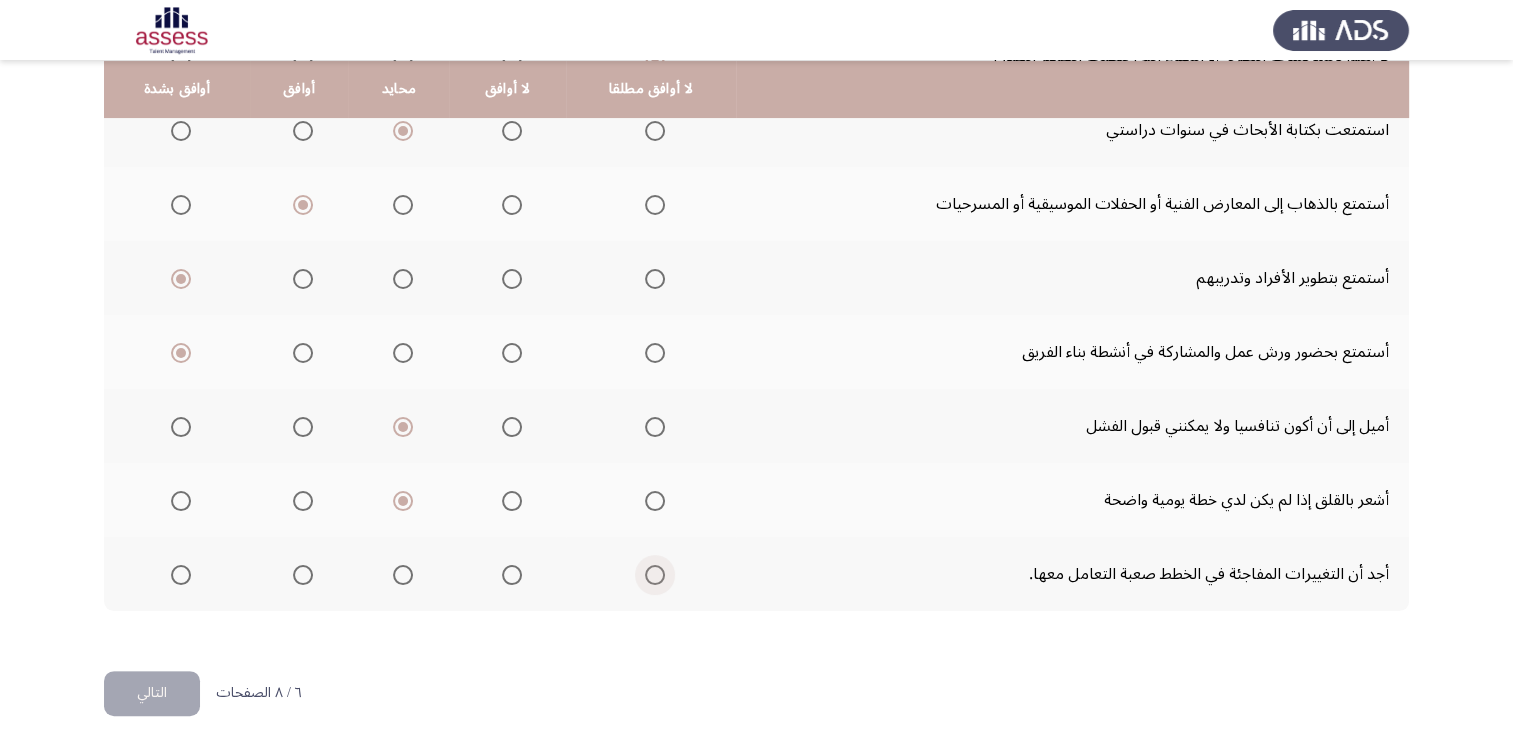 click at bounding box center [655, 575] 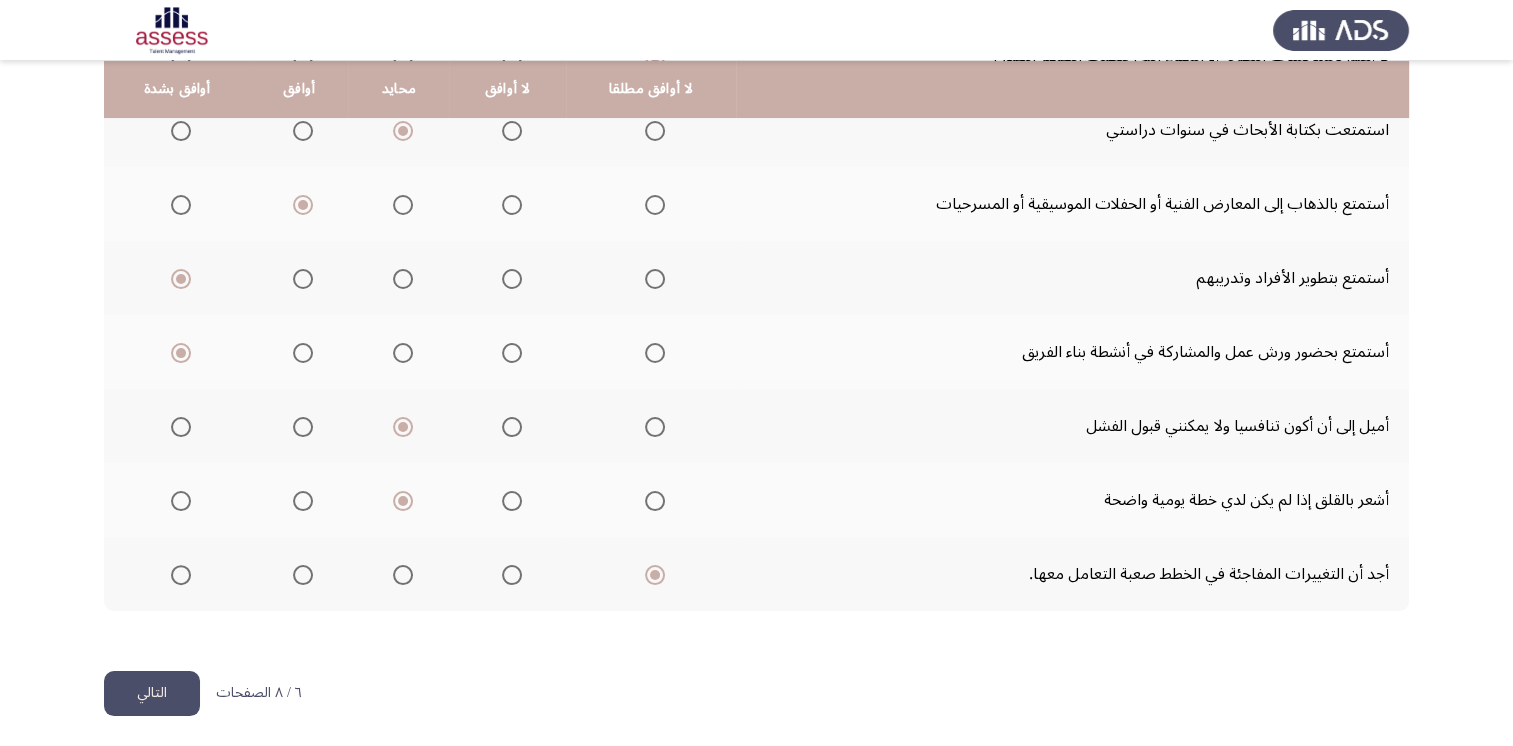 click on "التالي" 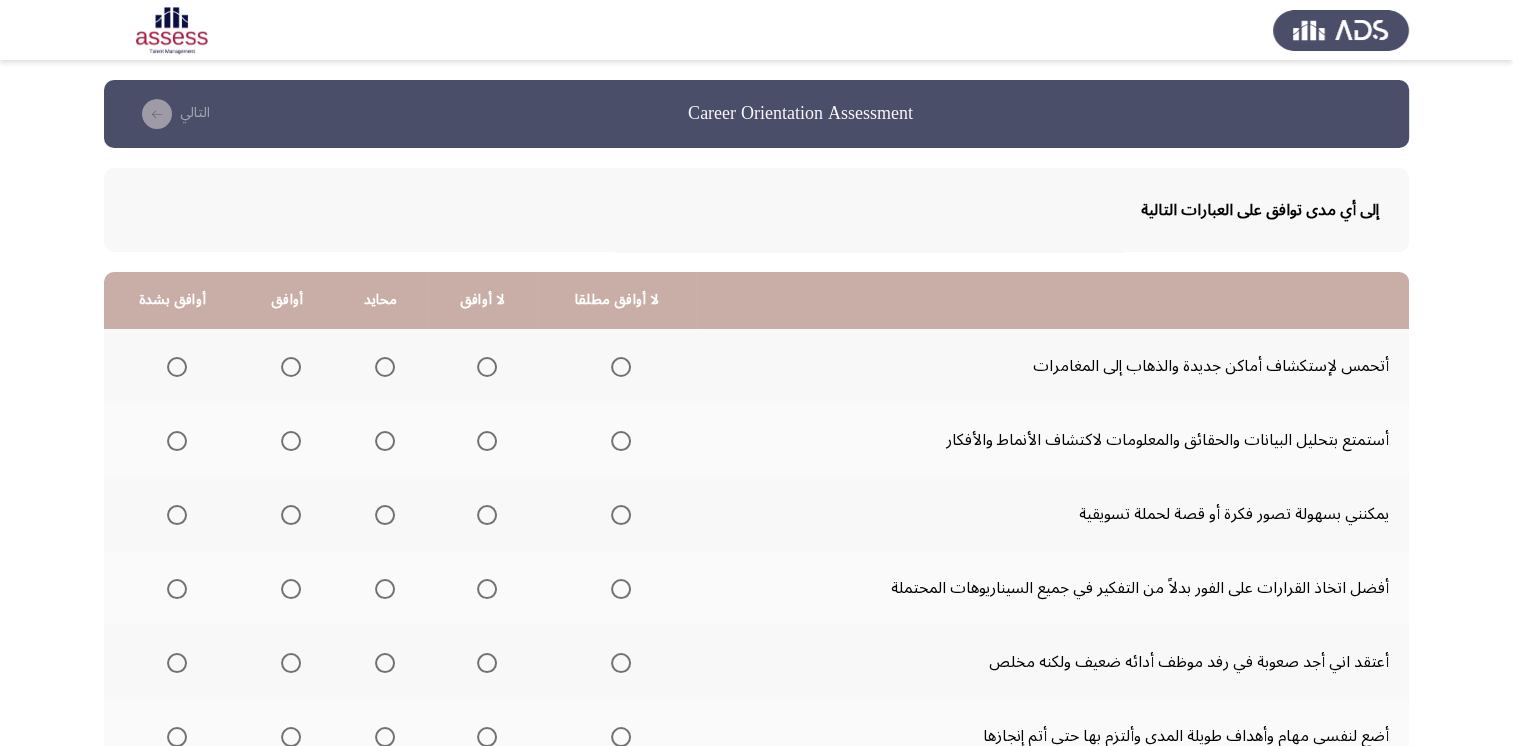 click 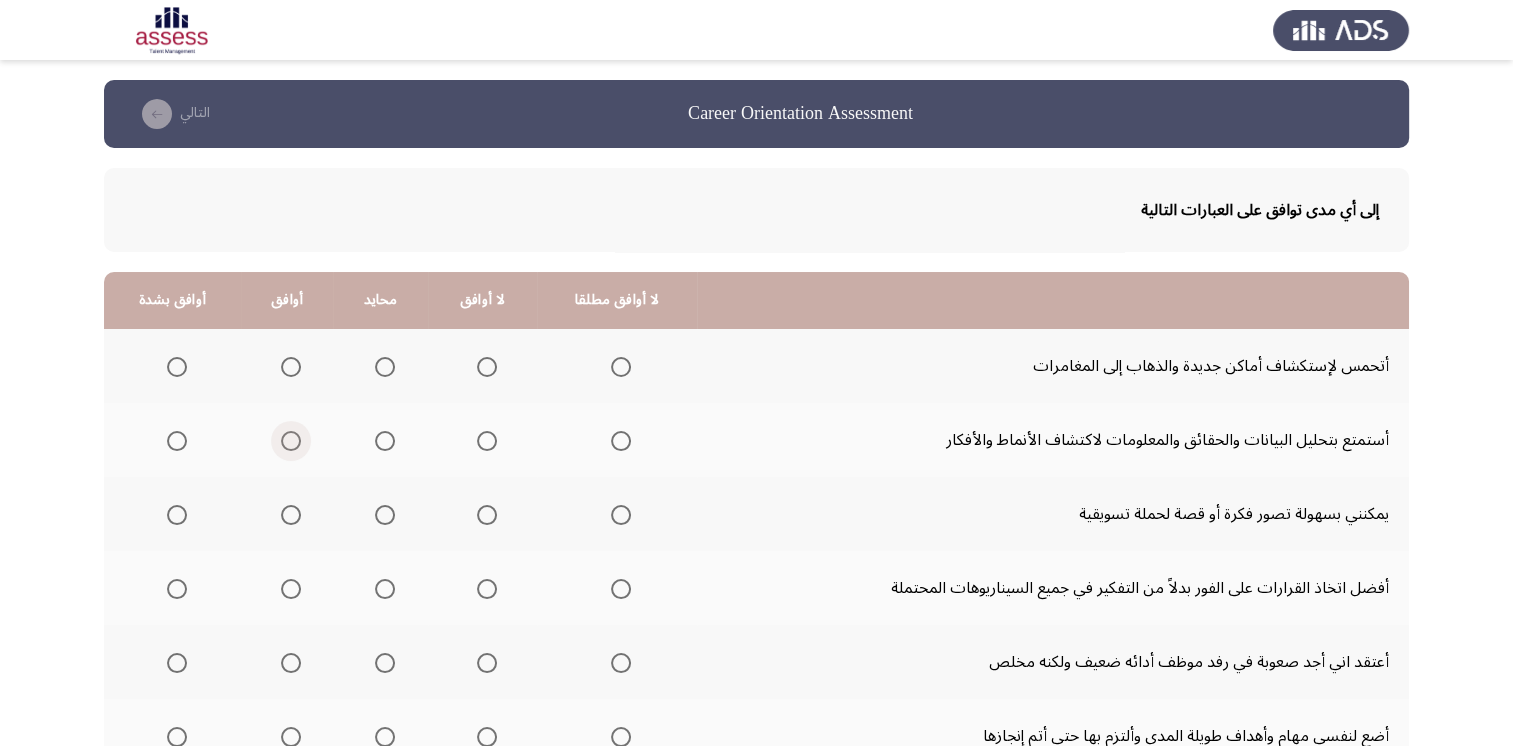 click at bounding box center (291, 441) 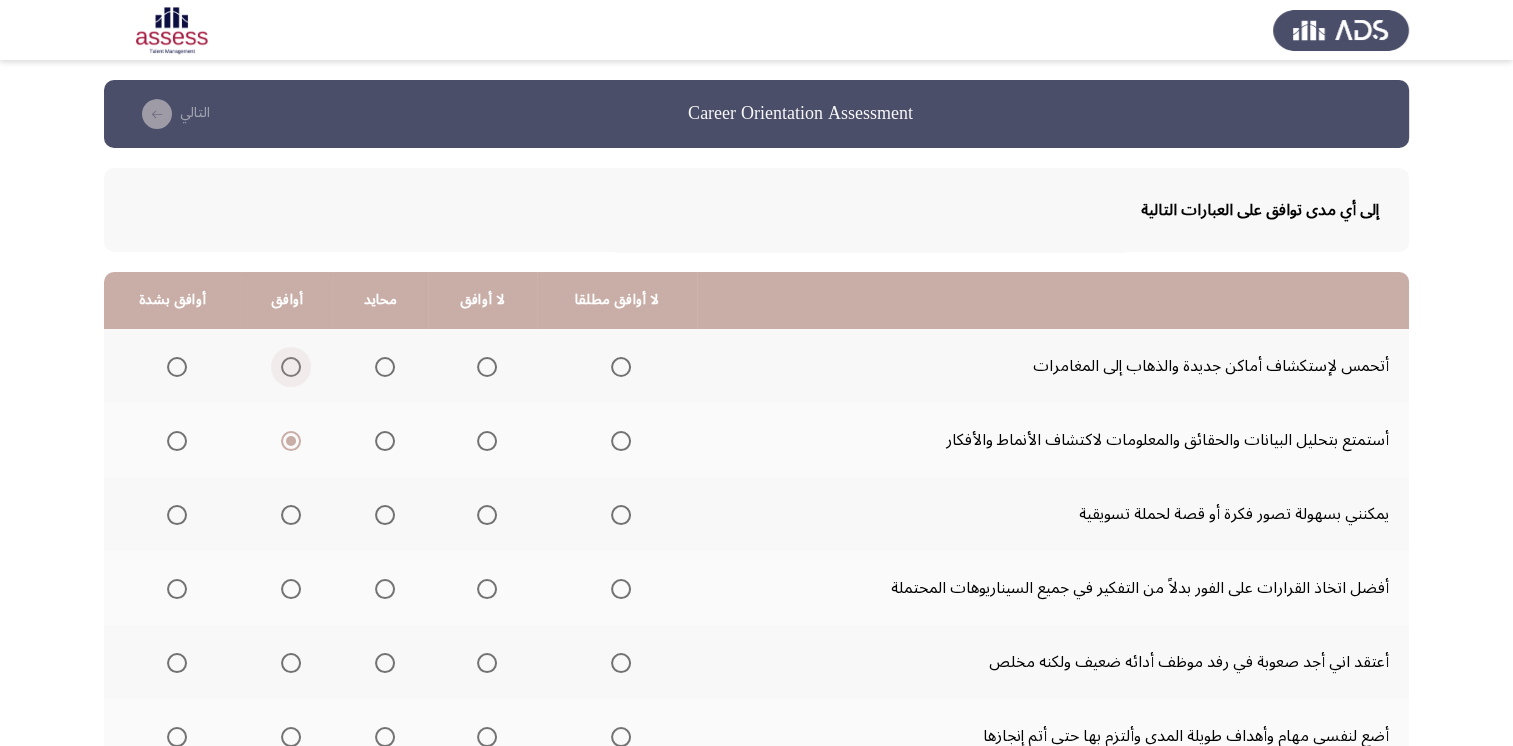 click at bounding box center [291, 367] 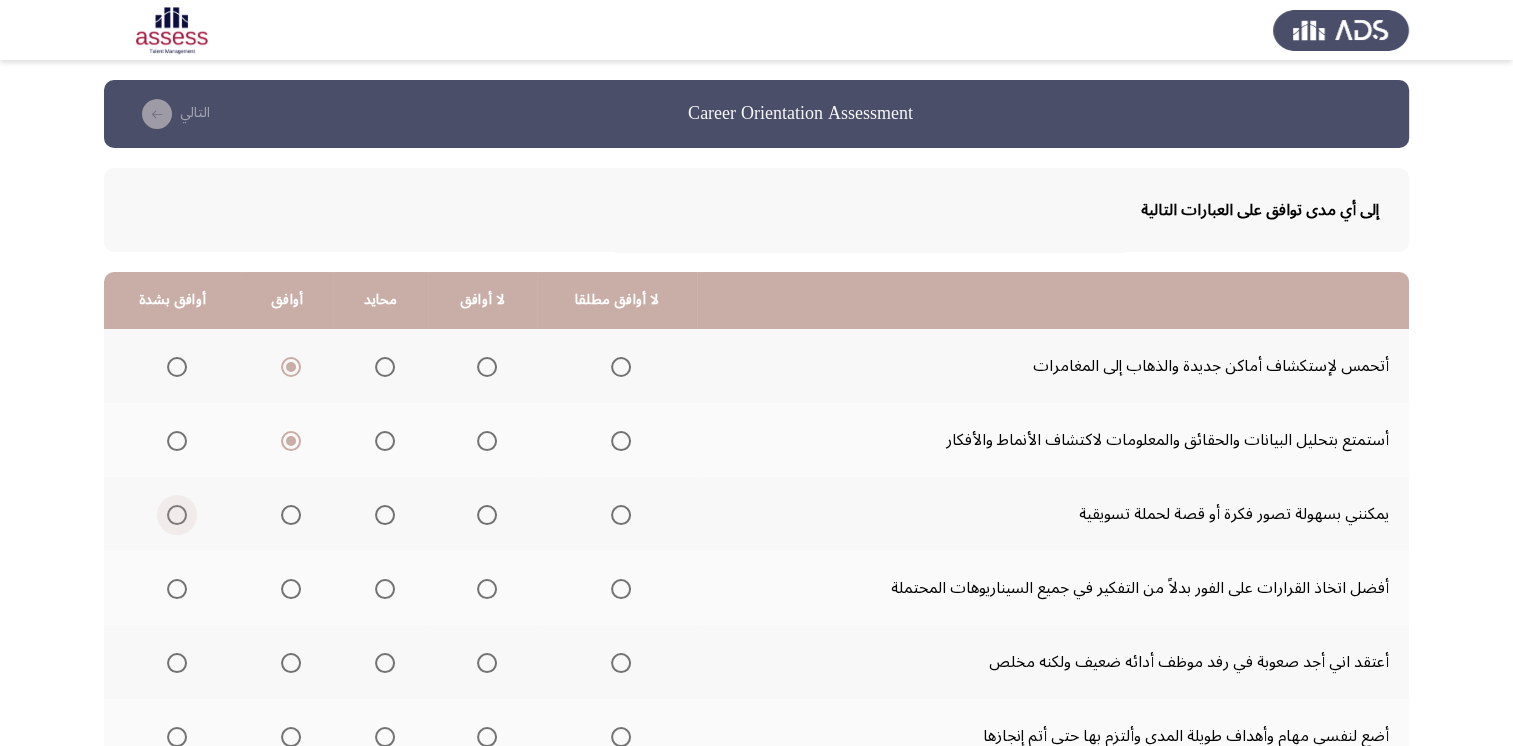 click at bounding box center (177, 515) 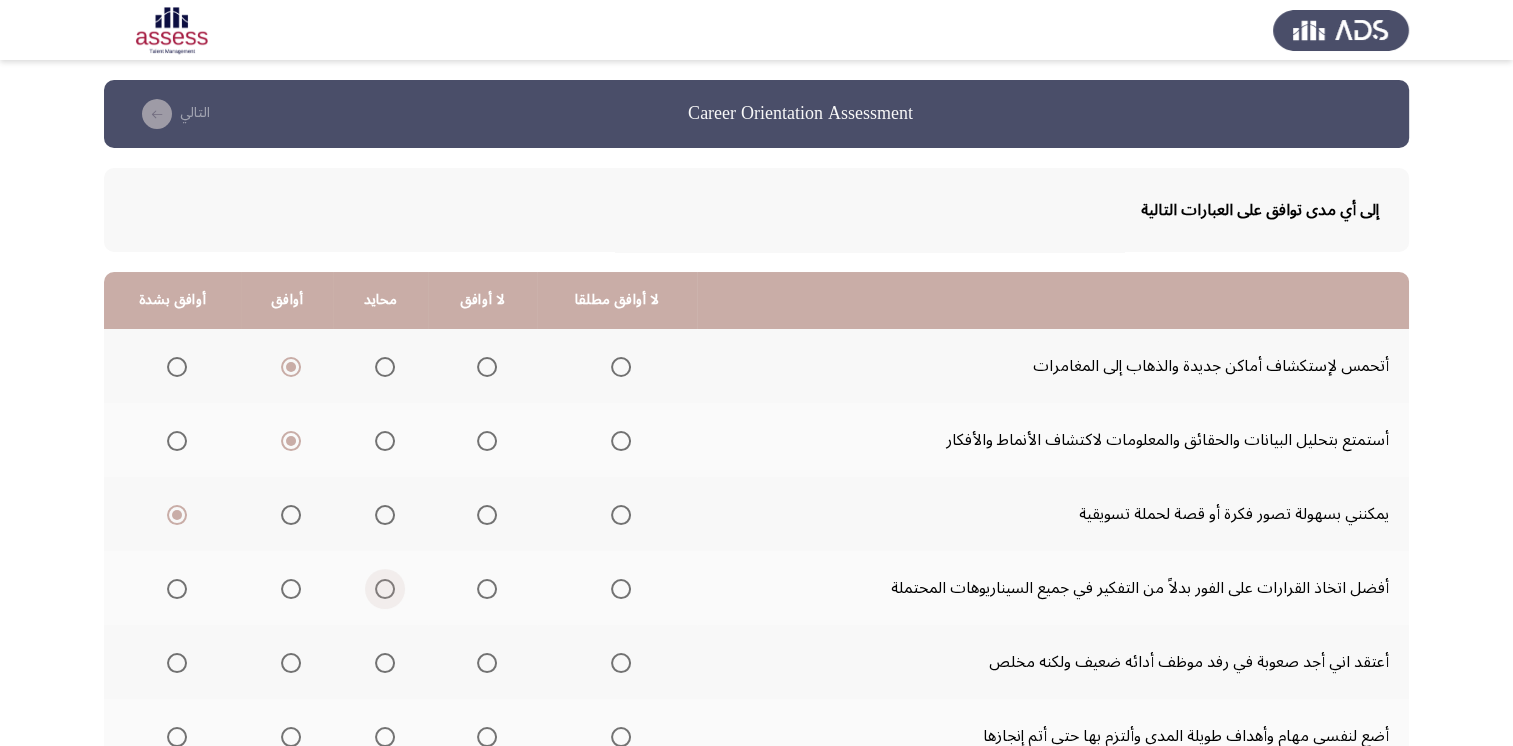 click at bounding box center [385, 589] 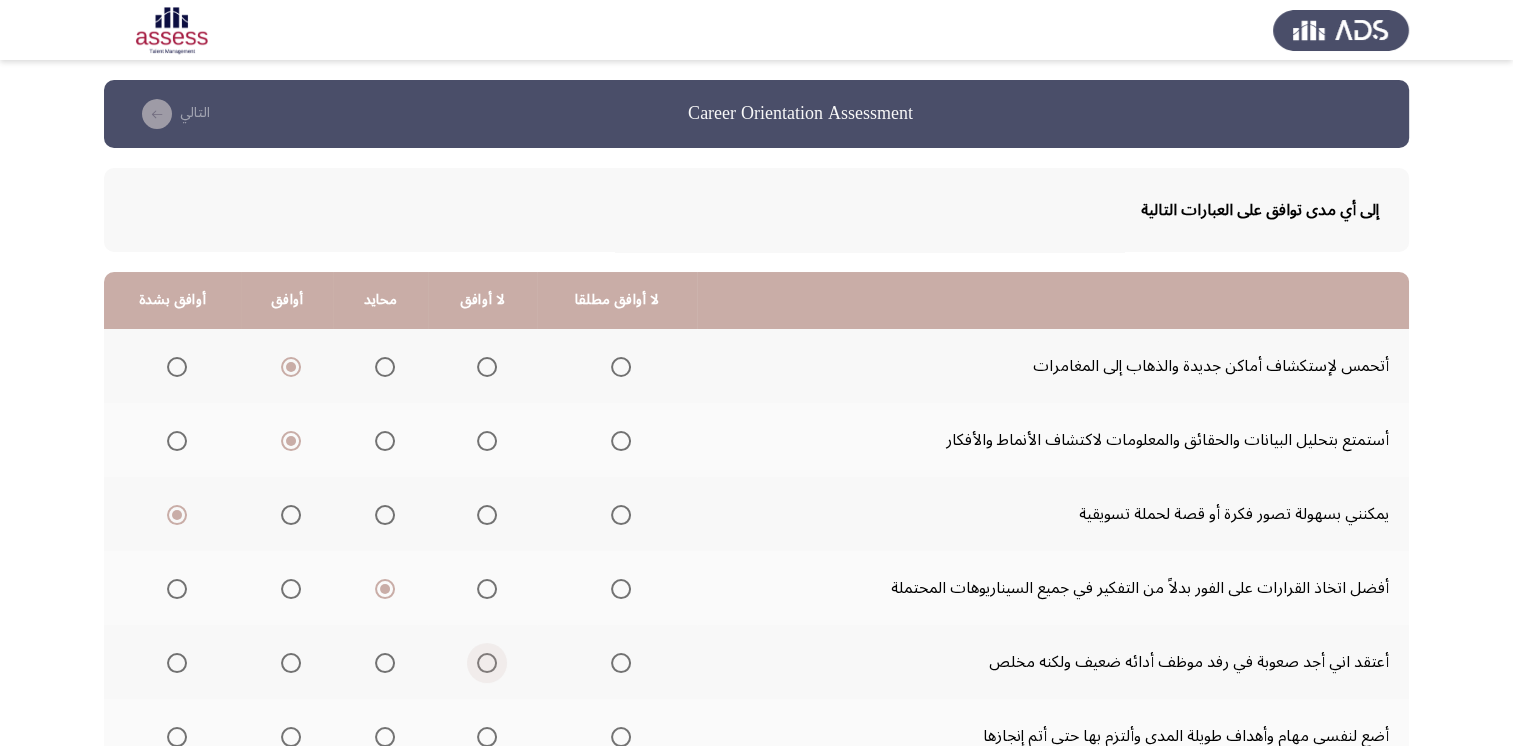 click at bounding box center (487, 663) 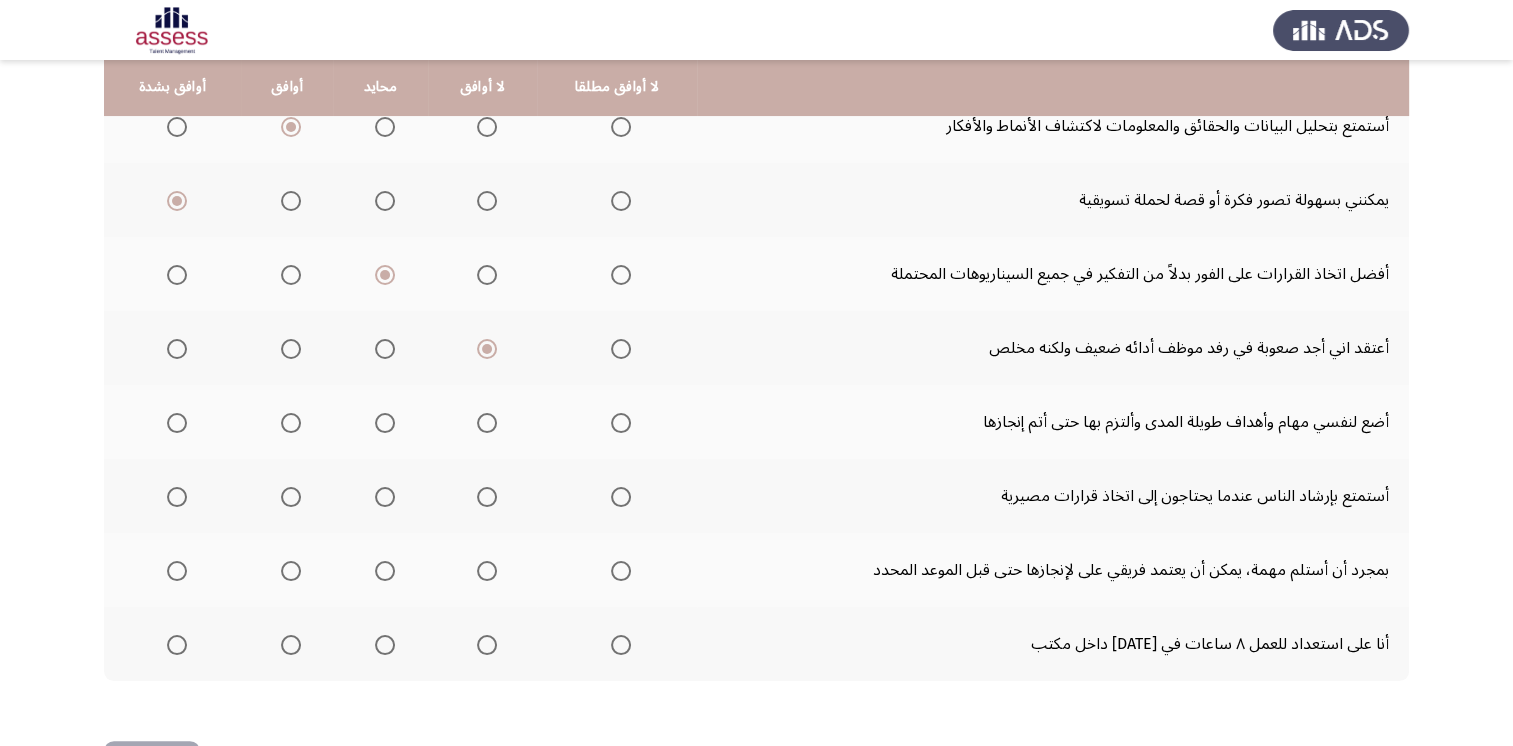 scroll, scrollTop: 312, scrollLeft: 0, axis: vertical 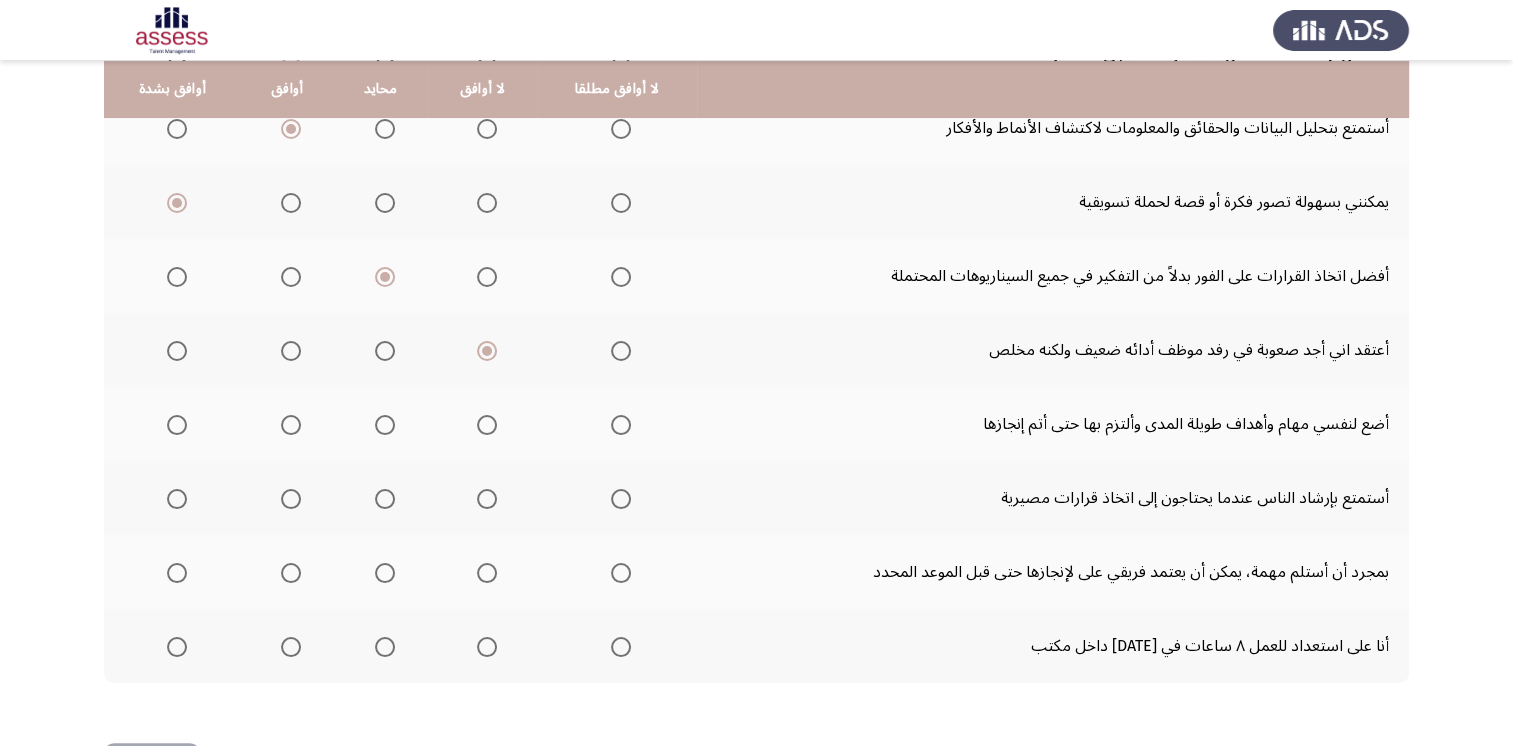 click at bounding box center (177, 425) 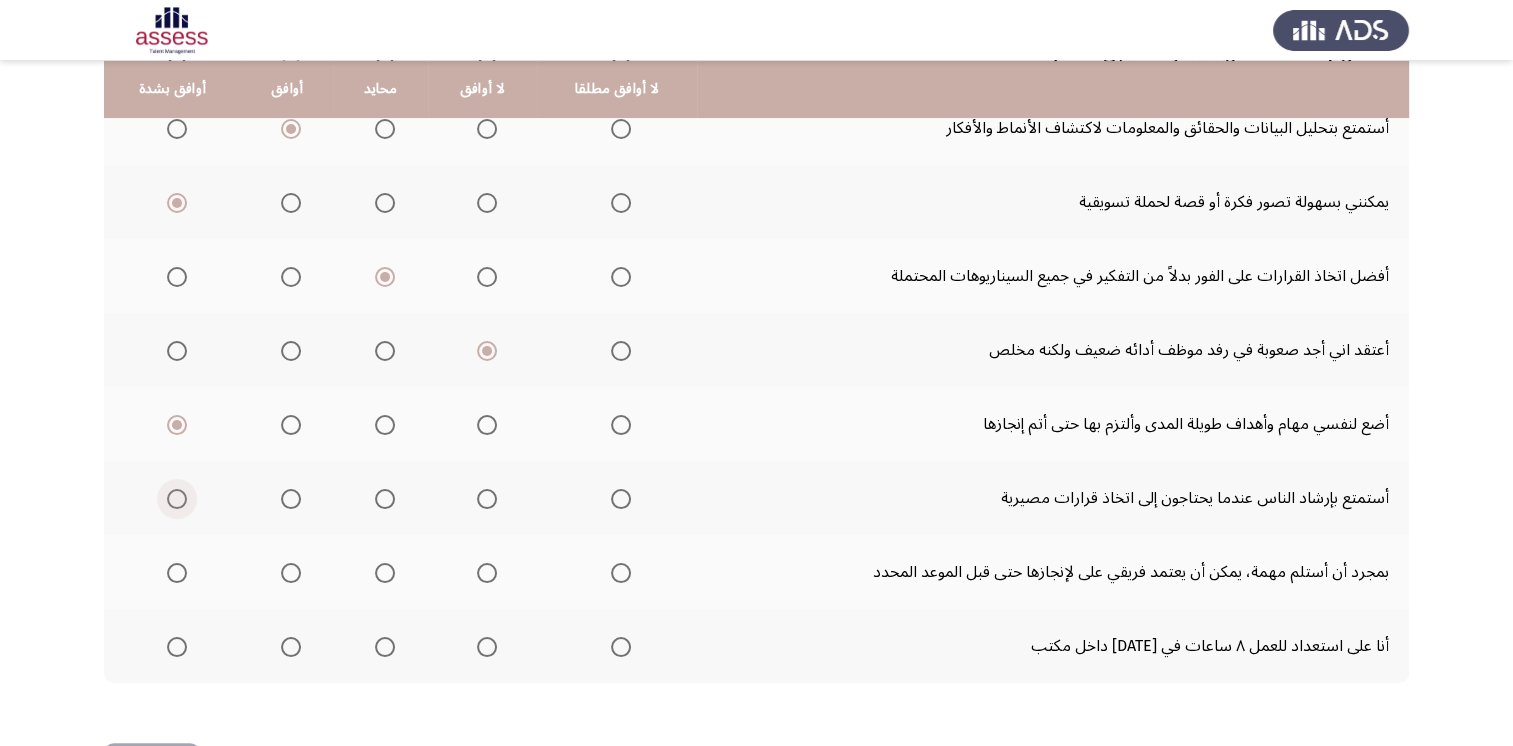 click at bounding box center (177, 499) 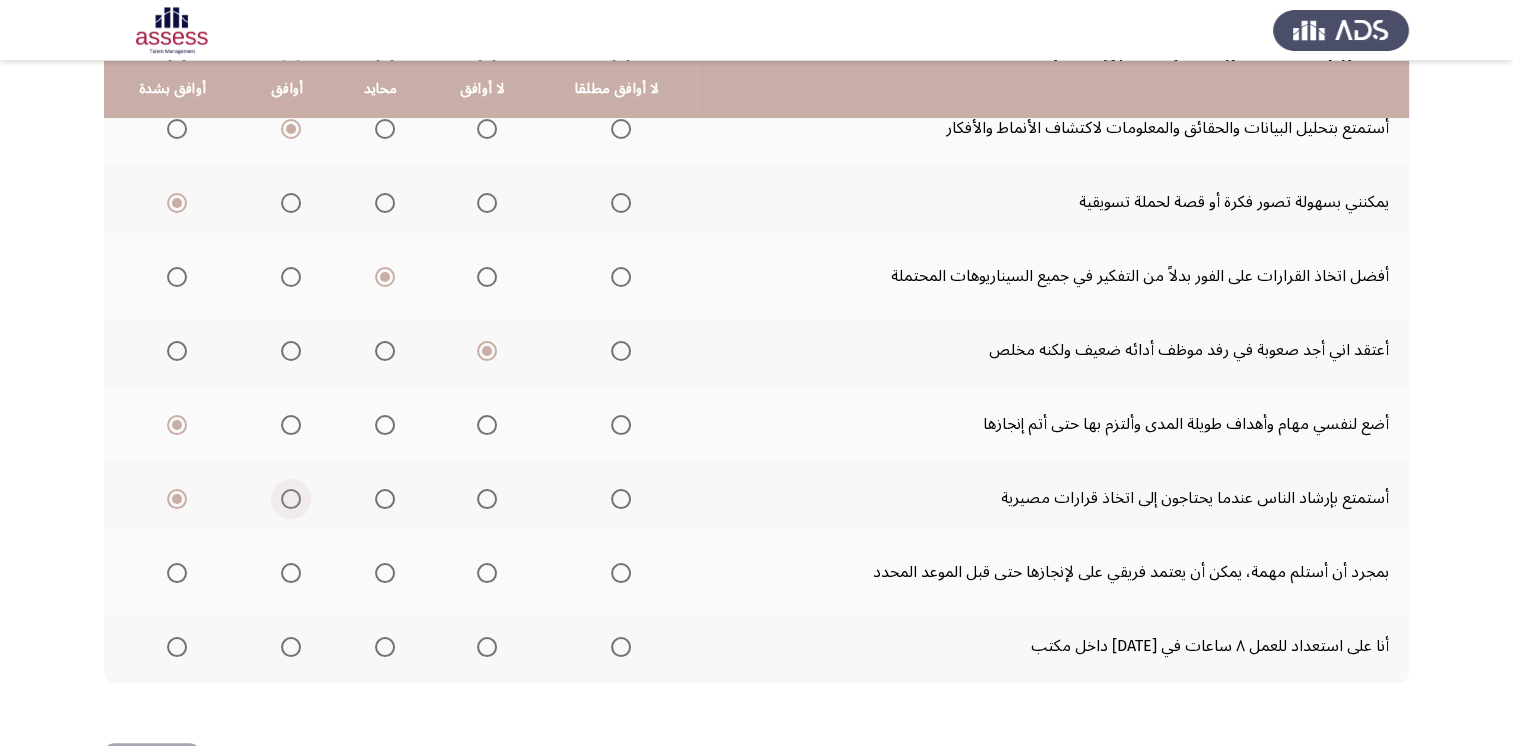 click at bounding box center (291, 499) 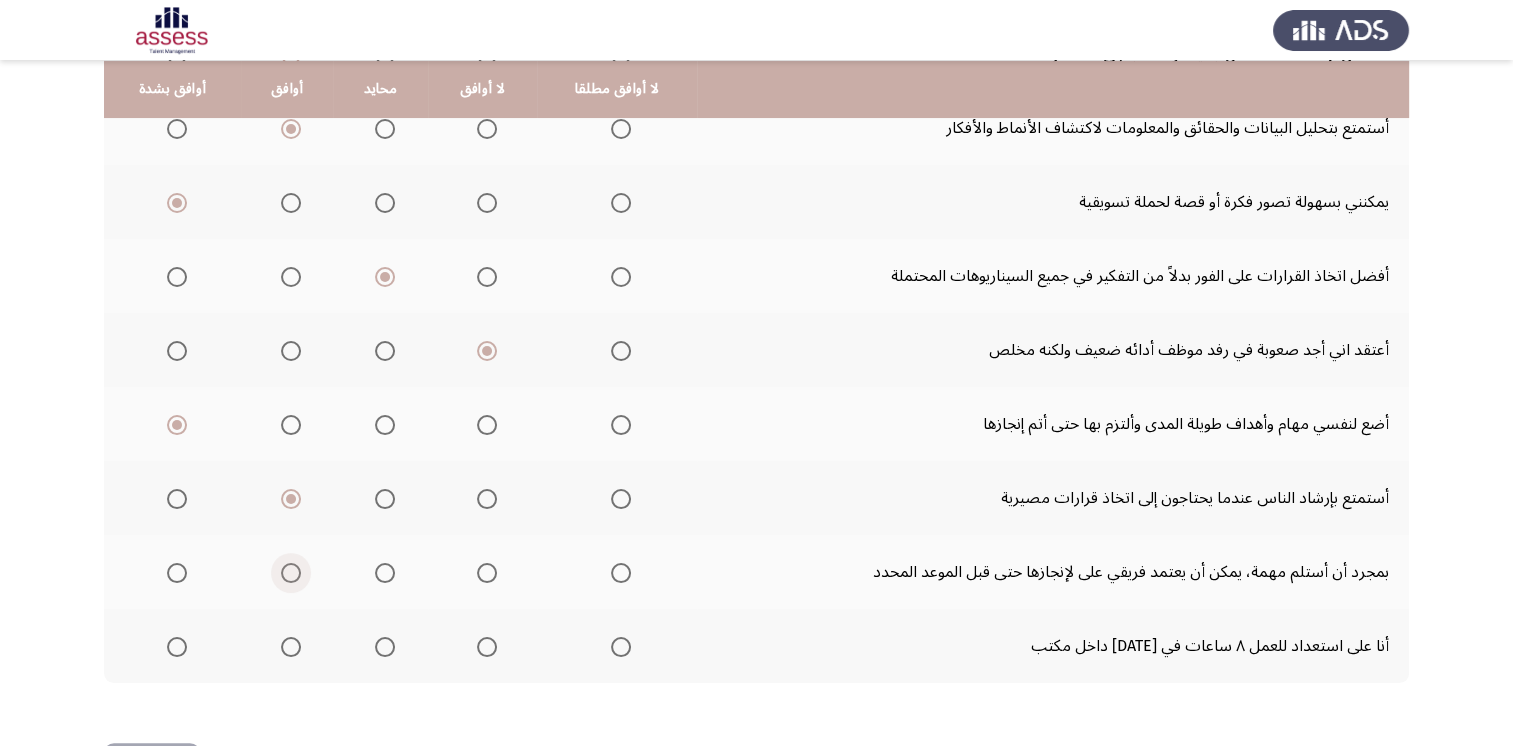 click at bounding box center [291, 573] 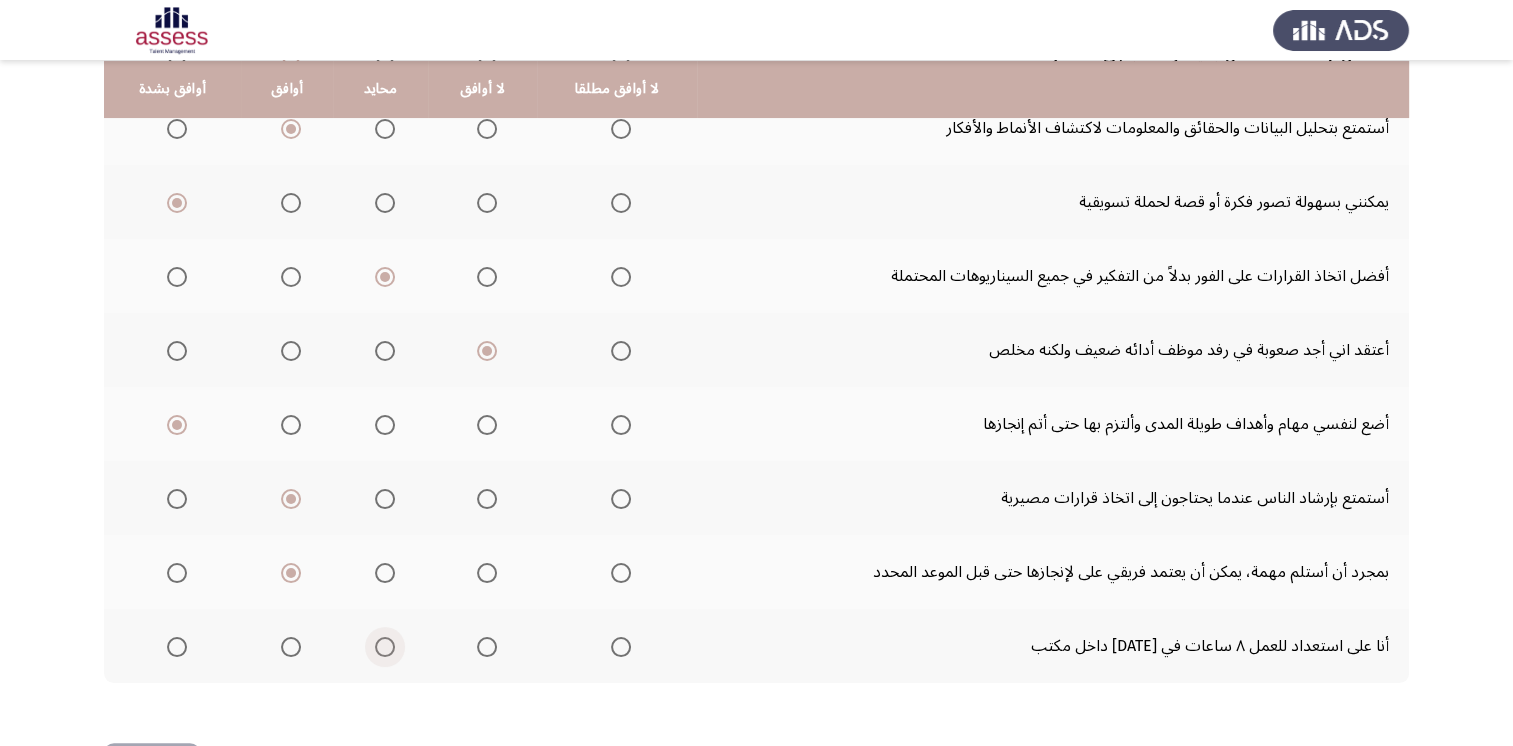 click at bounding box center [385, 647] 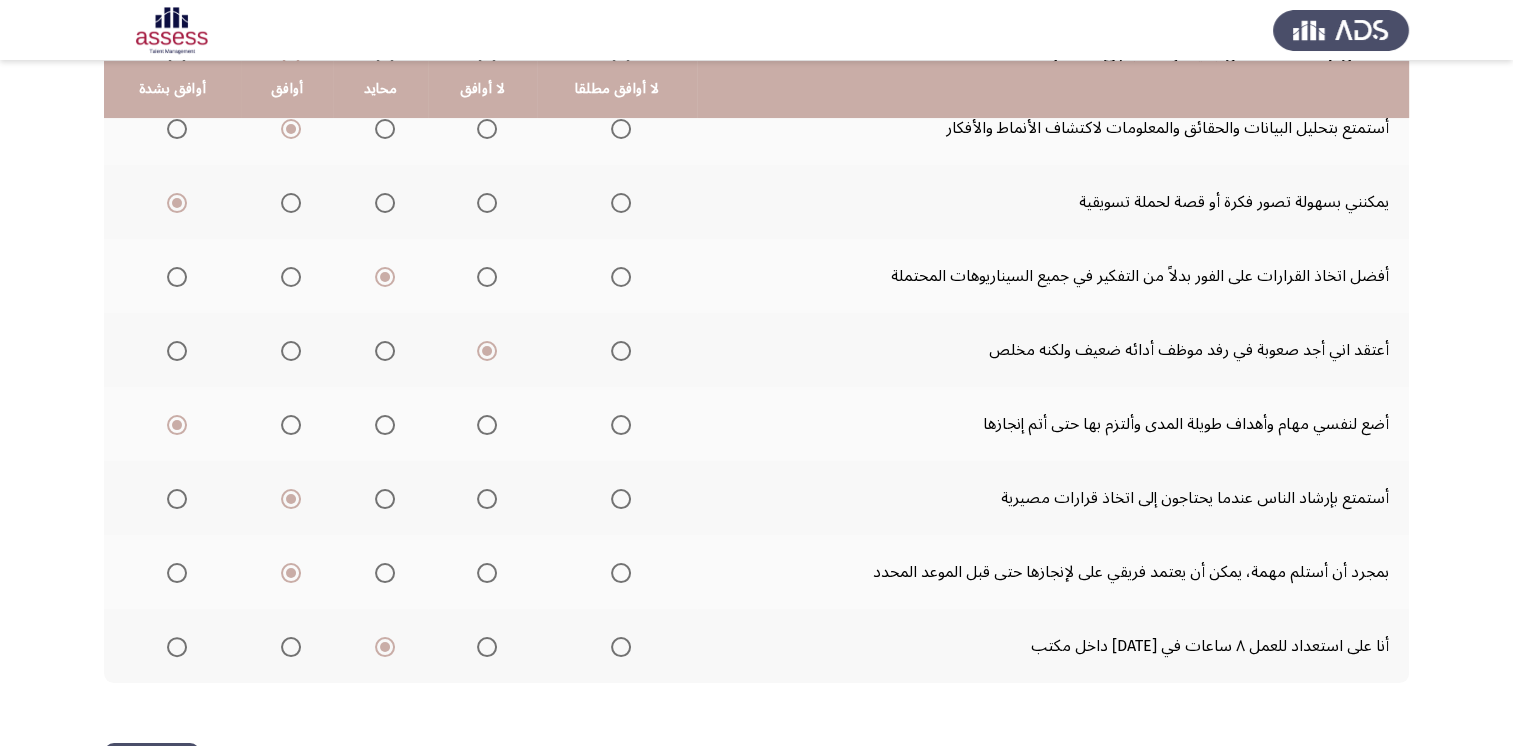 scroll, scrollTop: 384, scrollLeft: 0, axis: vertical 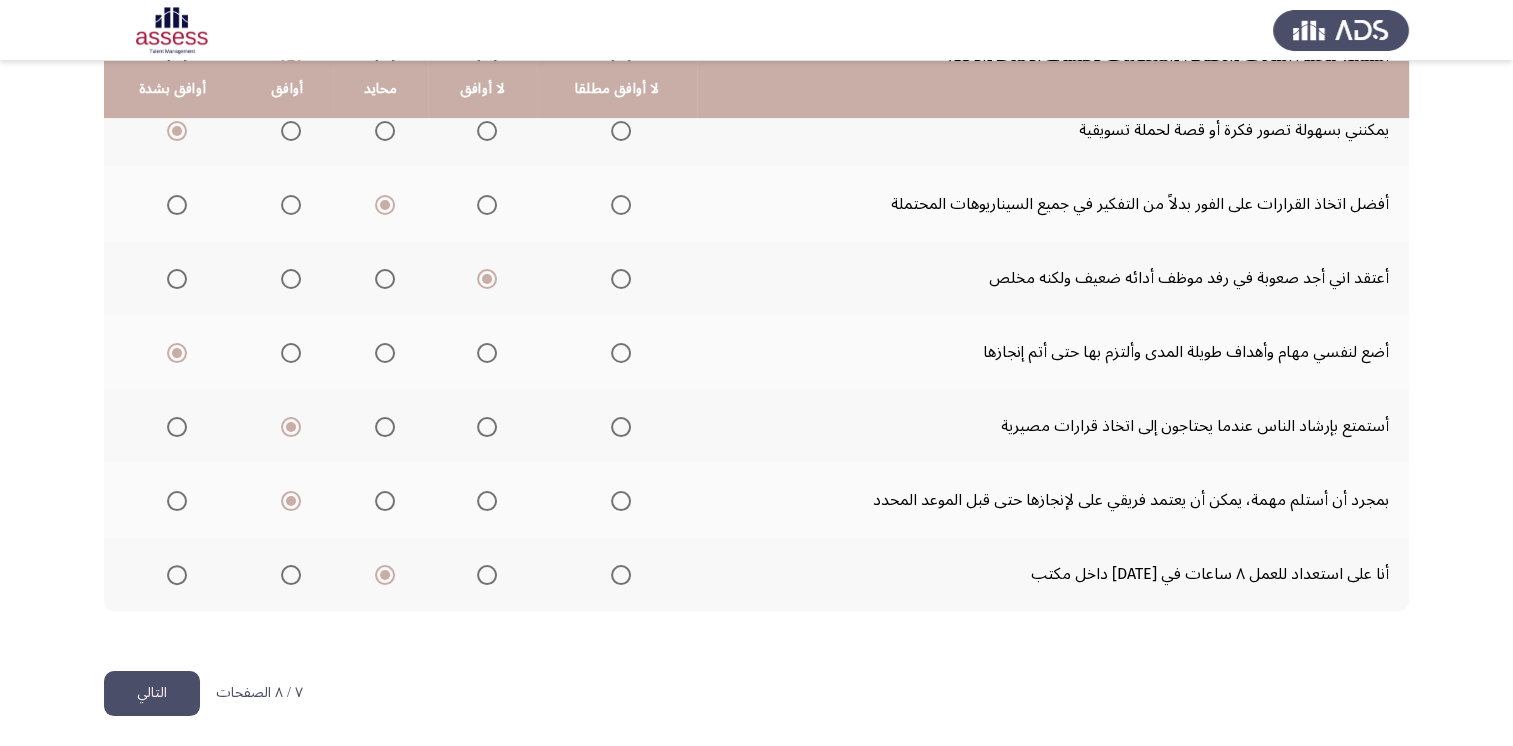 click on "التالي" 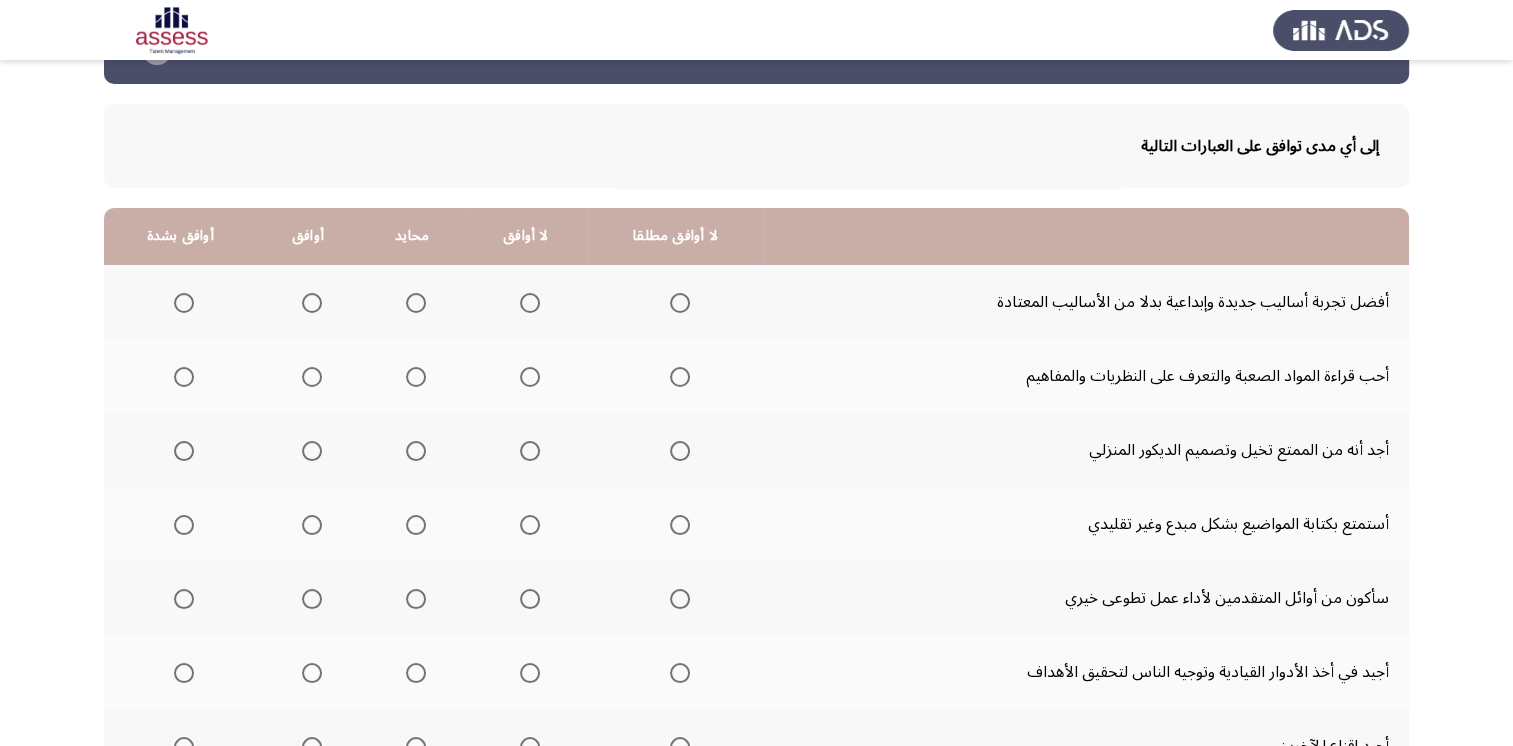 scroll, scrollTop: 65, scrollLeft: 0, axis: vertical 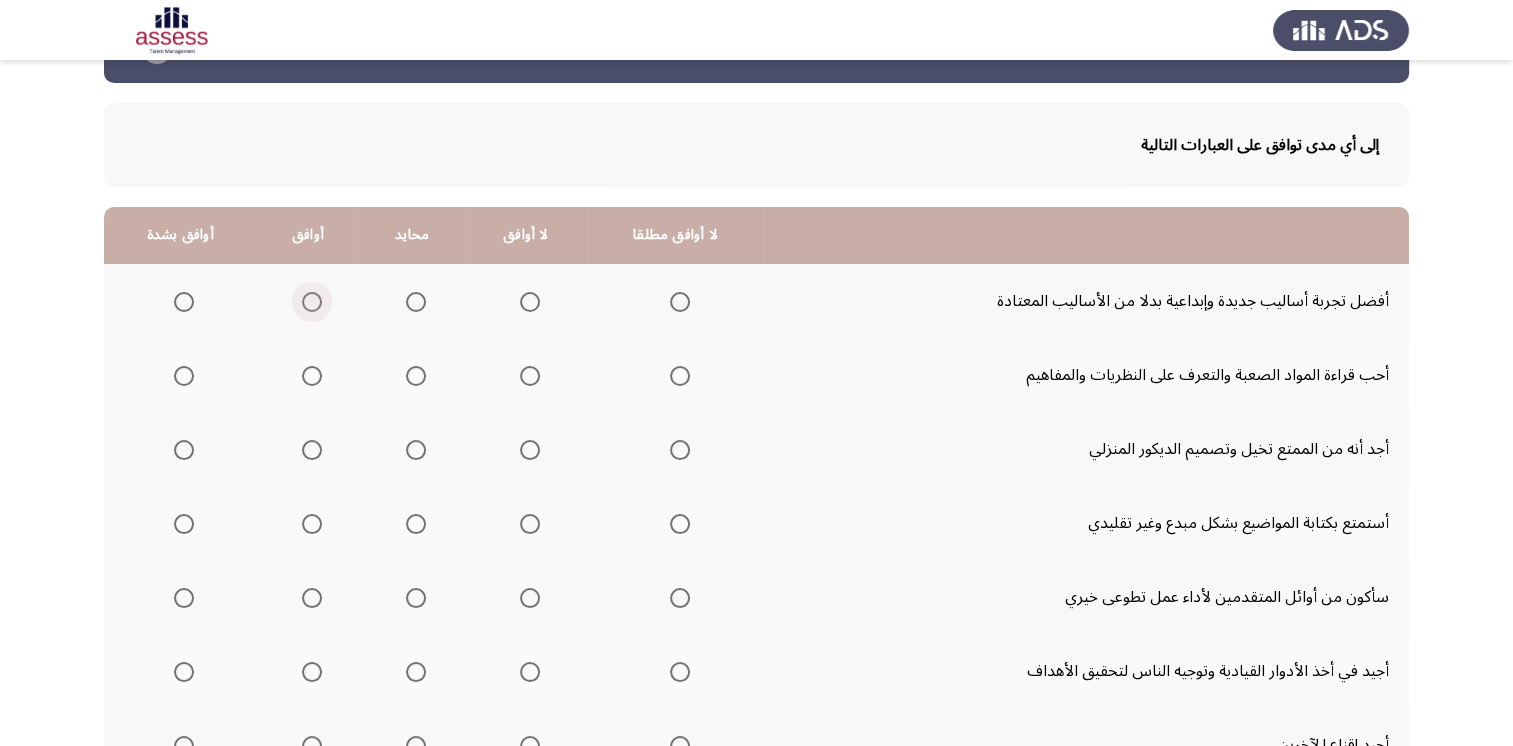 click at bounding box center (312, 302) 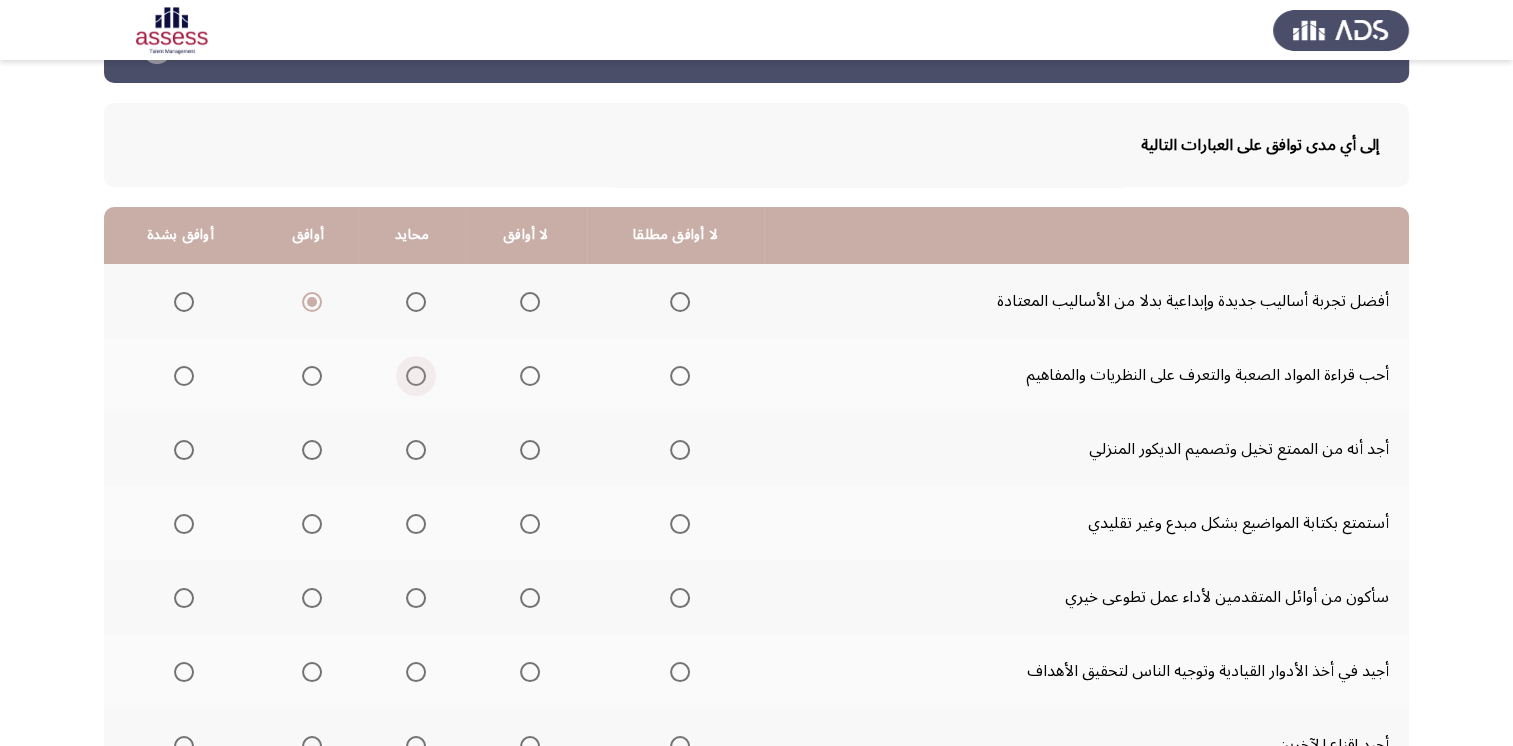 click at bounding box center [416, 376] 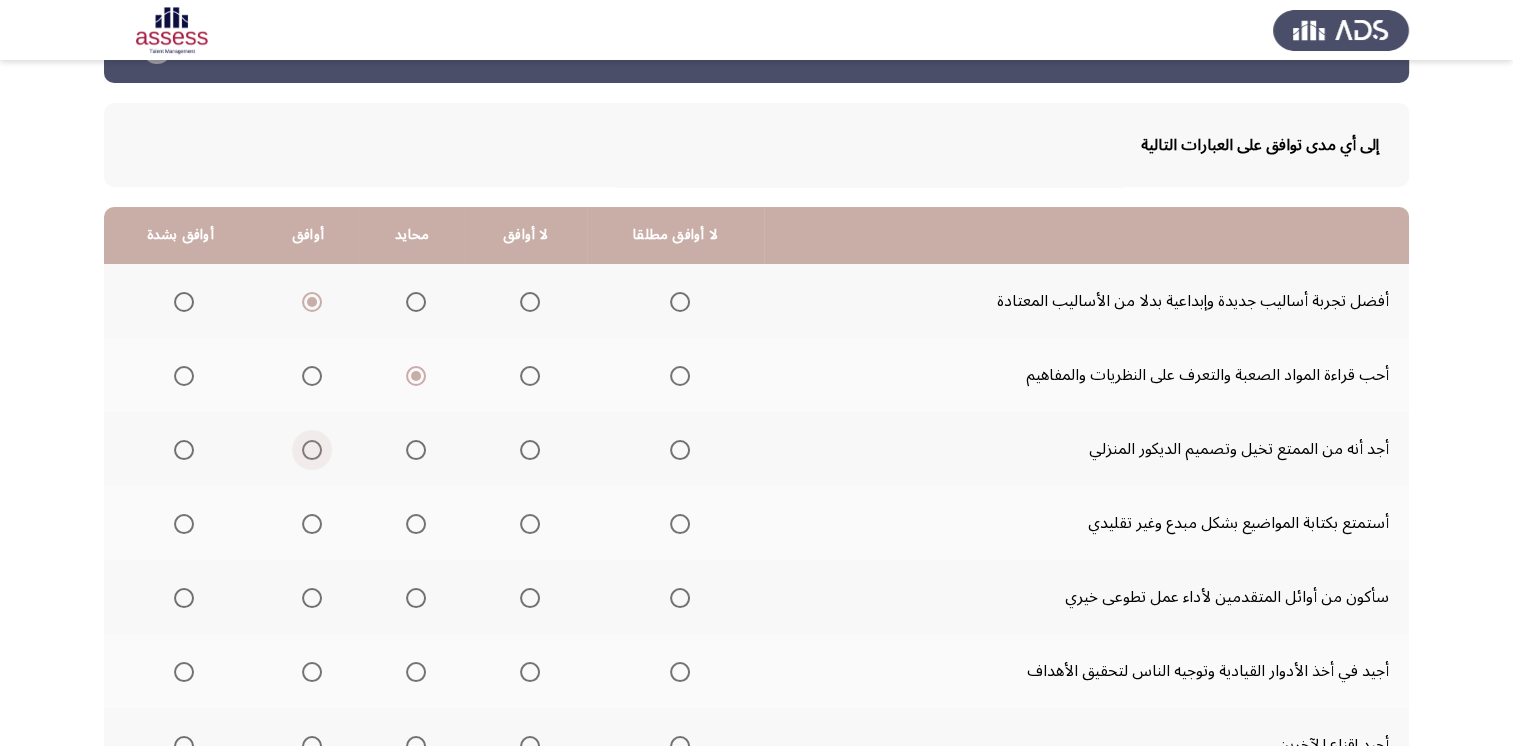 click at bounding box center [312, 450] 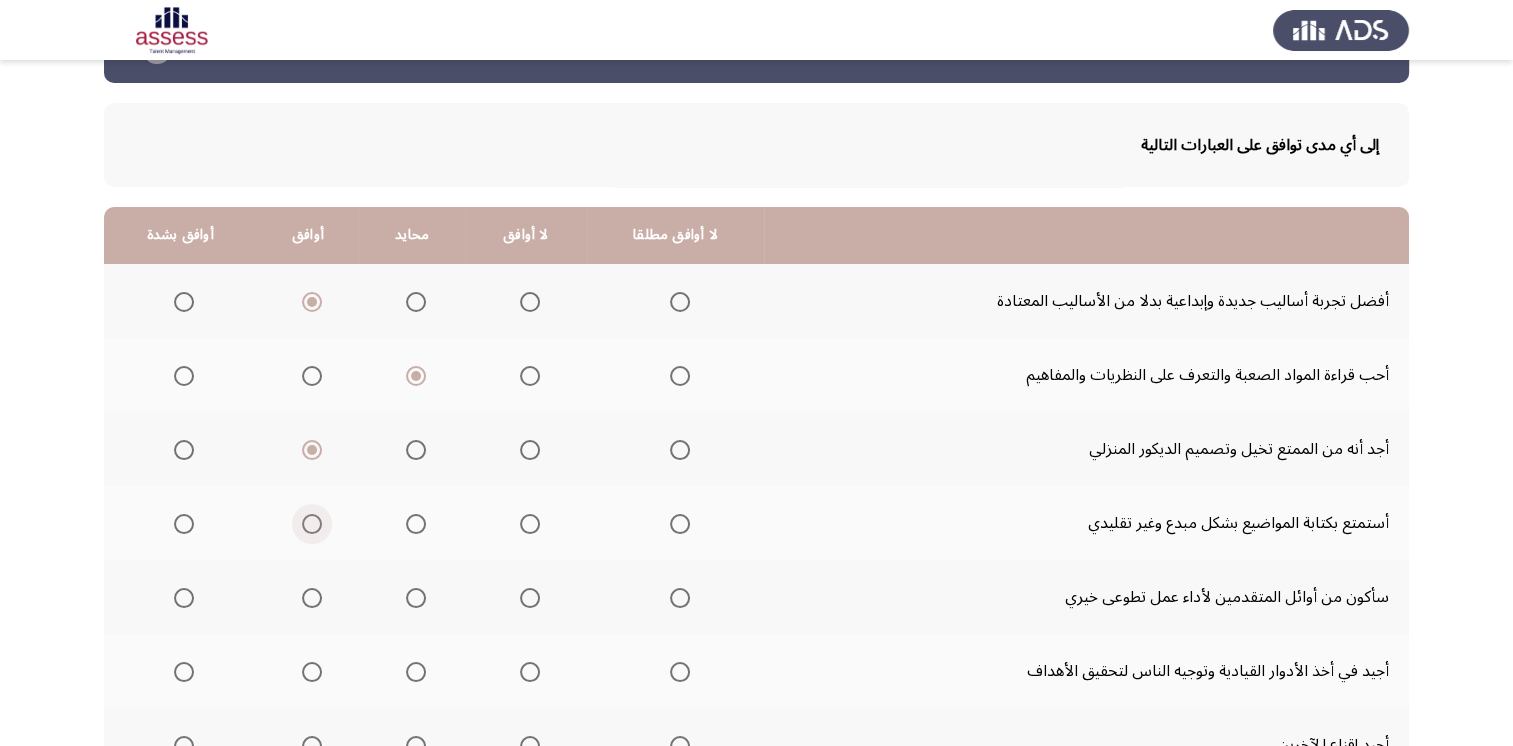 click at bounding box center (312, 524) 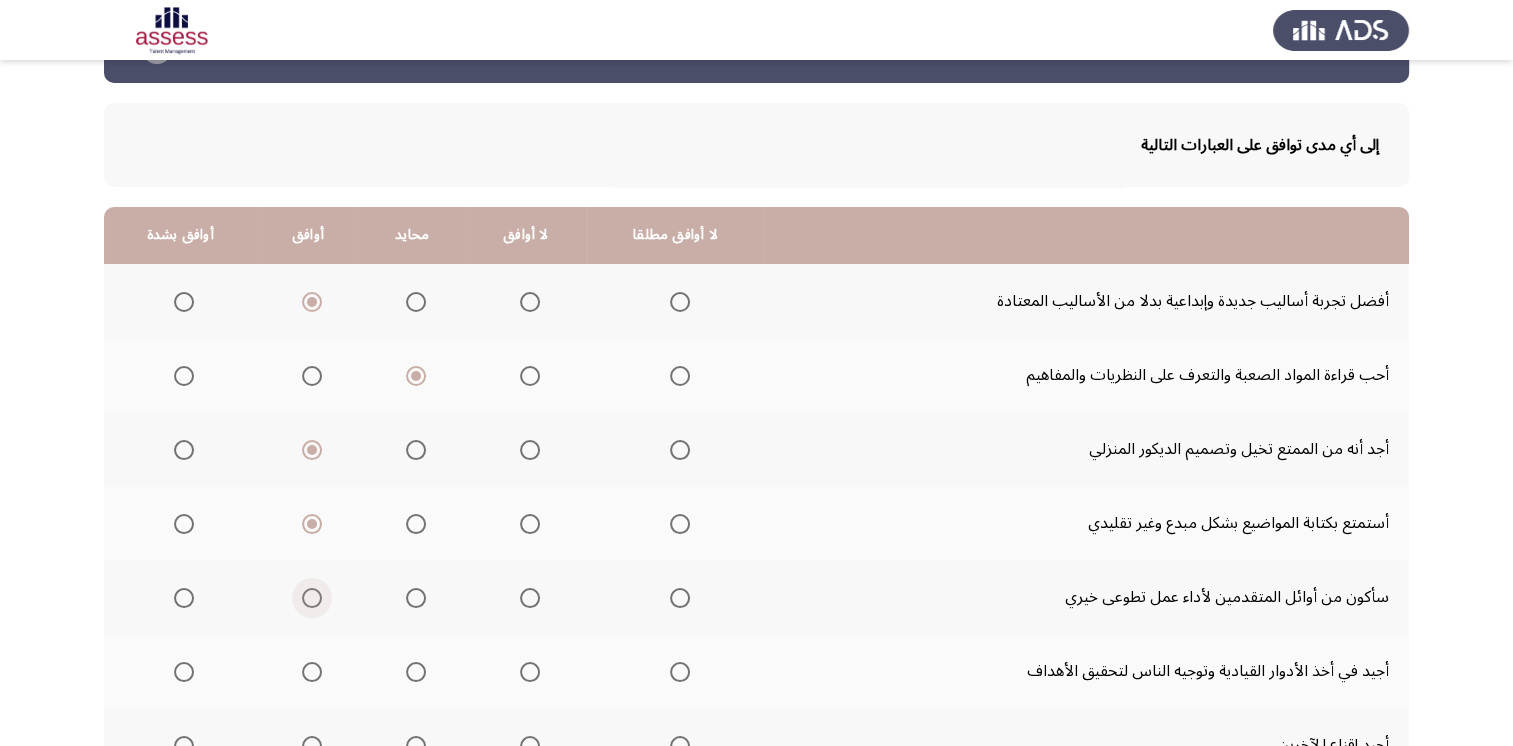 click at bounding box center (312, 598) 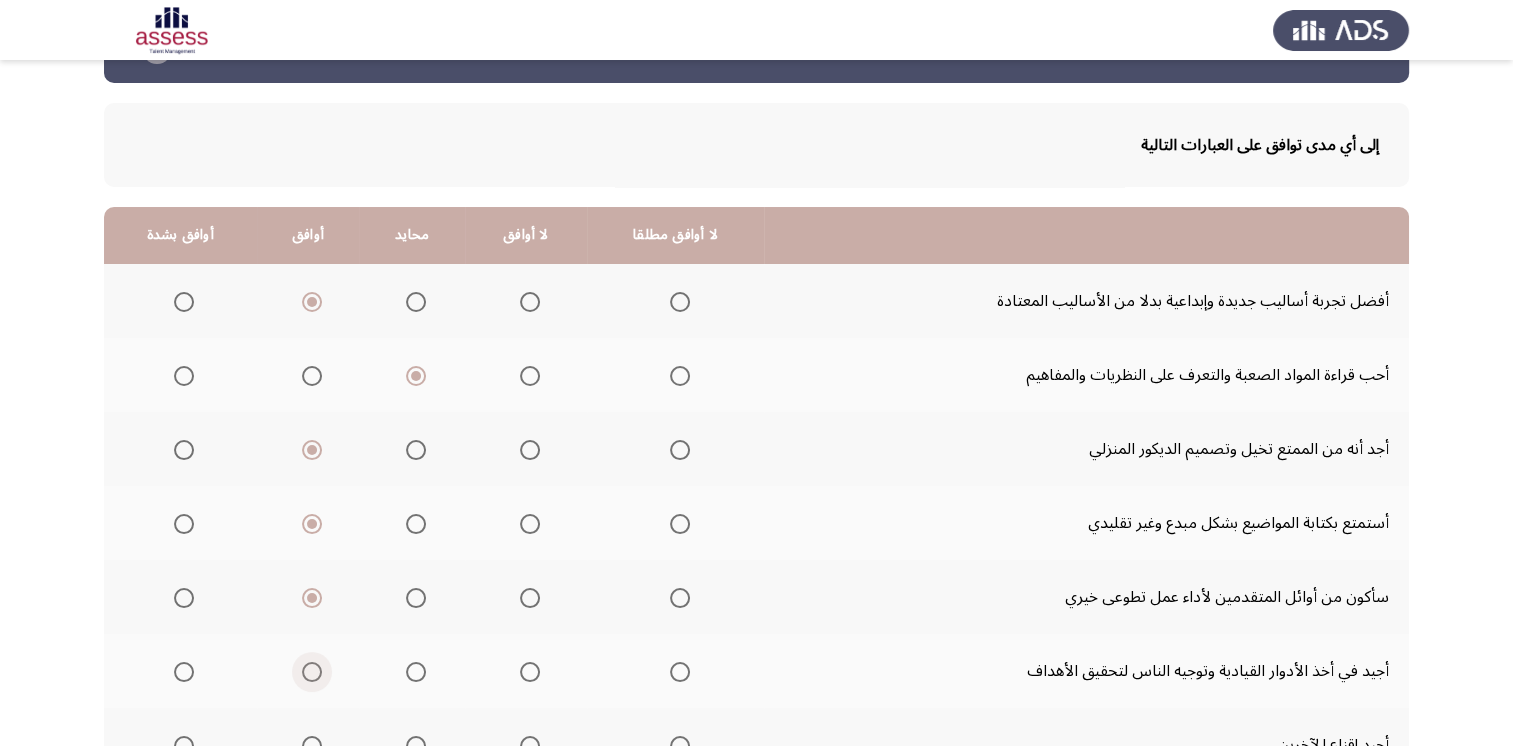 click at bounding box center [312, 672] 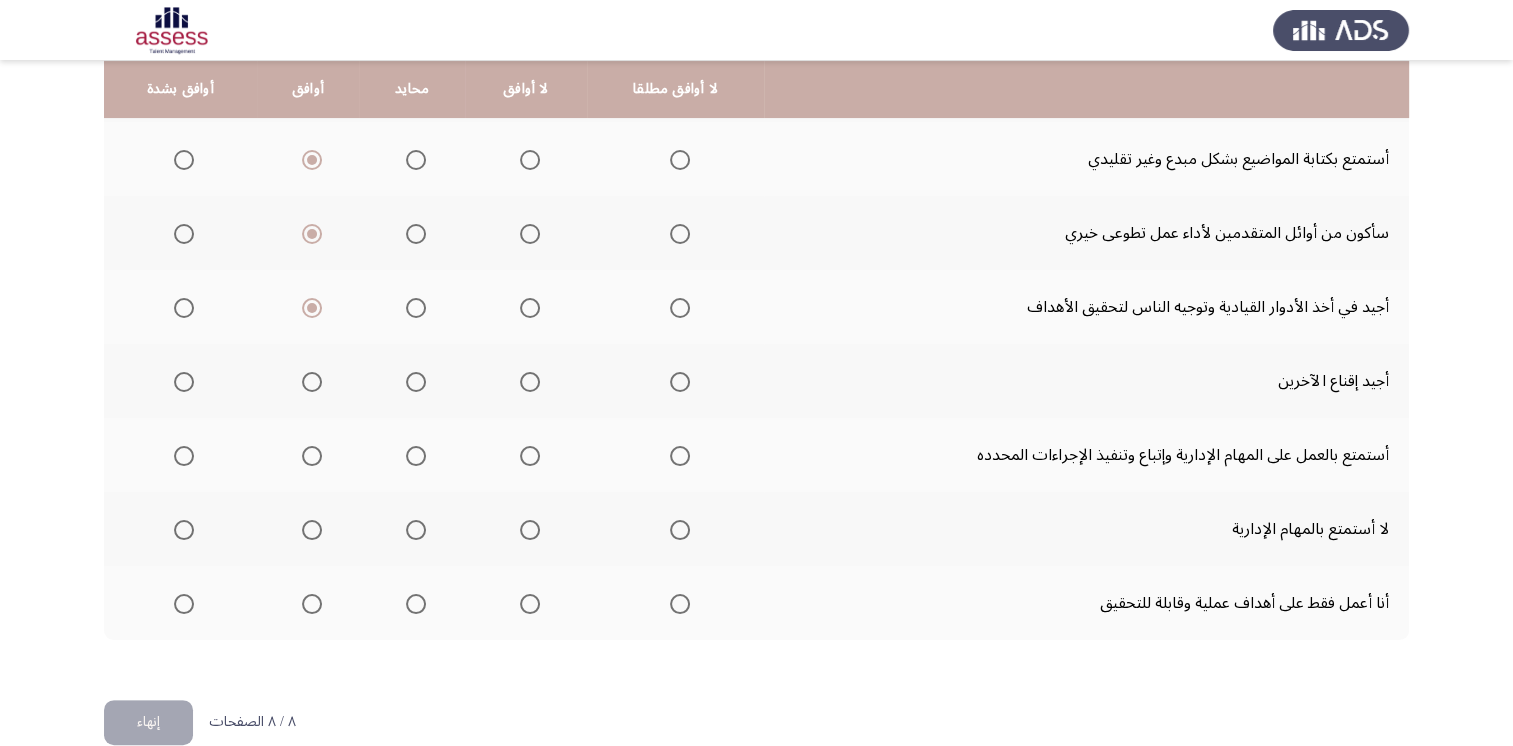 scroll, scrollTop: 428, scrollLeft: 0, axis: vertical 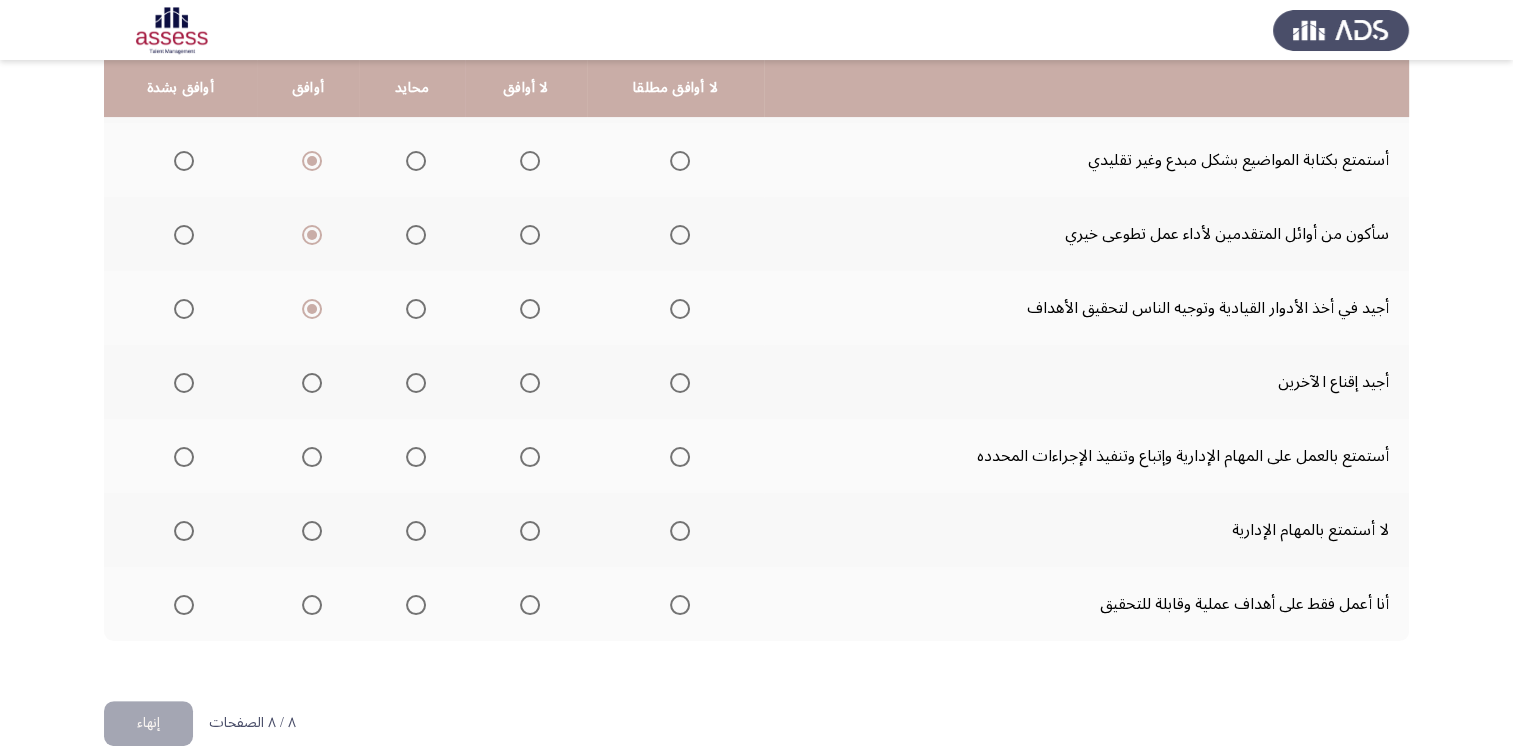 click at bounding box center [184, 383] 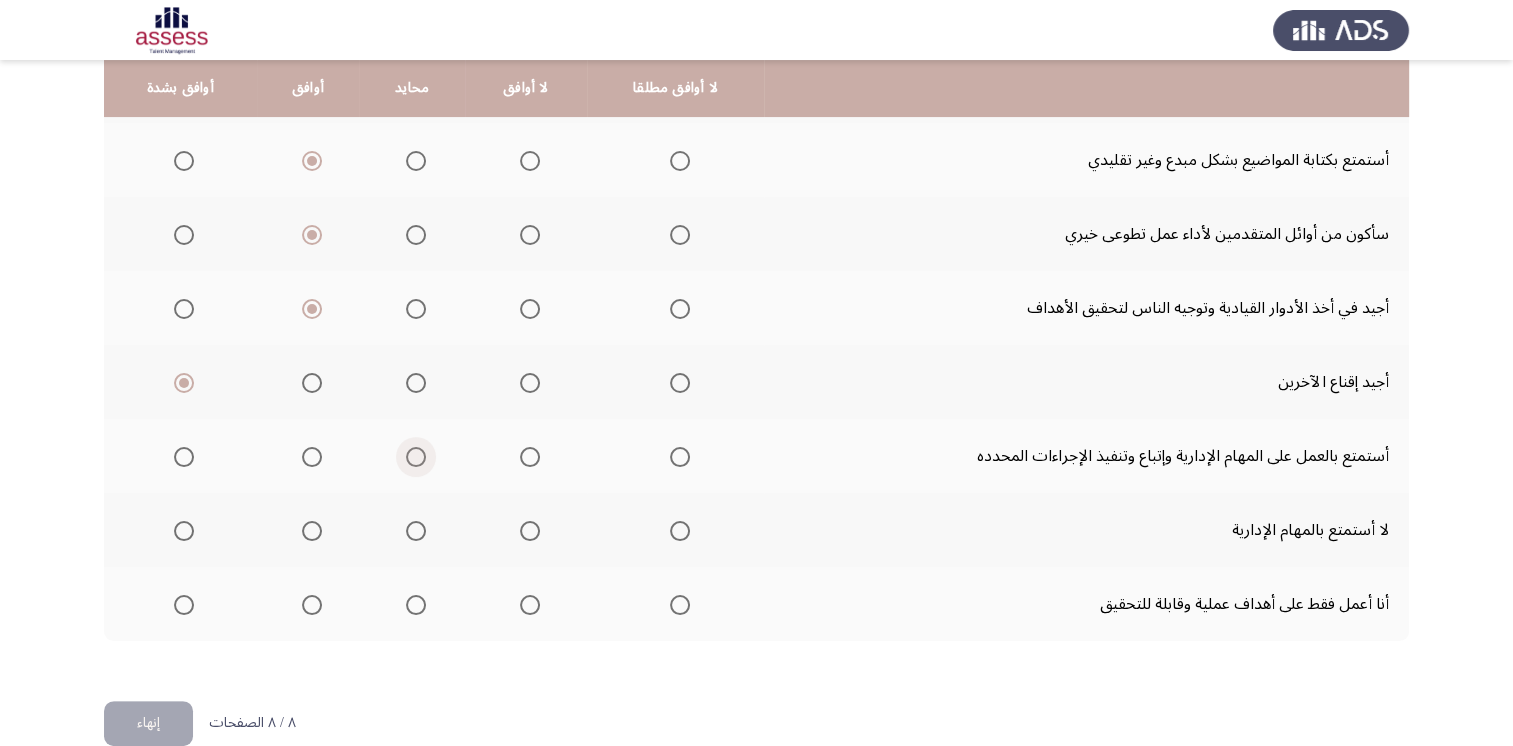 click at bounding box center (416, 457) 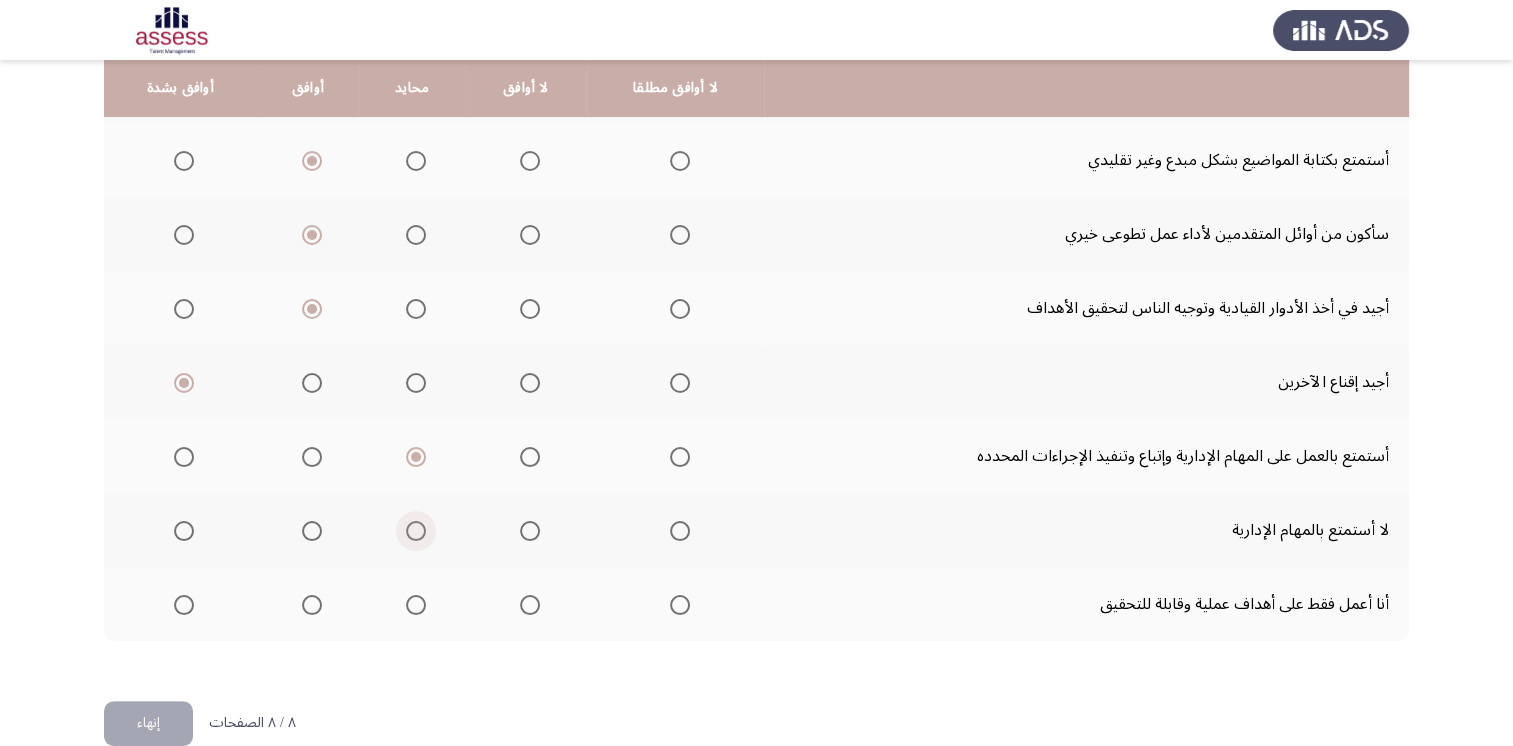 click at bounding box center (416, 531) 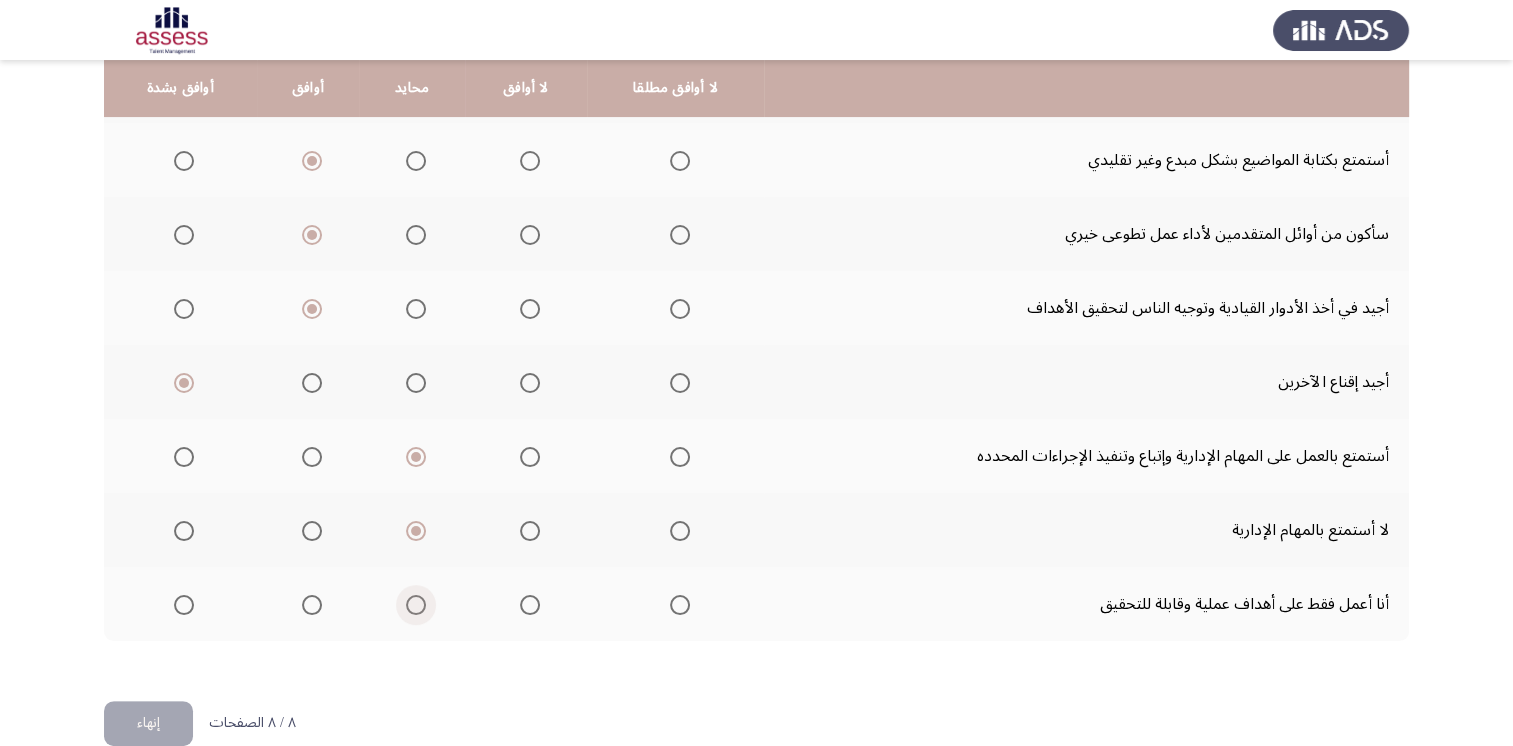click at bounding box center [416, 605] 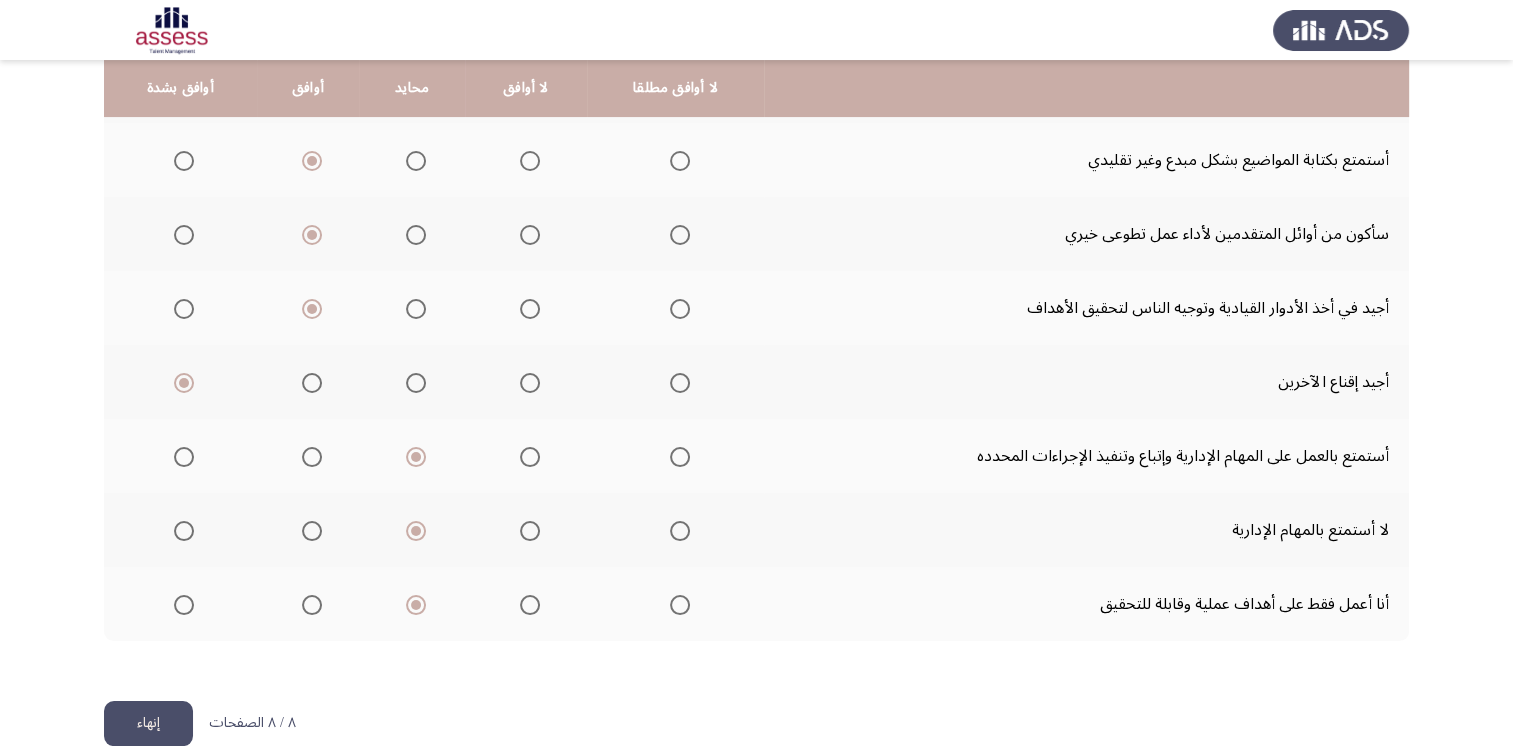 click on "إنهاء" 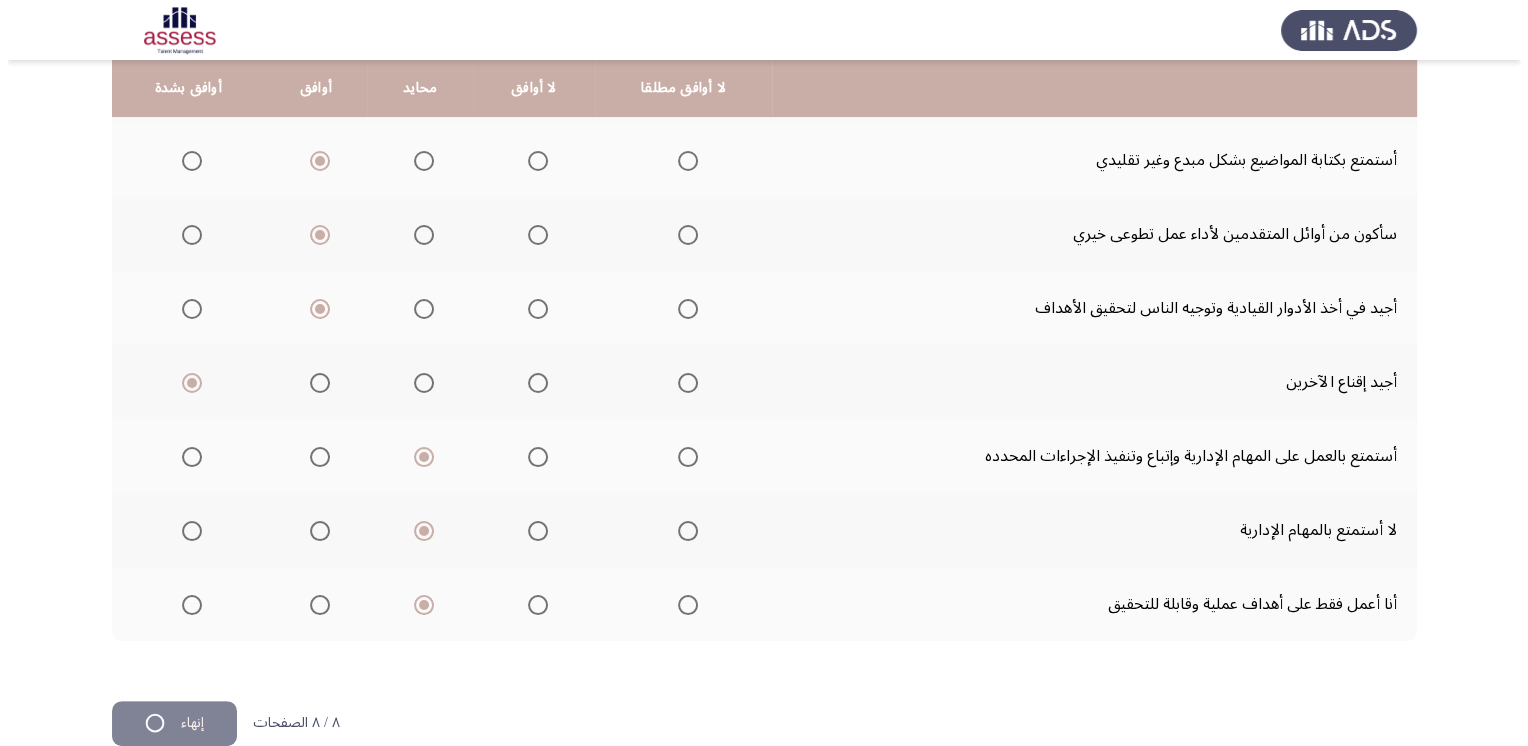 scroll, scrollTop: 0, scrollLeft: 0, axis: both 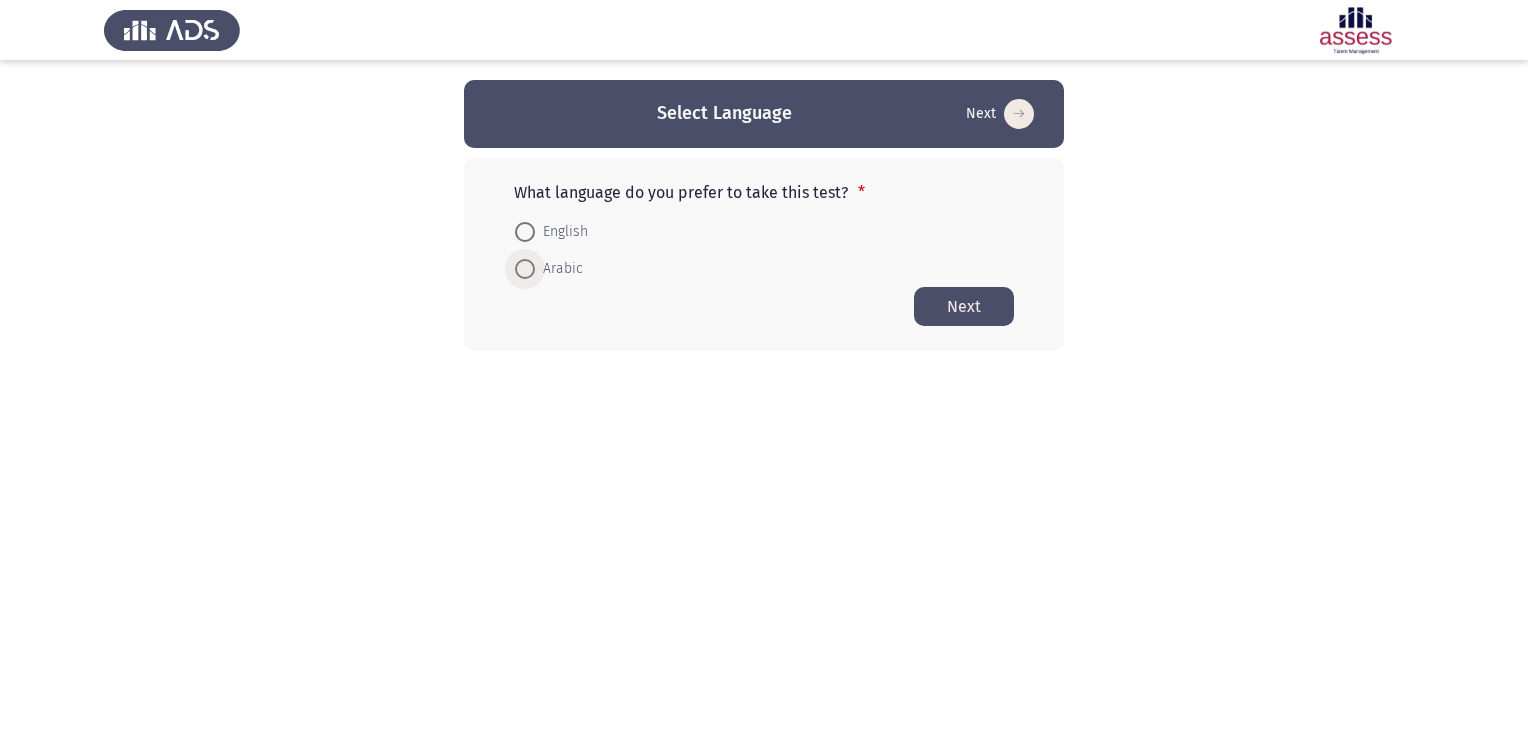 click on "Arabic" at bounding box center (549, 269) 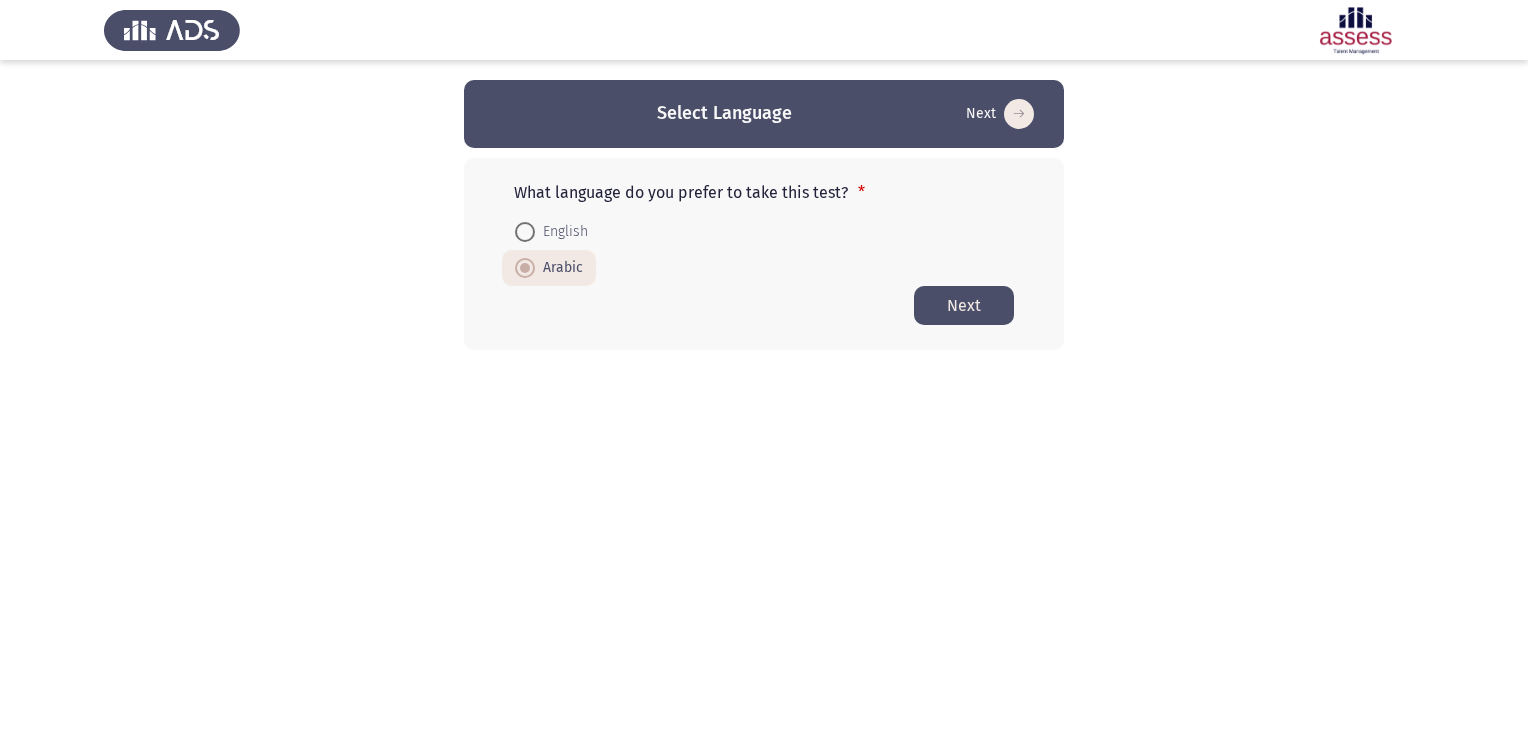 click on "Next" 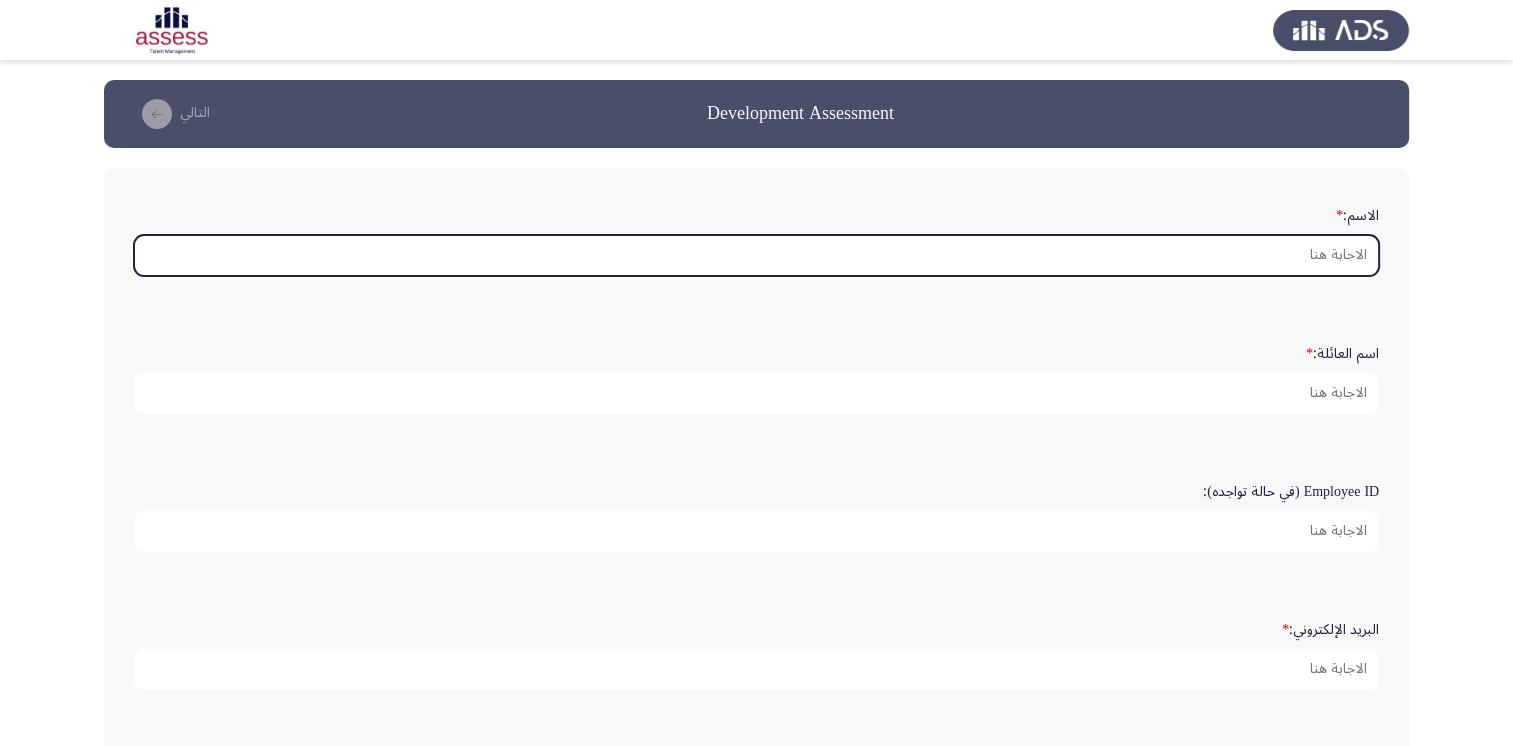 click on "الاسم:   *" at bounding box center [756, 255] 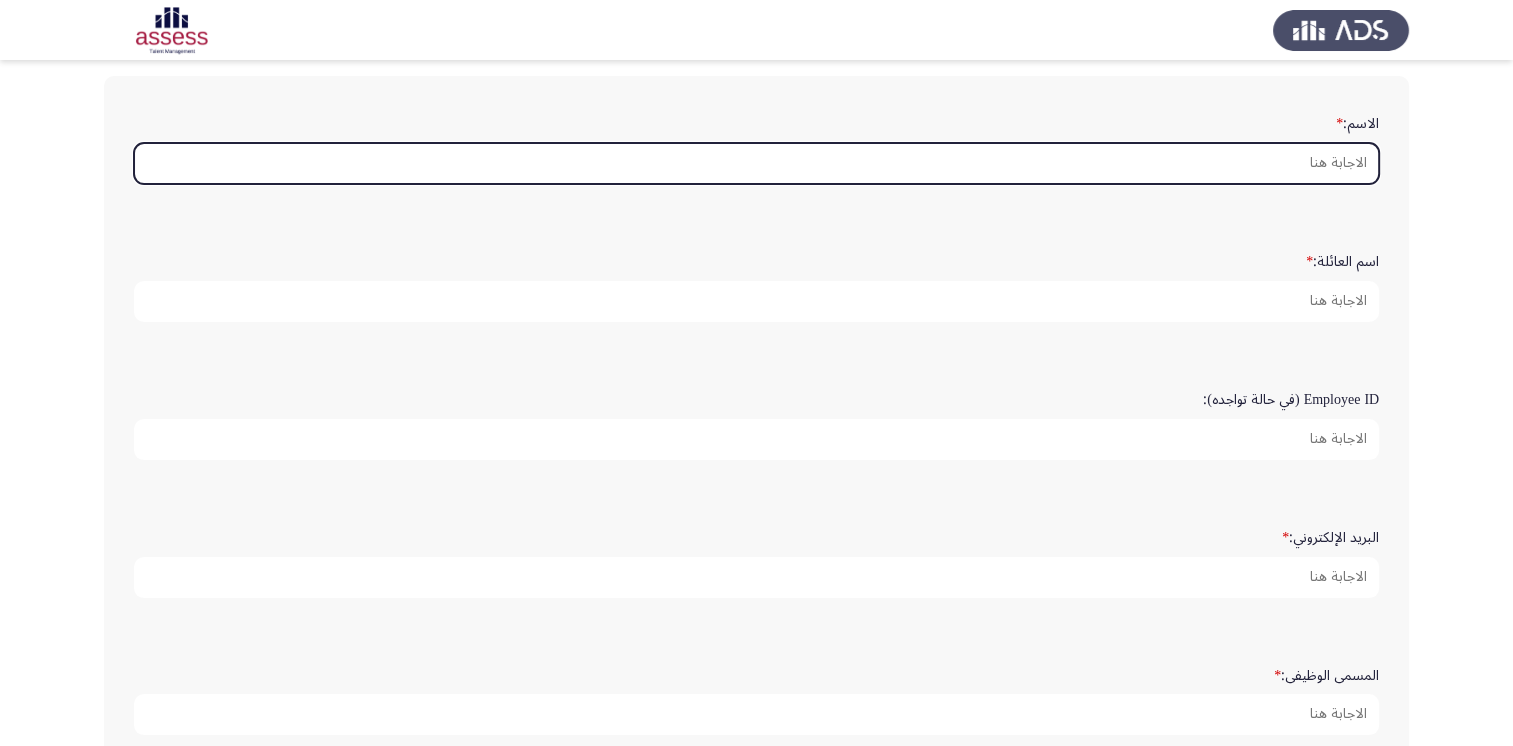 scroll, scrollTop: 0, scrollLeft: 0, axis: both 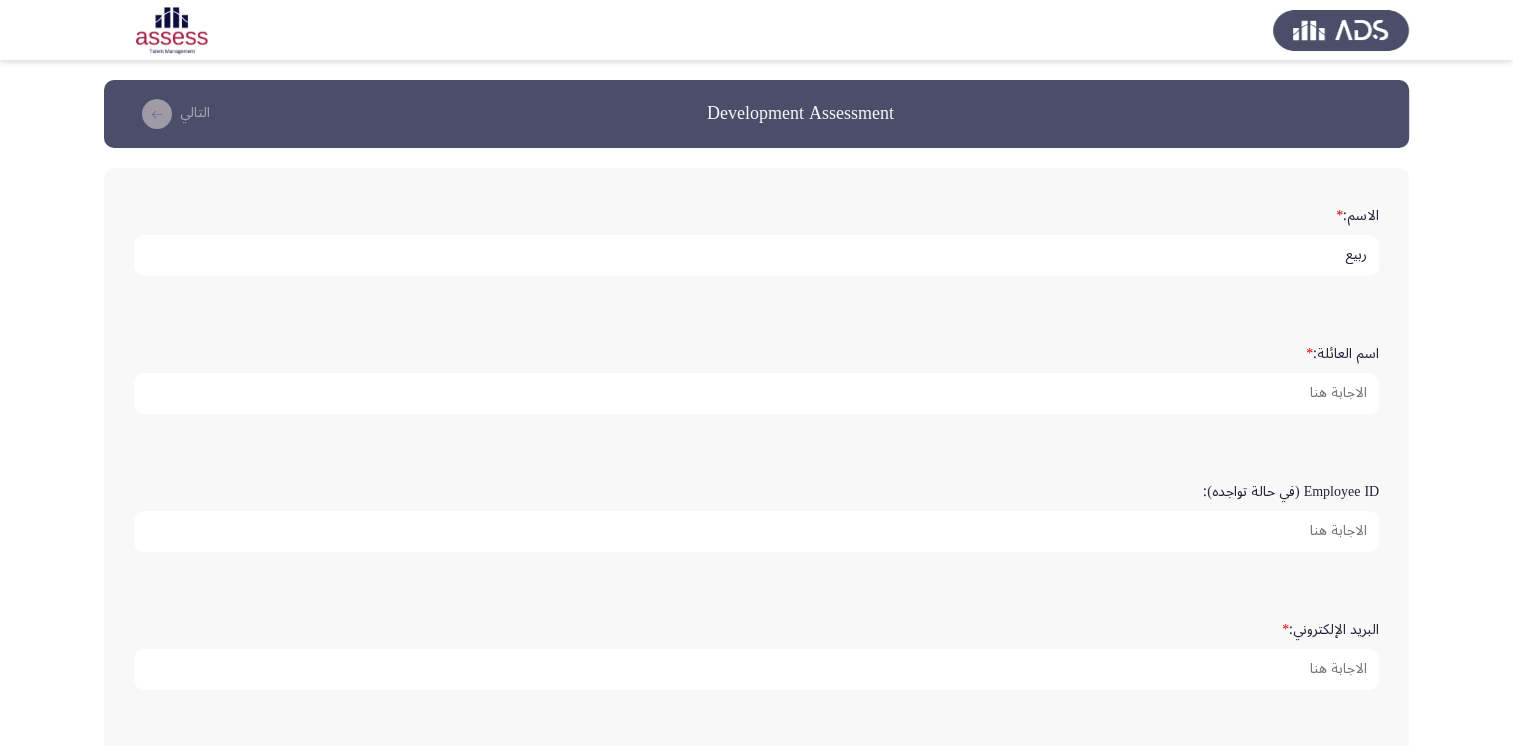 type on "ربيع" 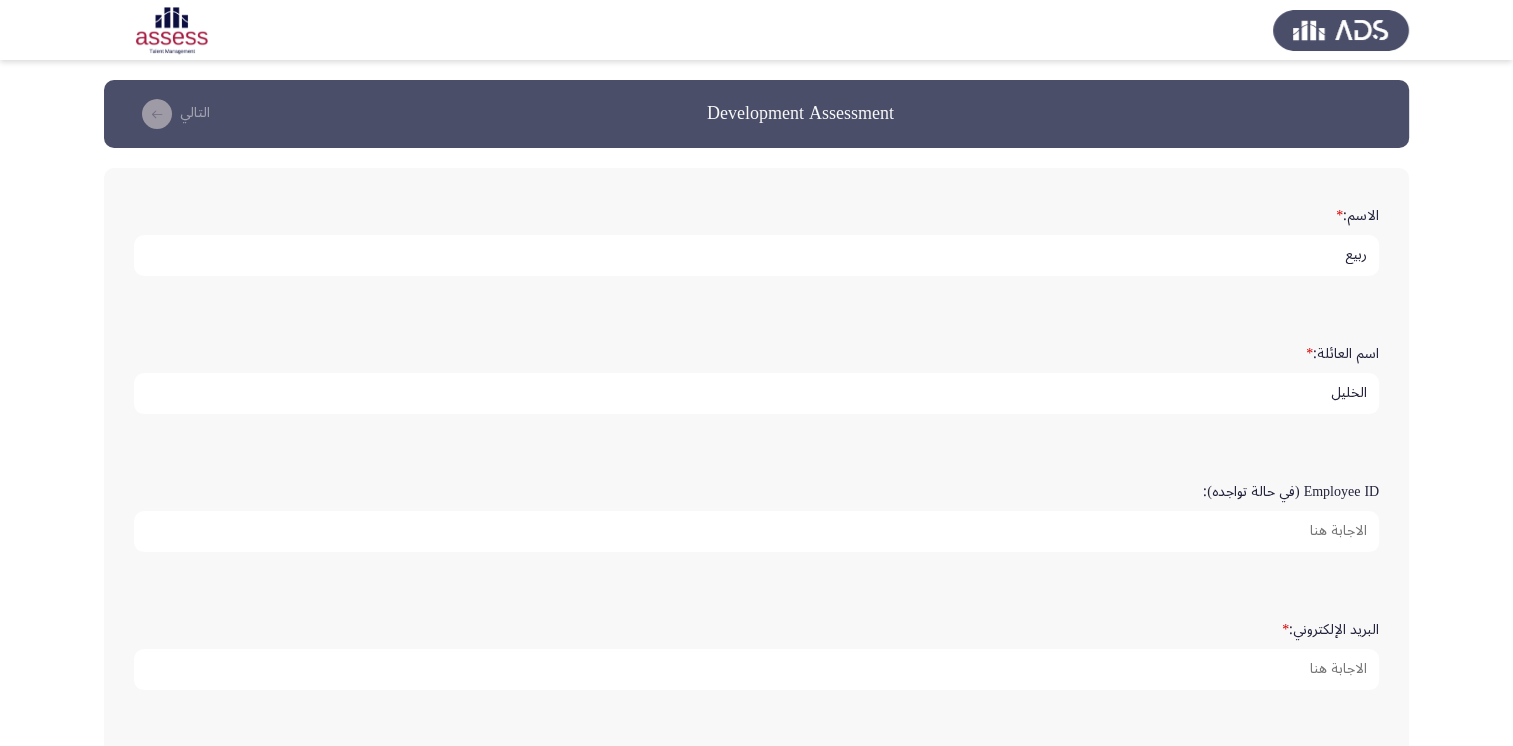 type on "الخليل" 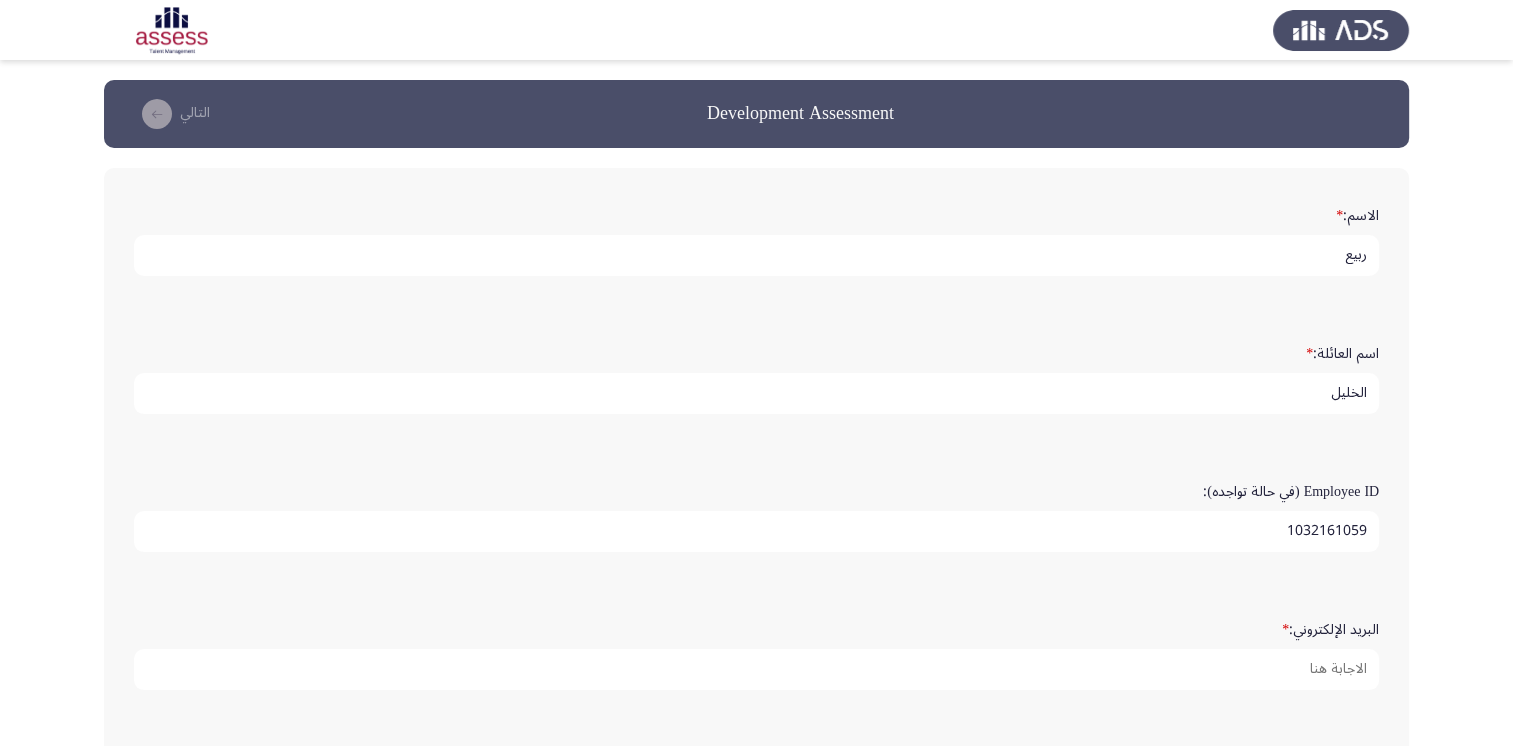 type on "1032161059" 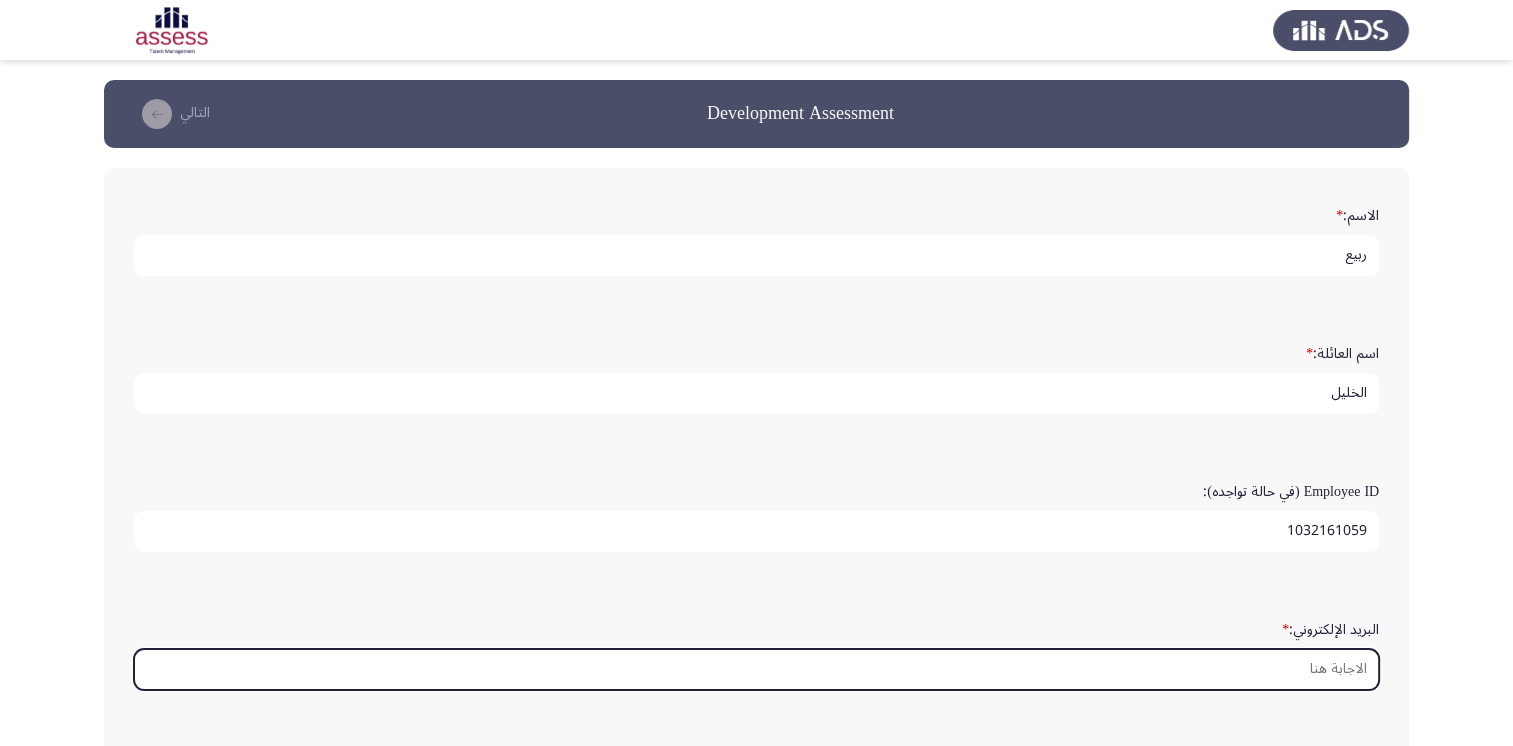 click on "البريد الإلكتروني:   *" at bounding box center (756, 669) 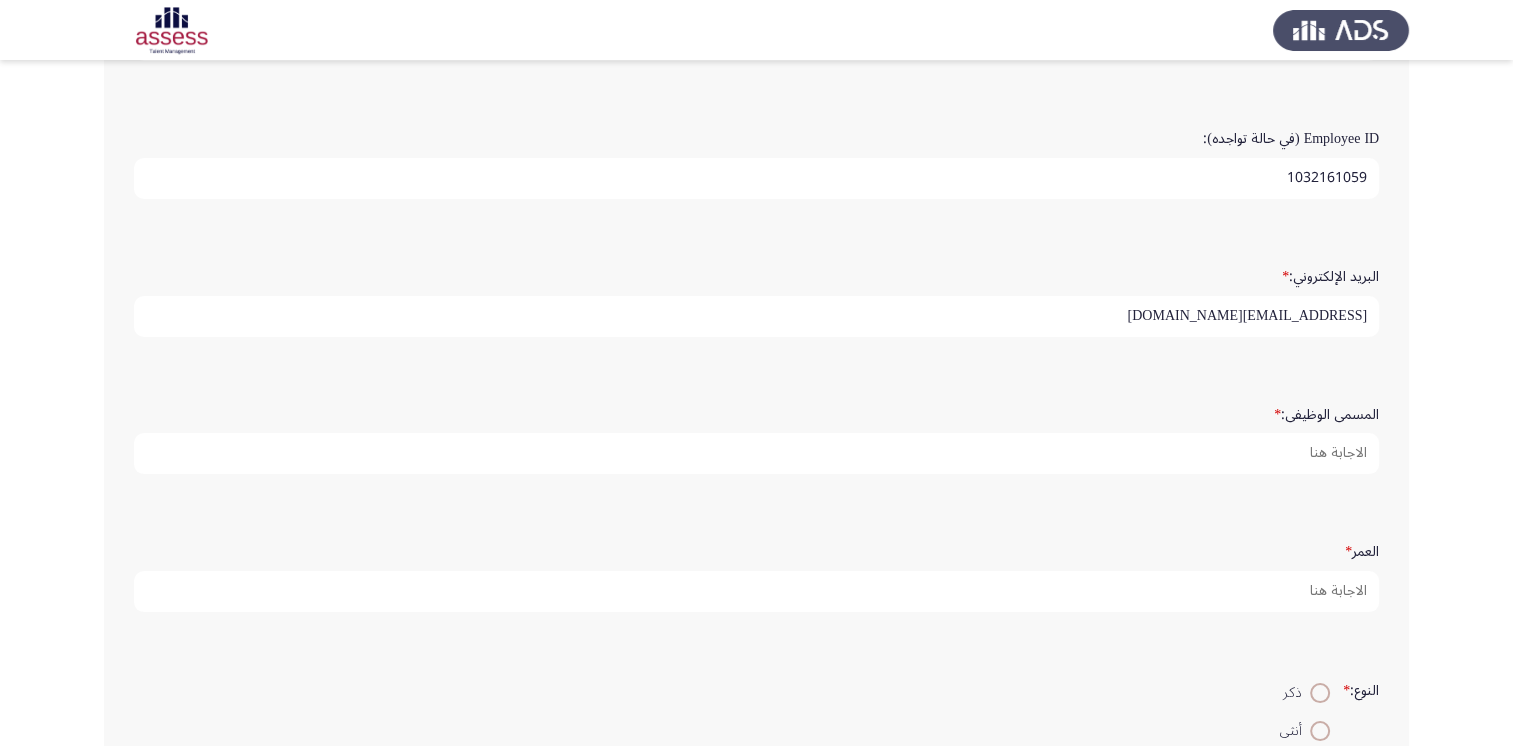 scroll, scrollTop: 371, scrollLeft: 0, axis: vertical 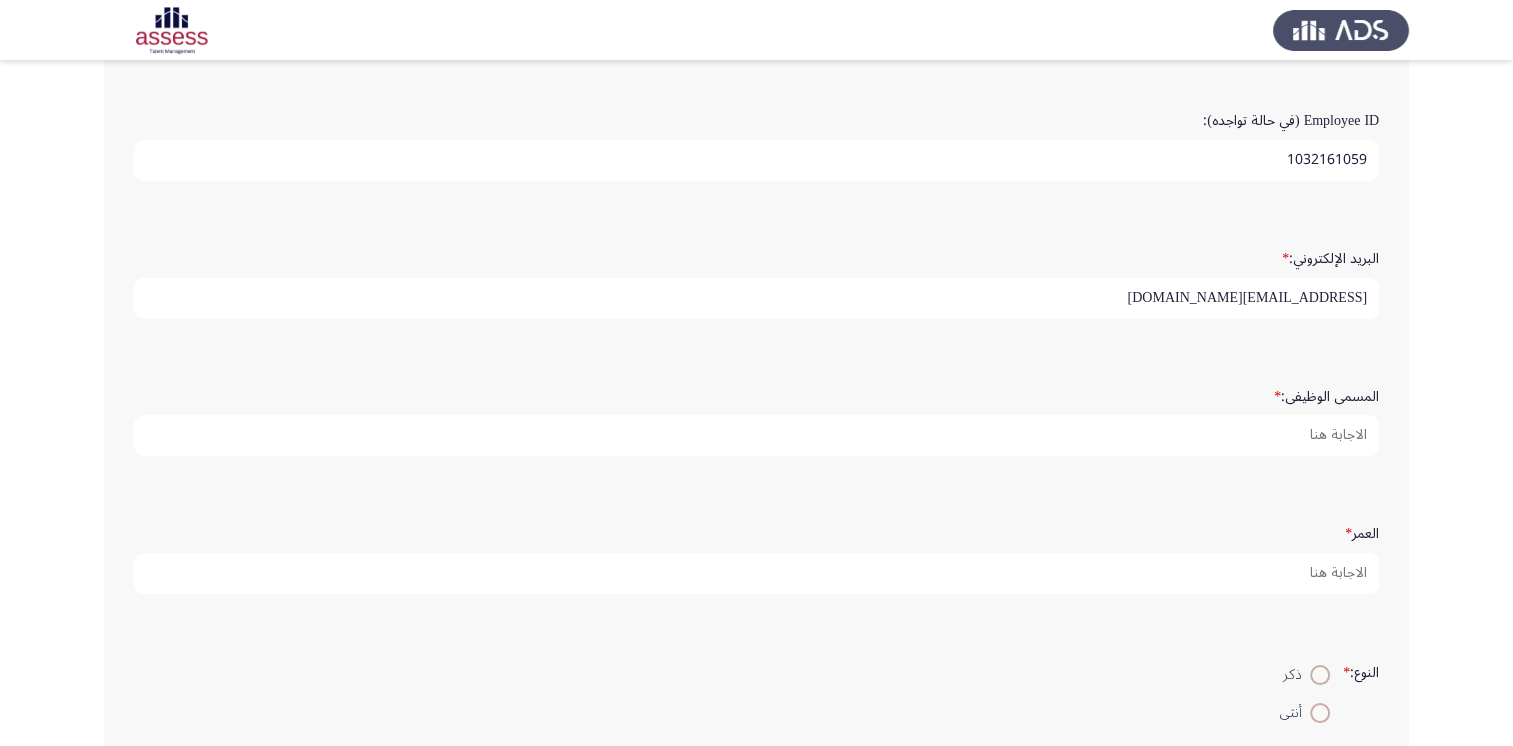 type on "[EMAIL_ADDRESS][DOMAIN_NAME]" 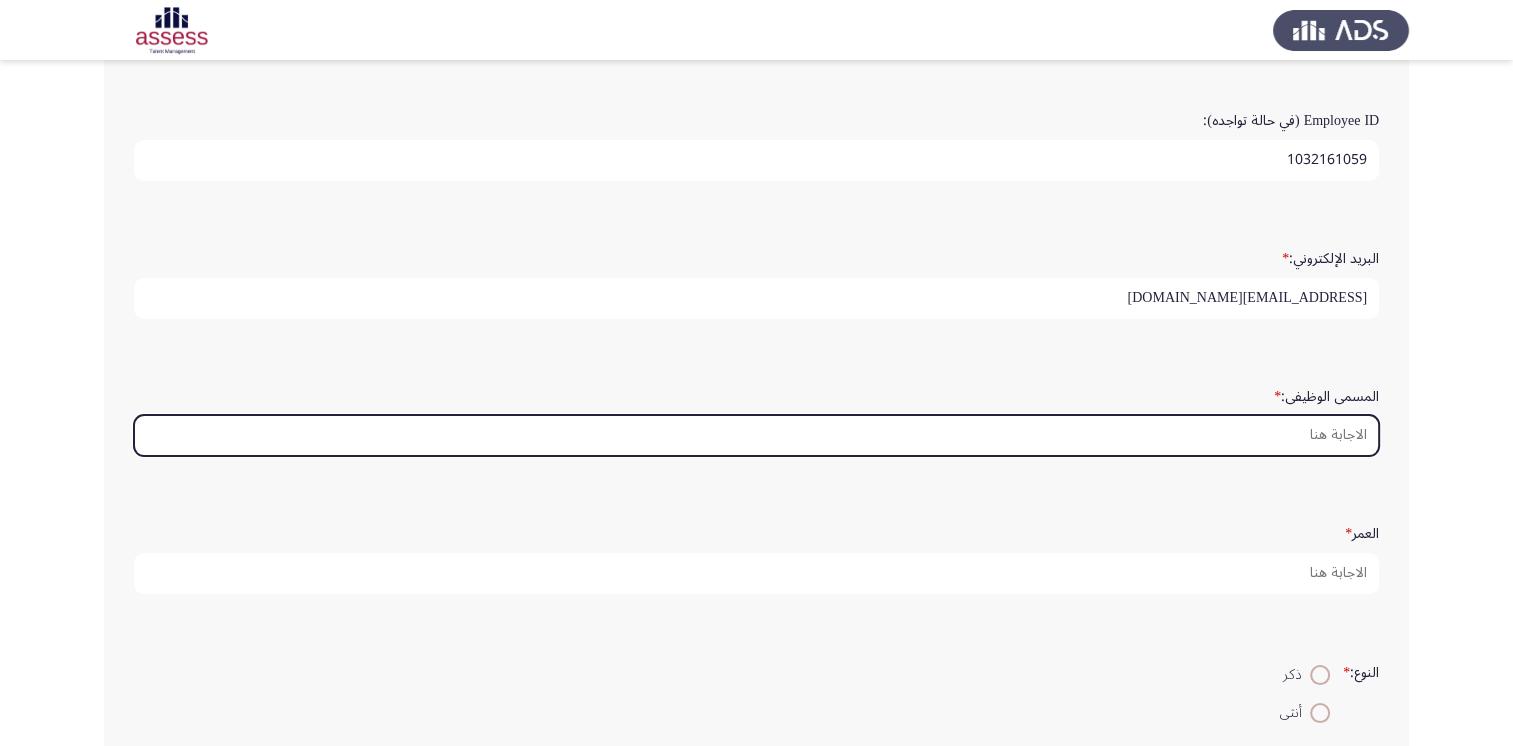 click on "المسمى الوظيفى:   *" at bounding box center (756, 435) 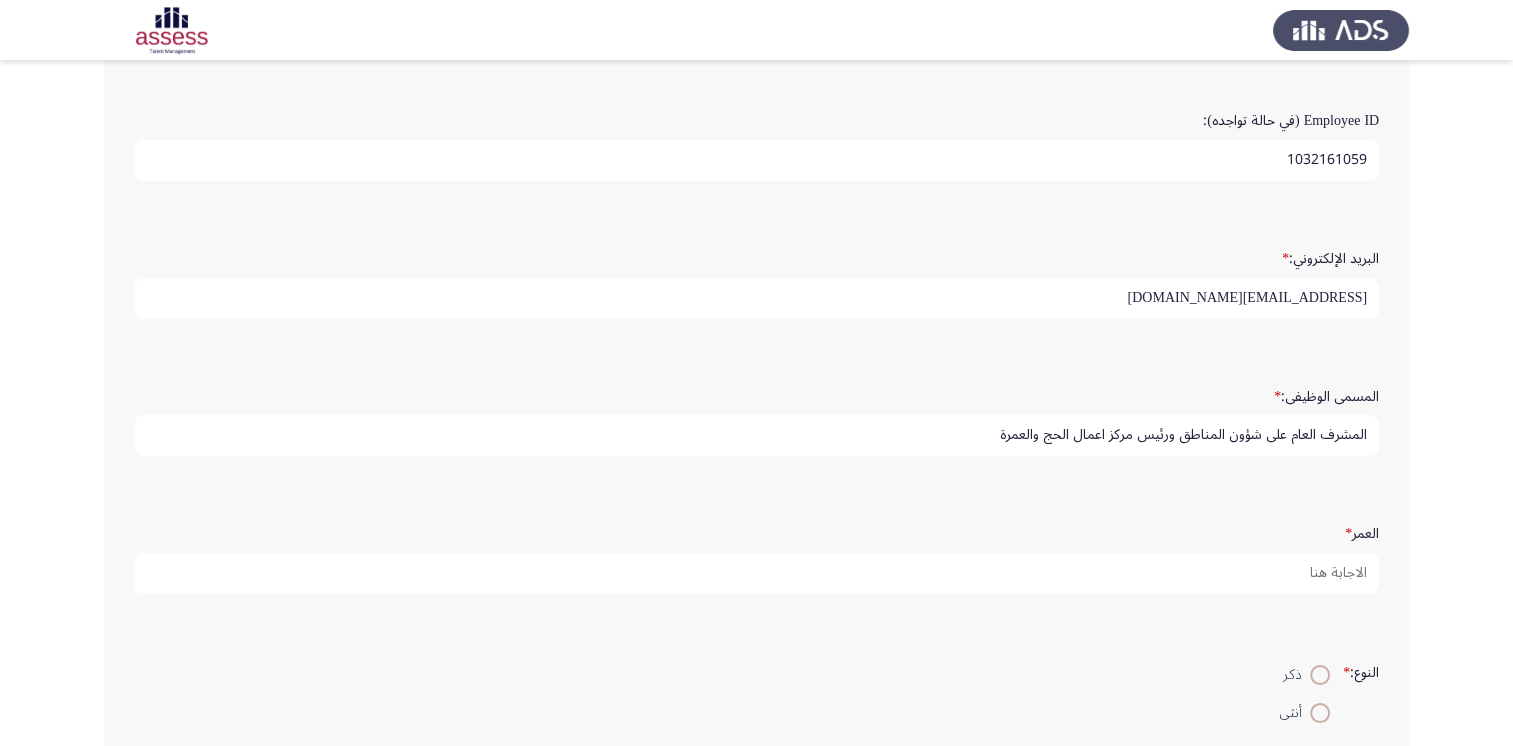 type on "المشرف العام على شؤون المناطق ورئيس مركز اعمال الحج والعمرة" 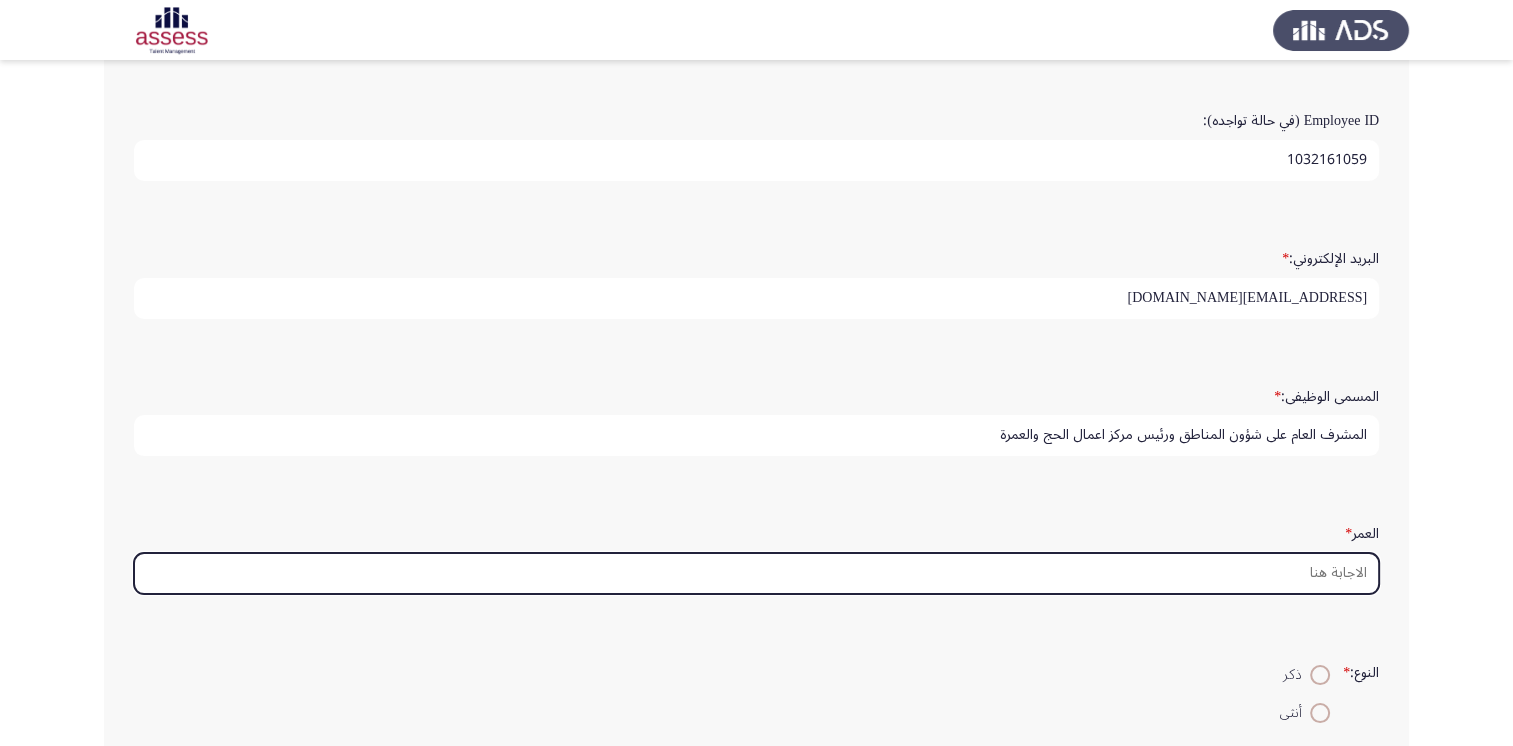 click on "العمر   *" at bounding box center (756, 573) 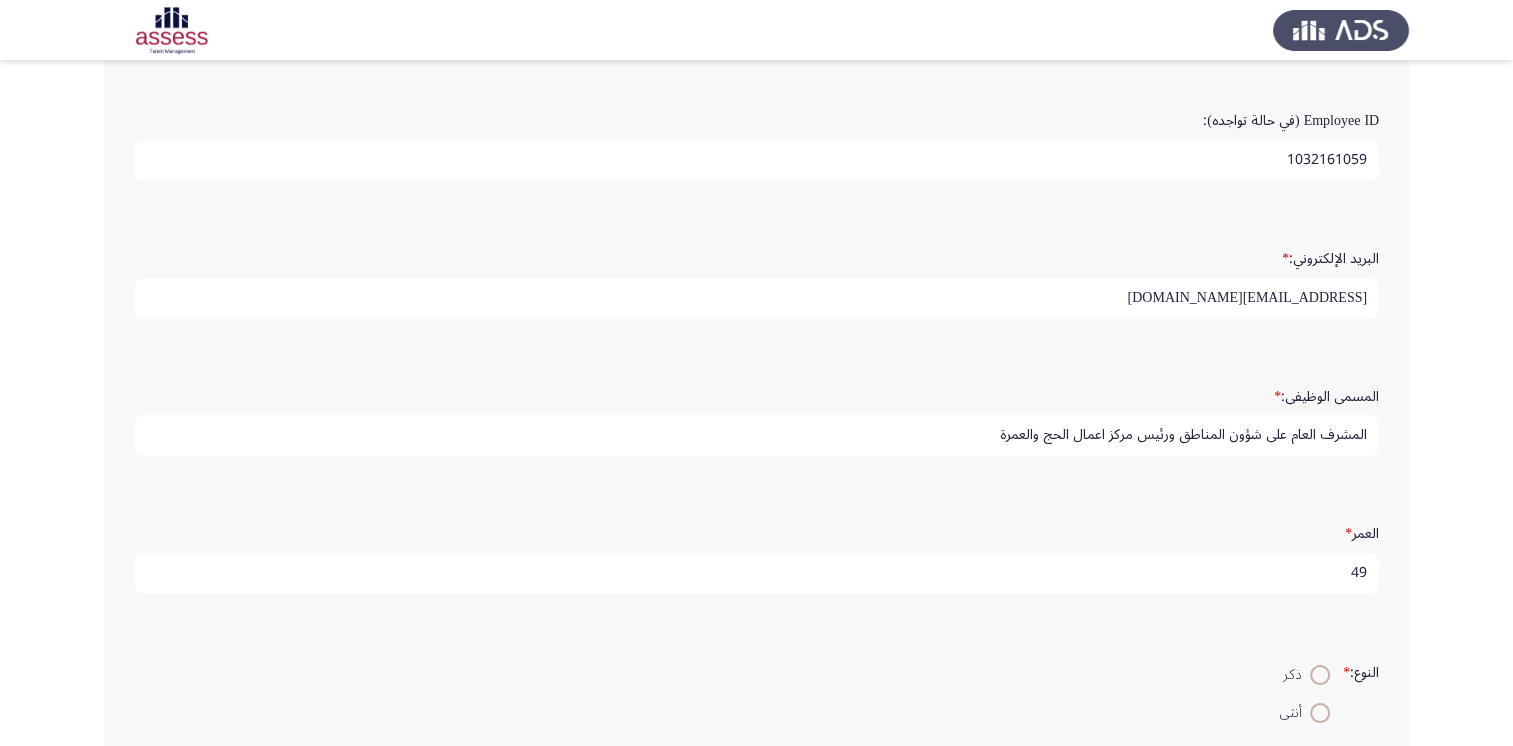 type on "49" 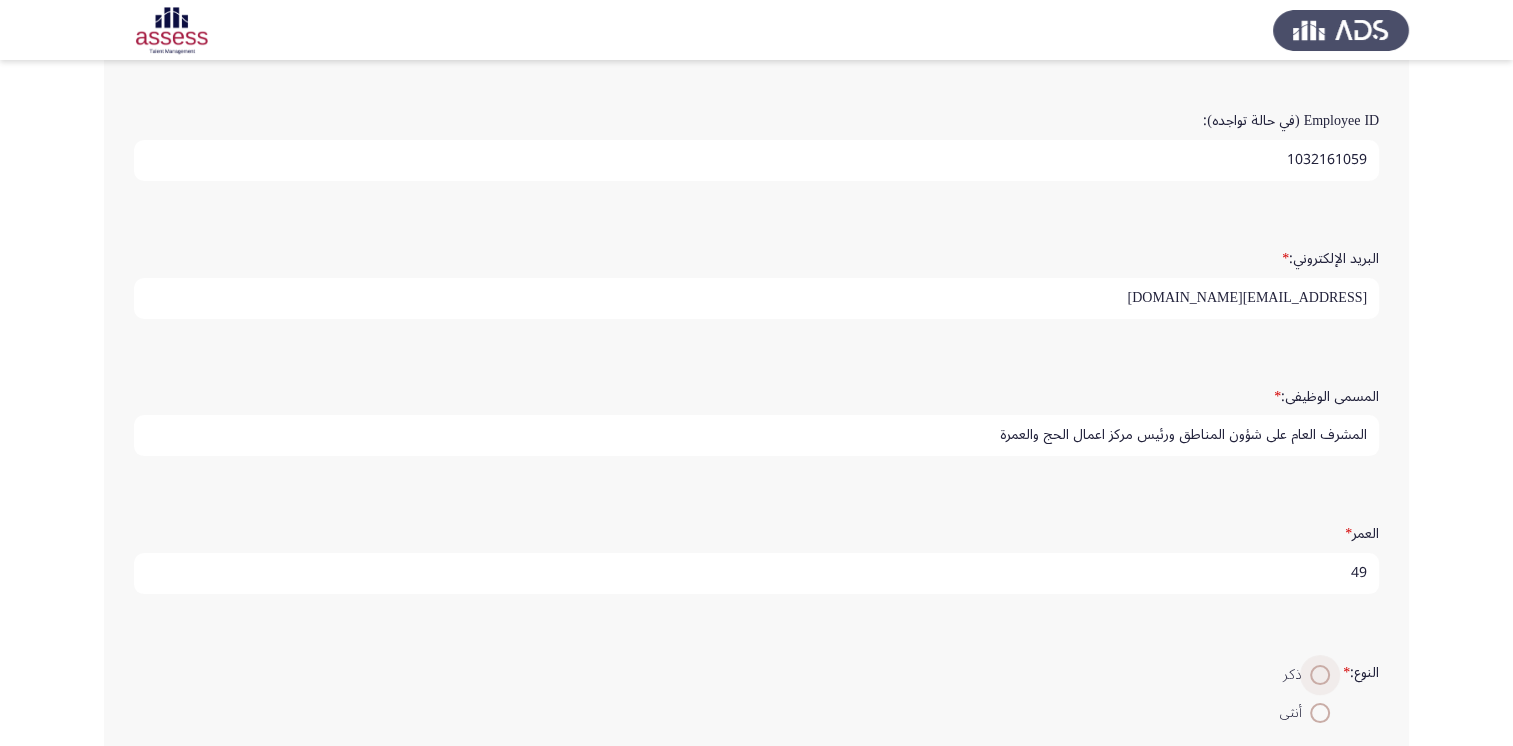 click at bounding box center (1320, 675) 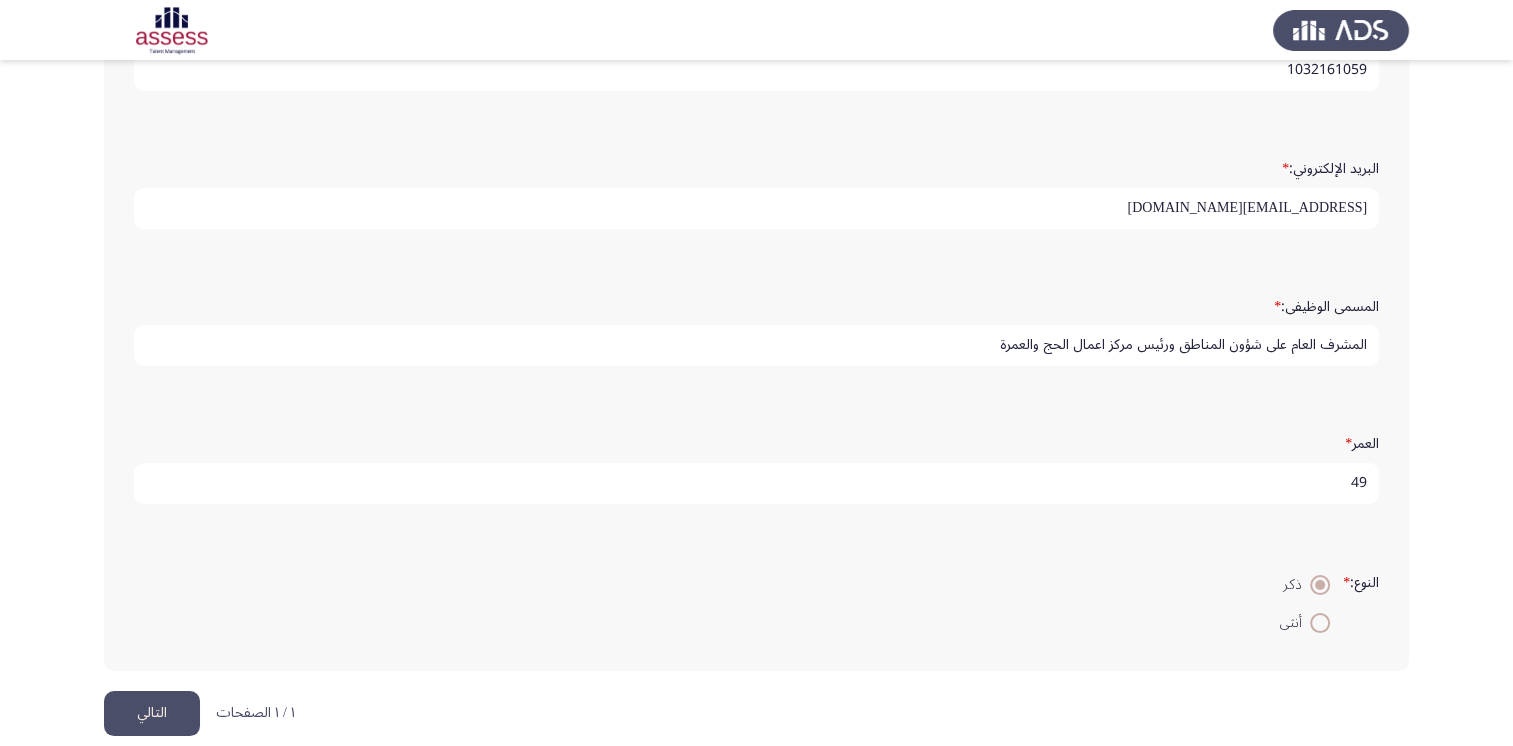 scroll, scrollTop: 478, scrollLeft: 0, axis: vertical 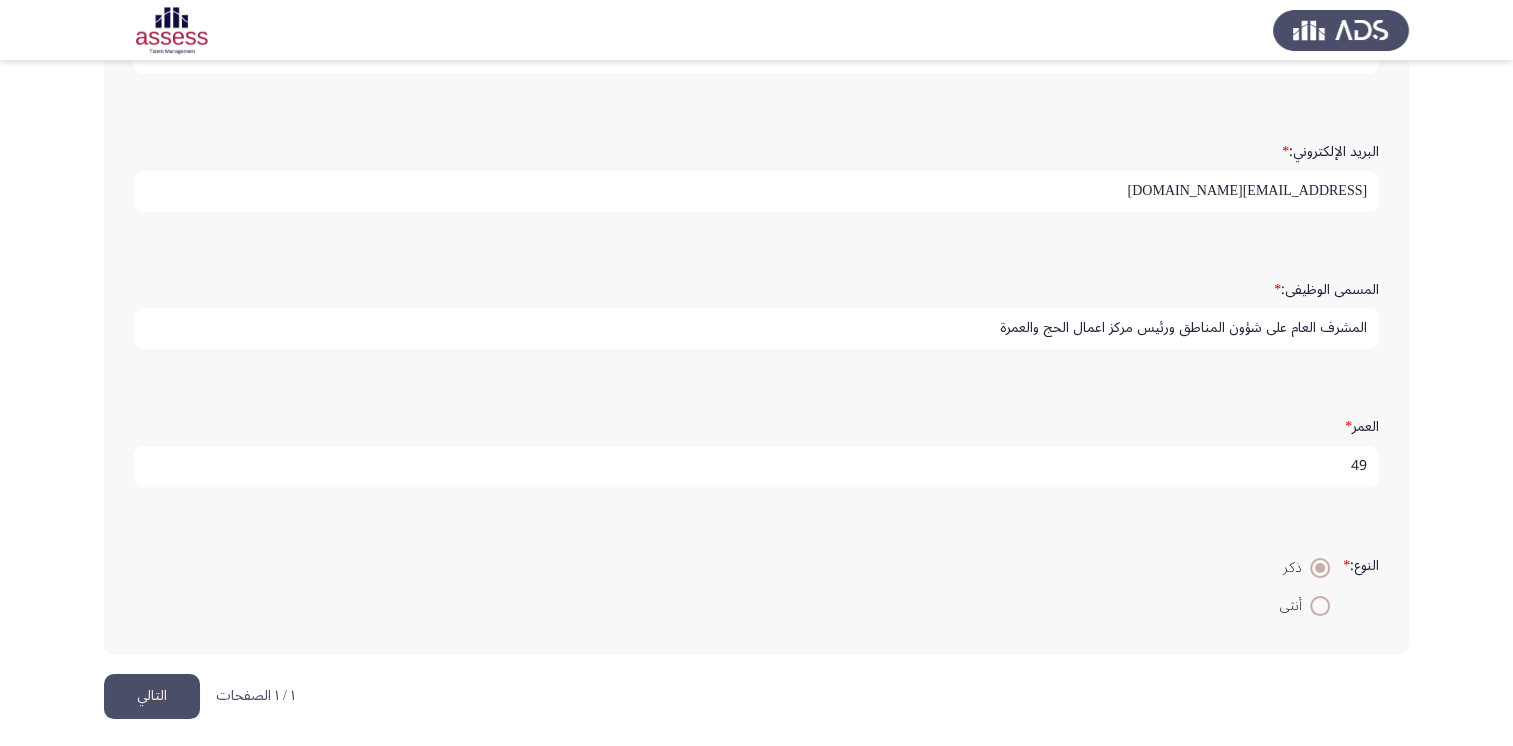 click on "الاسم:   * ربيع اسم العائلة:   * الخليل Employee ID (في حالة تواجده):  1032161059 البريد الإلكتروني:   * rfkhlel@SPLonline.com.sa المسمى الوظيفى:   * المشرف العام على شؤون المناطق ورئيس مركز اعمال الحج والعمرة العمر   * 49 النوع:   *    ذكر     أنثى" 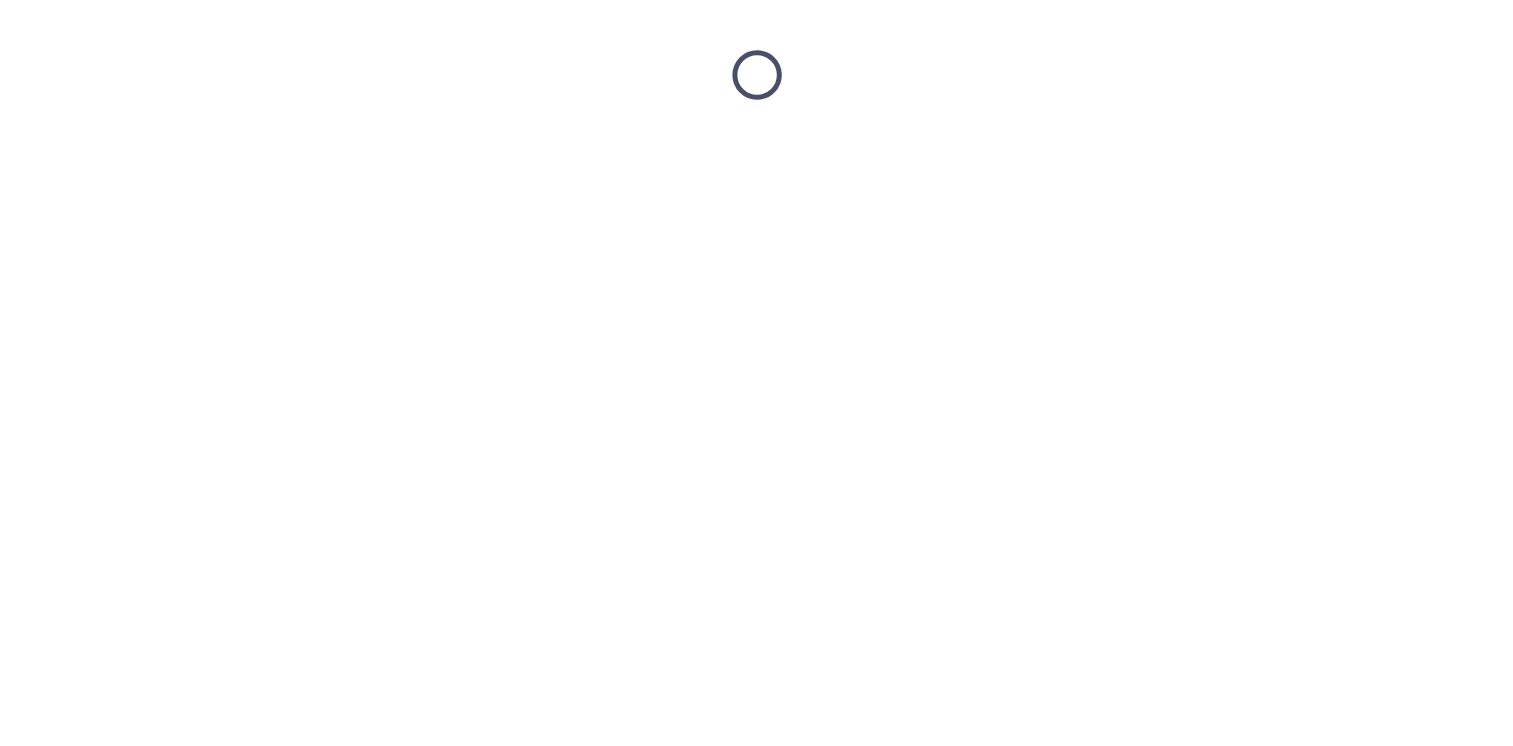 scroll, scrollTop: 0, scrollLeft: 0, axis: both 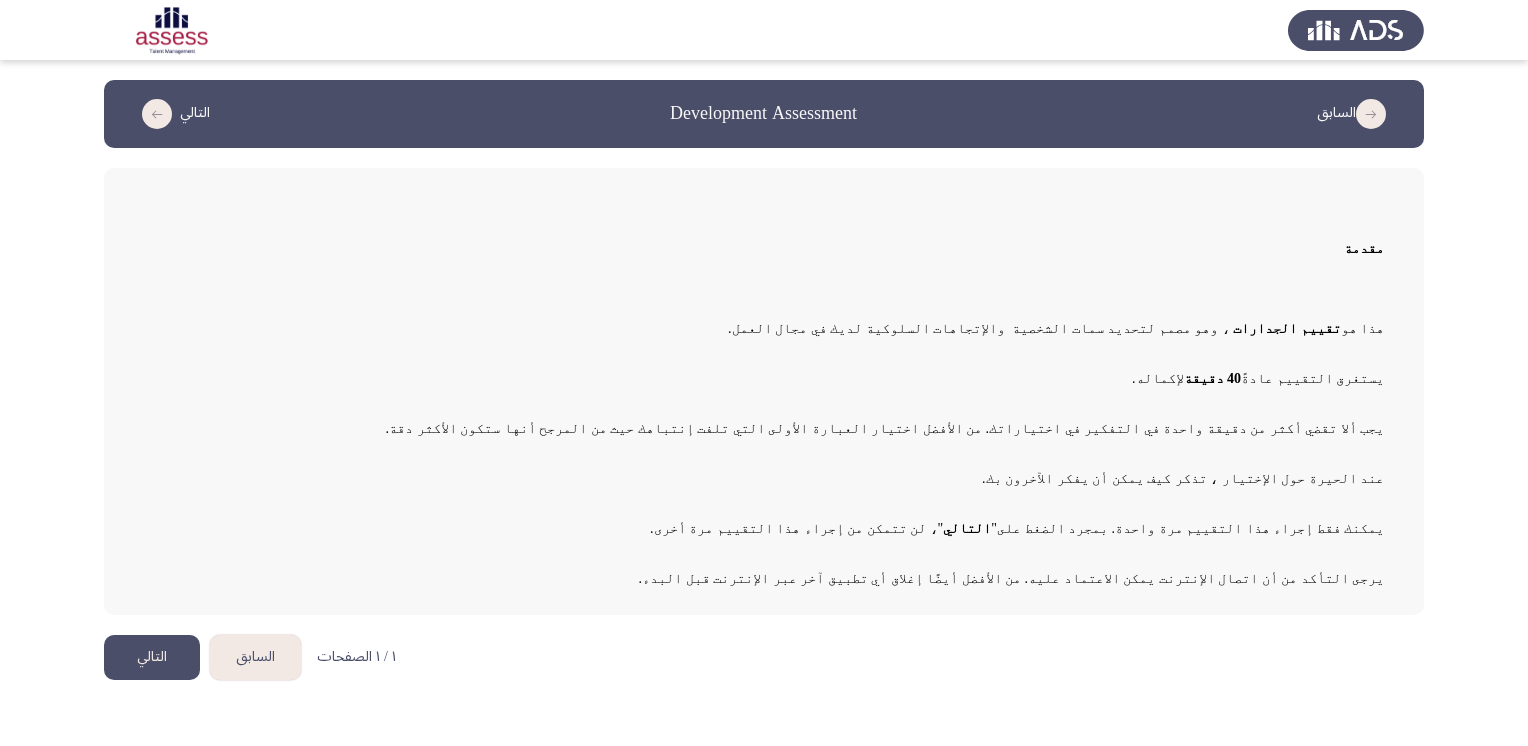 click on "التالي" 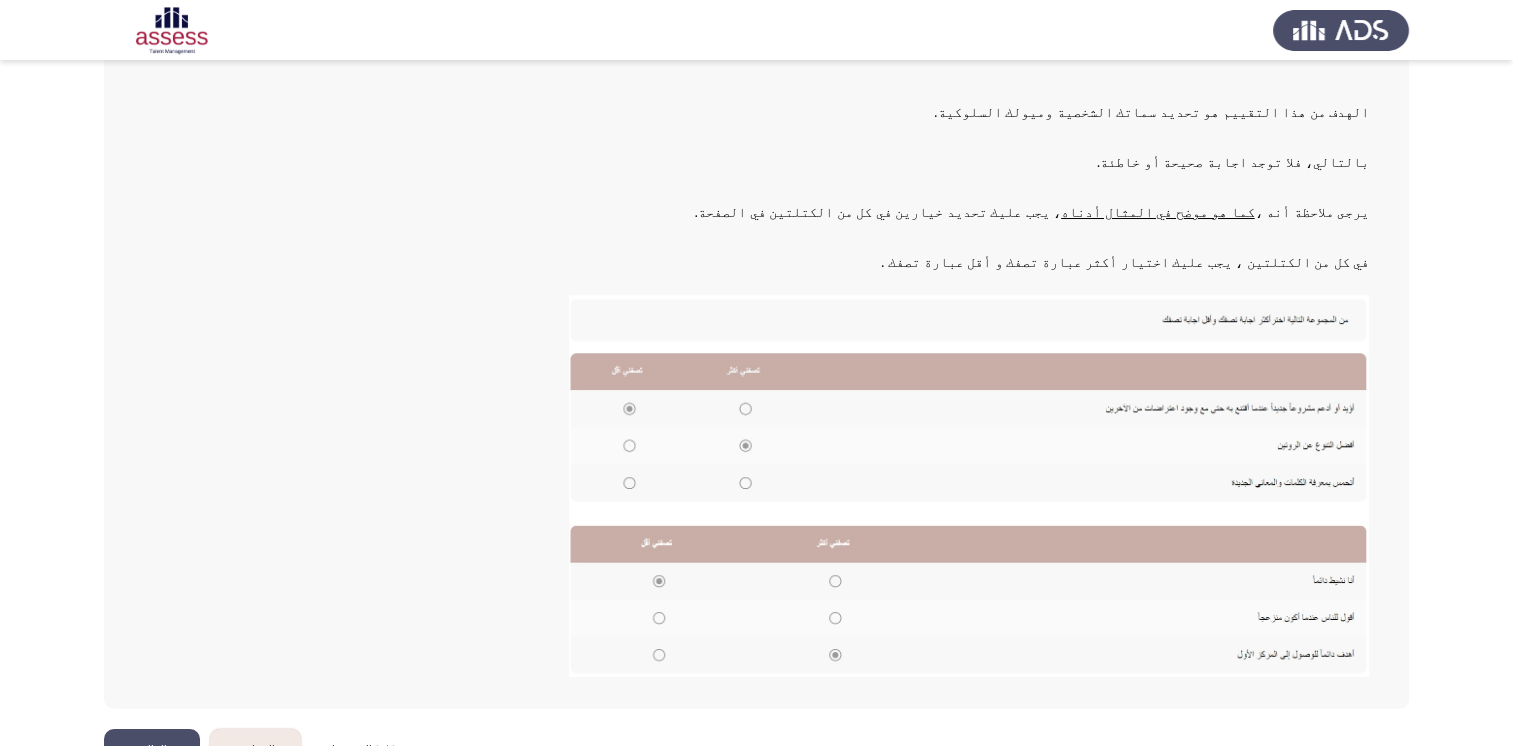 scroll, scrollTop: 218, scrollLeft: 0, axis: vertical 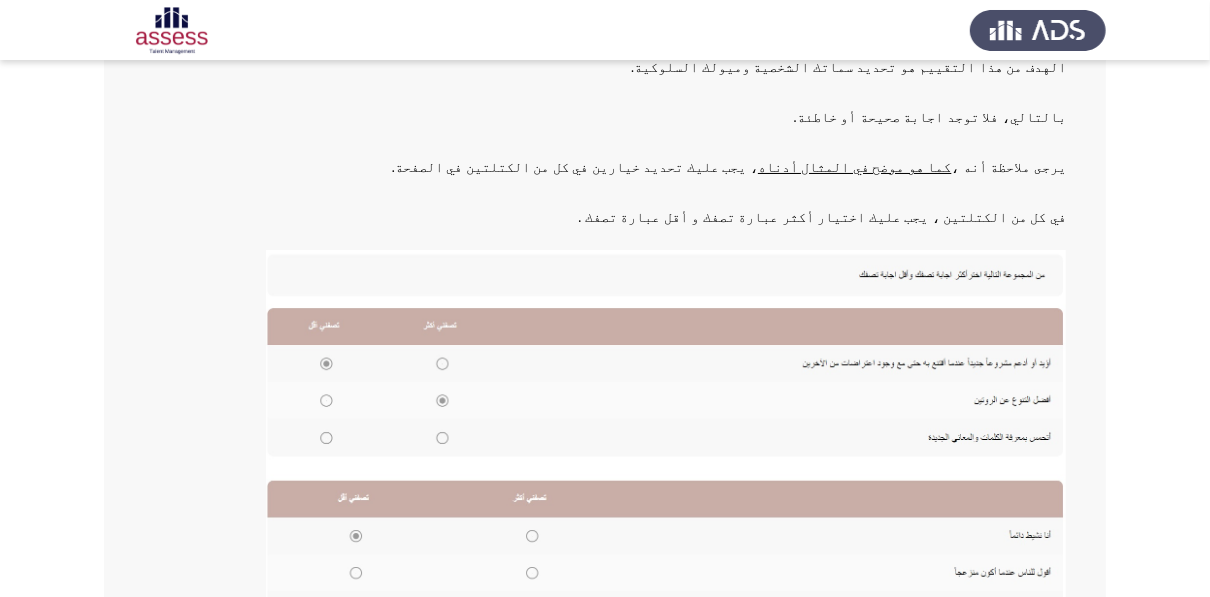 drag, startPoint x: 1450, startPoint y: 0, endPoint x: 623, endPoint y: 198, distance: 850.37225 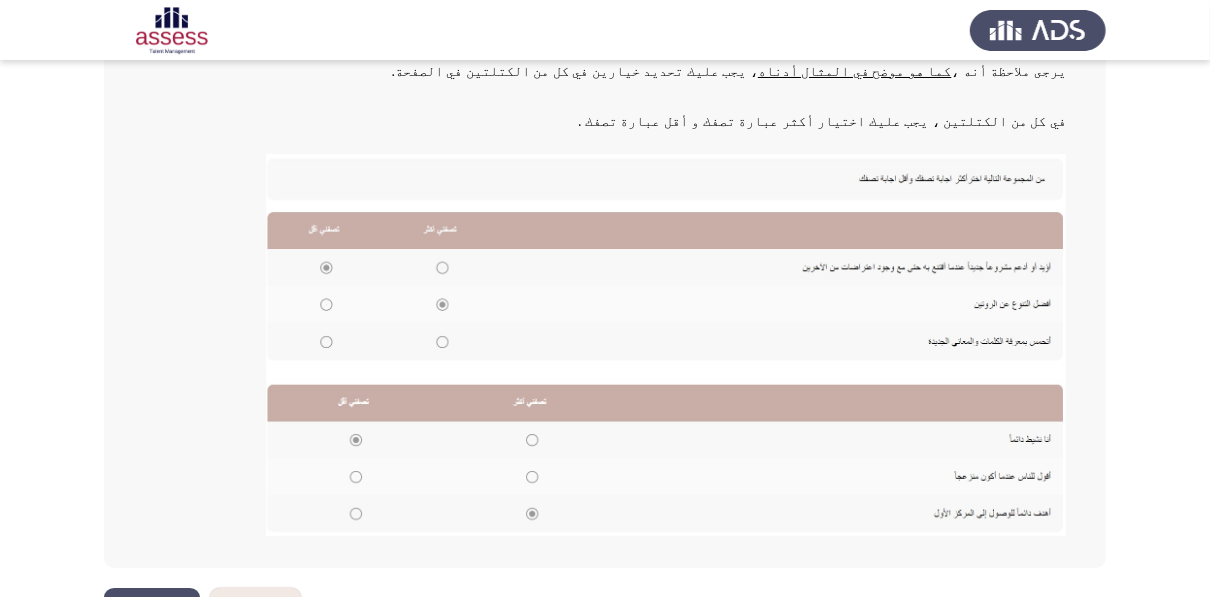 scroll, scrollTop: 346, scrollLeft: 0, axis: vertical 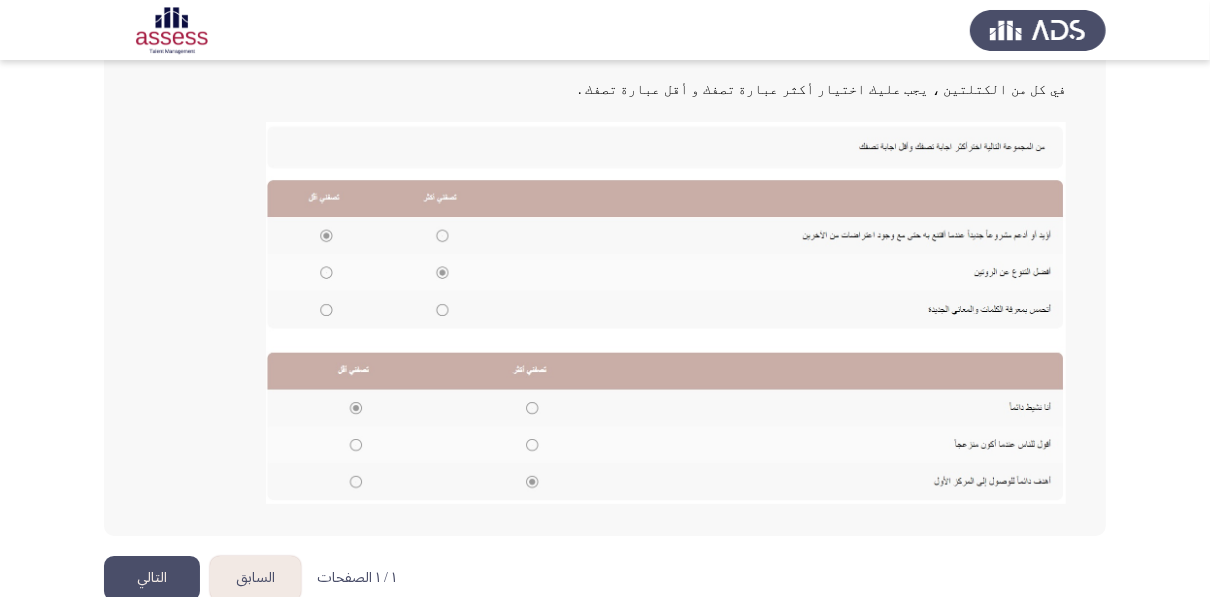 click 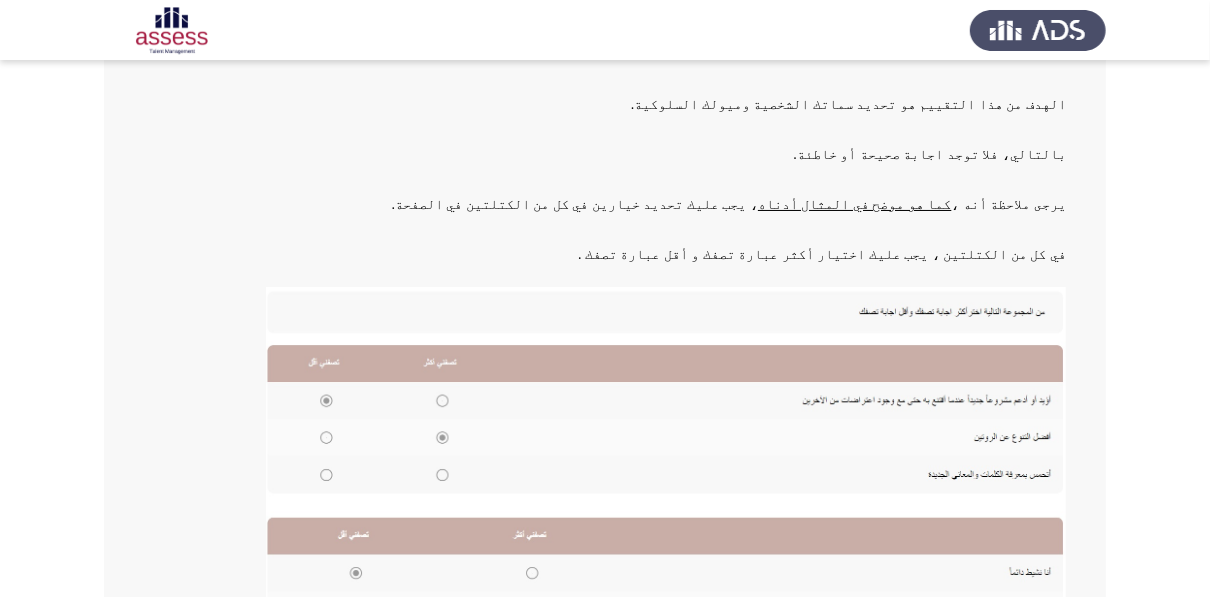scroll, scrollTop: 366, scrollLeft: 0, axis: vertical 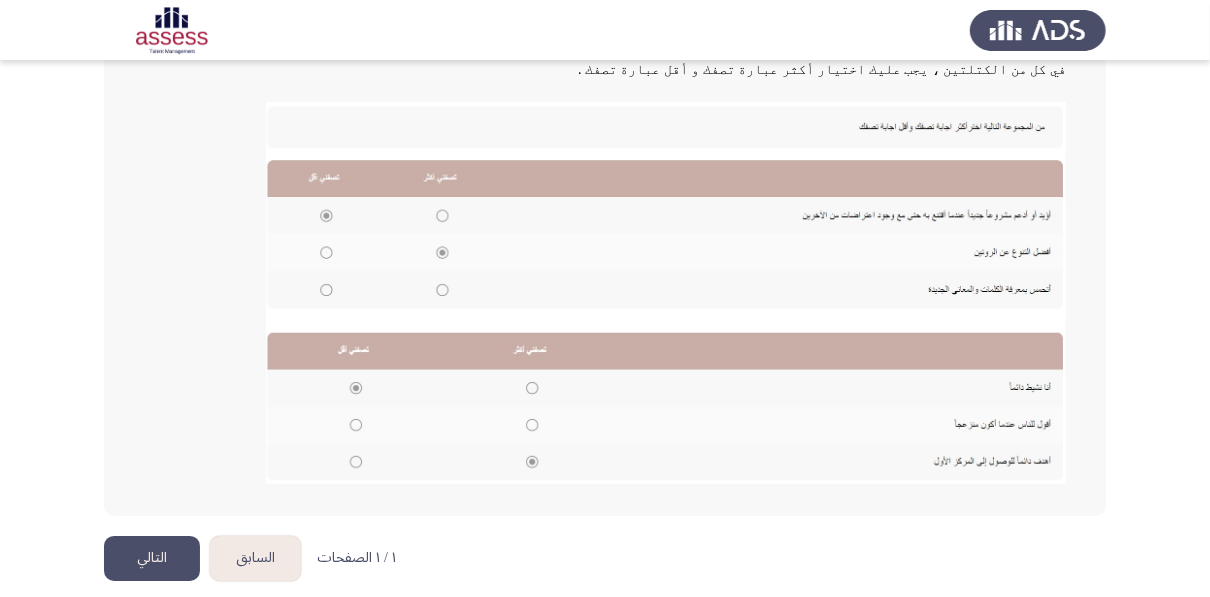 click 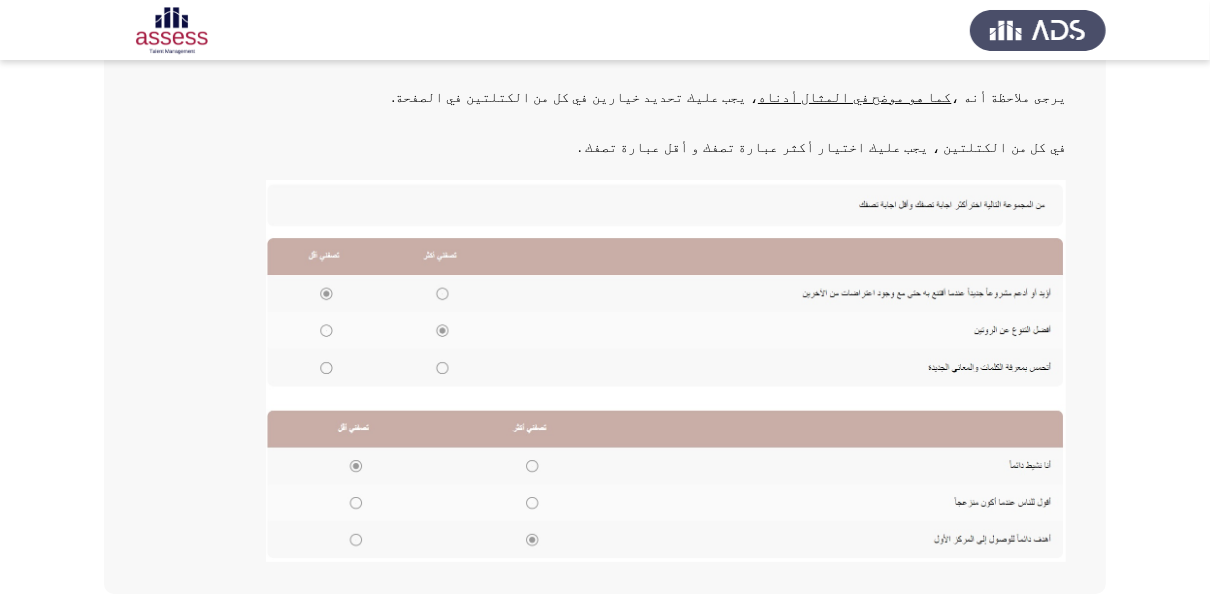 scroll, scrollTop: 366, scrollLeft: 0, axis: vertical 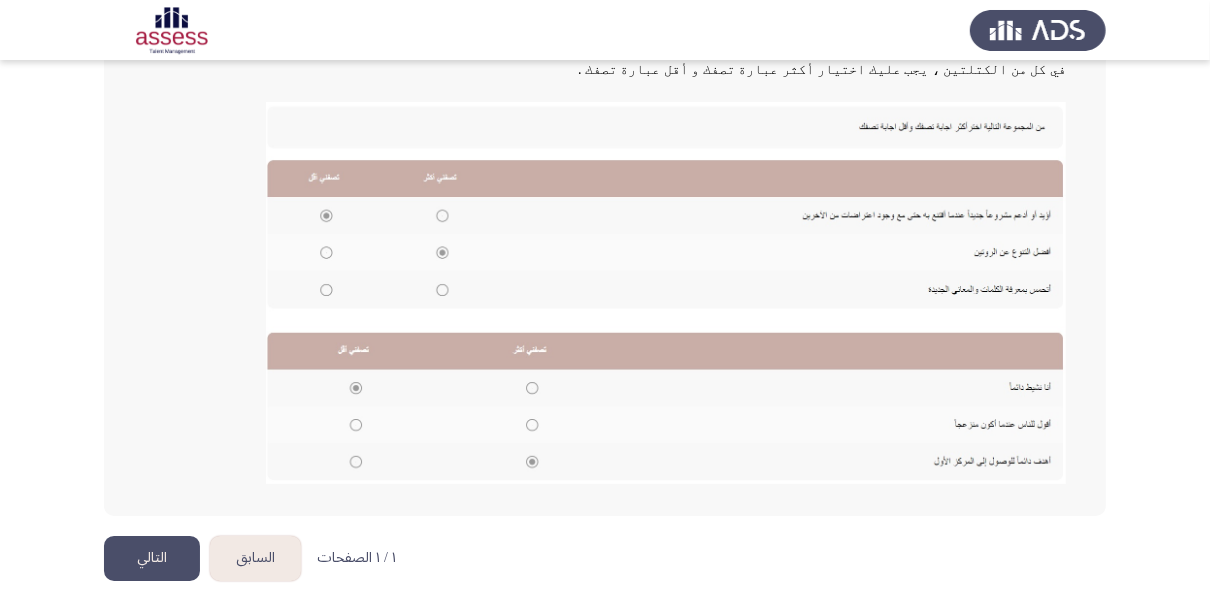 click on "السابق   Development Assessment   التالي  إرشادات الهدف من هذا التقييم هو تحديد سماتك الشخصية وميولك السلوكية. بالتالي، فلا توجد اجابة صحيحة أو خاطئة.  يرجى ملاحظة أنه ،  كما هو موضح في المثال أدناه  ، يجب عليك تحديد خيارين في كل من الكتلتين في الصفحة. في كل من الكتلتين ، يجب عليك اختيار أكثر عبارة تصفك و أقل عبارة تصفك .   ١ / ١ الصفحات   السابق   التالي" 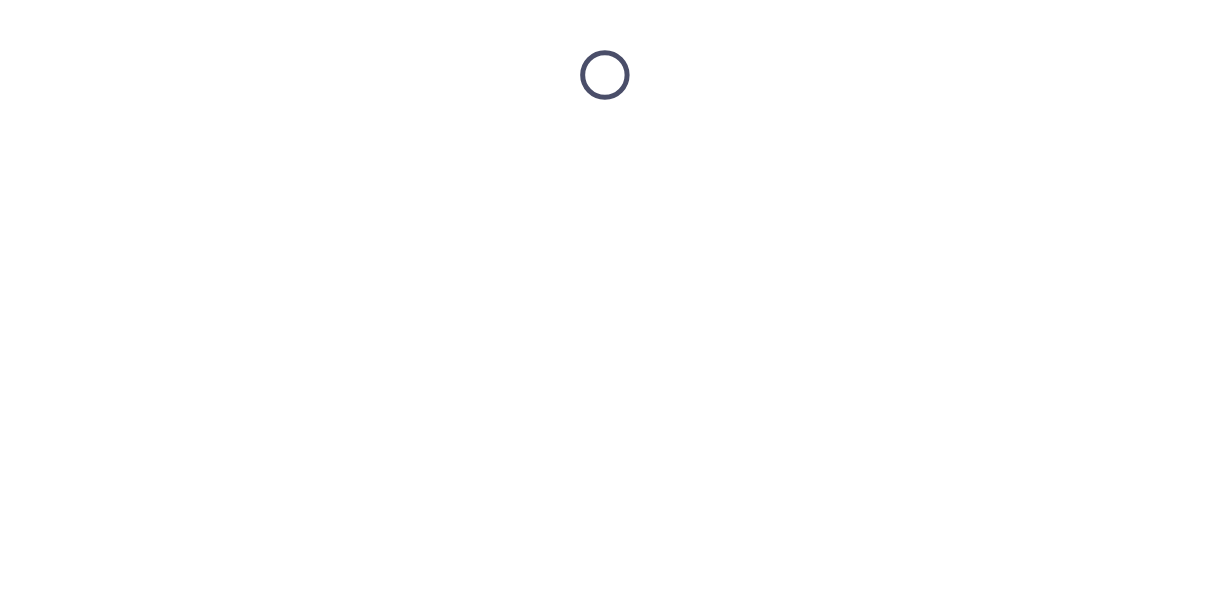 scroll, scrollTop: 0, scrollLeft: 0, axis: both 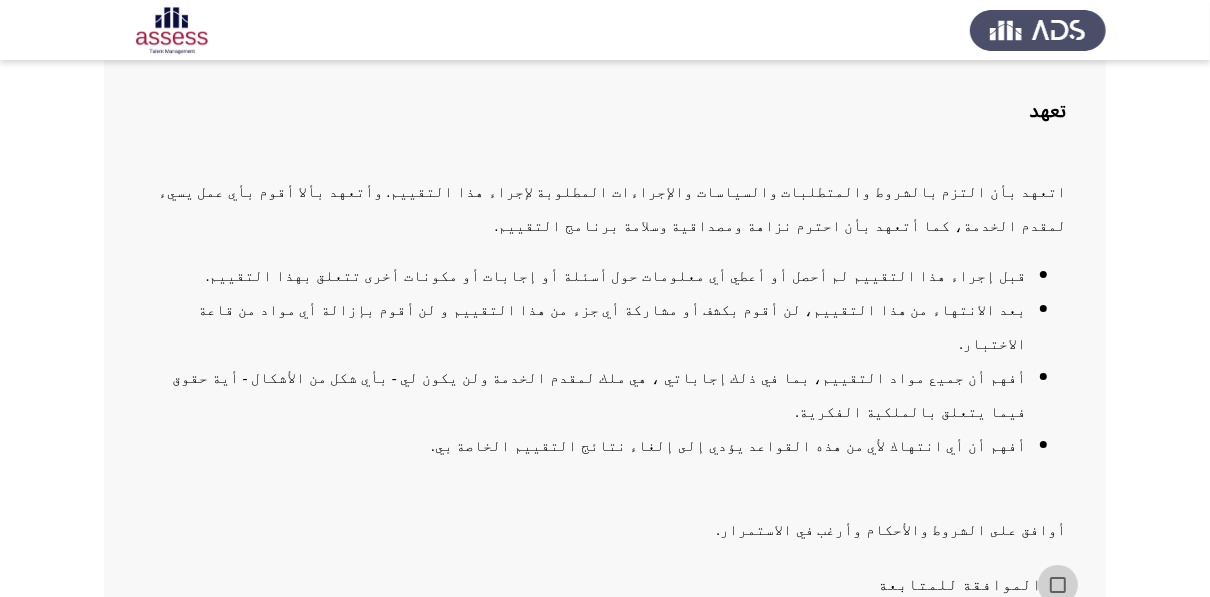 click at bounding box center [1058, 585] 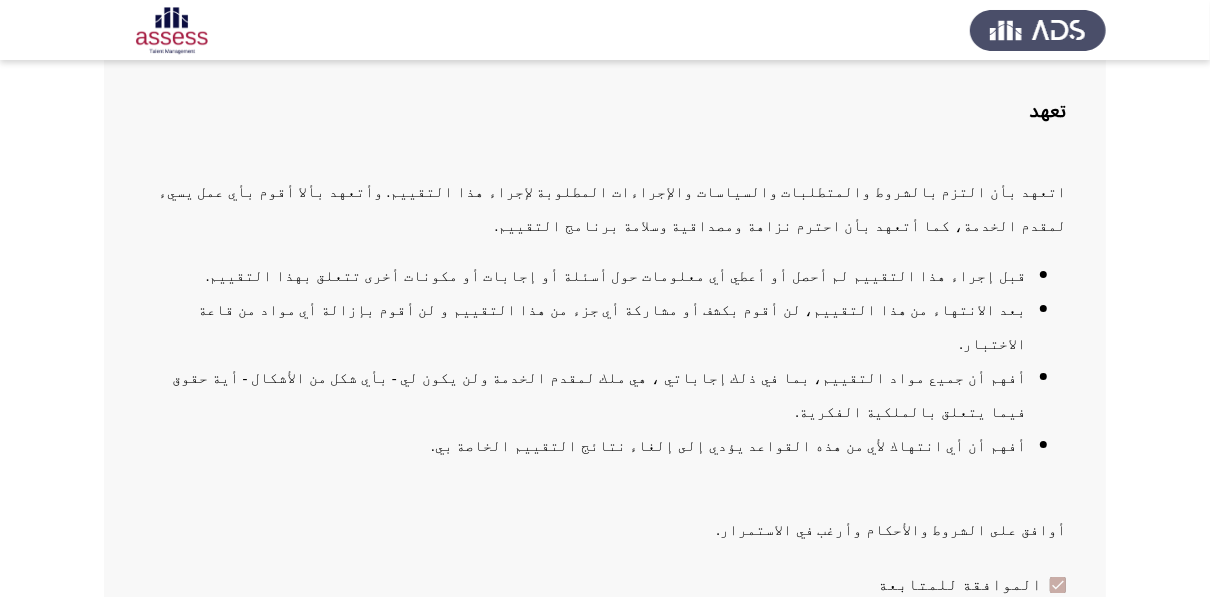 click on "التالي" 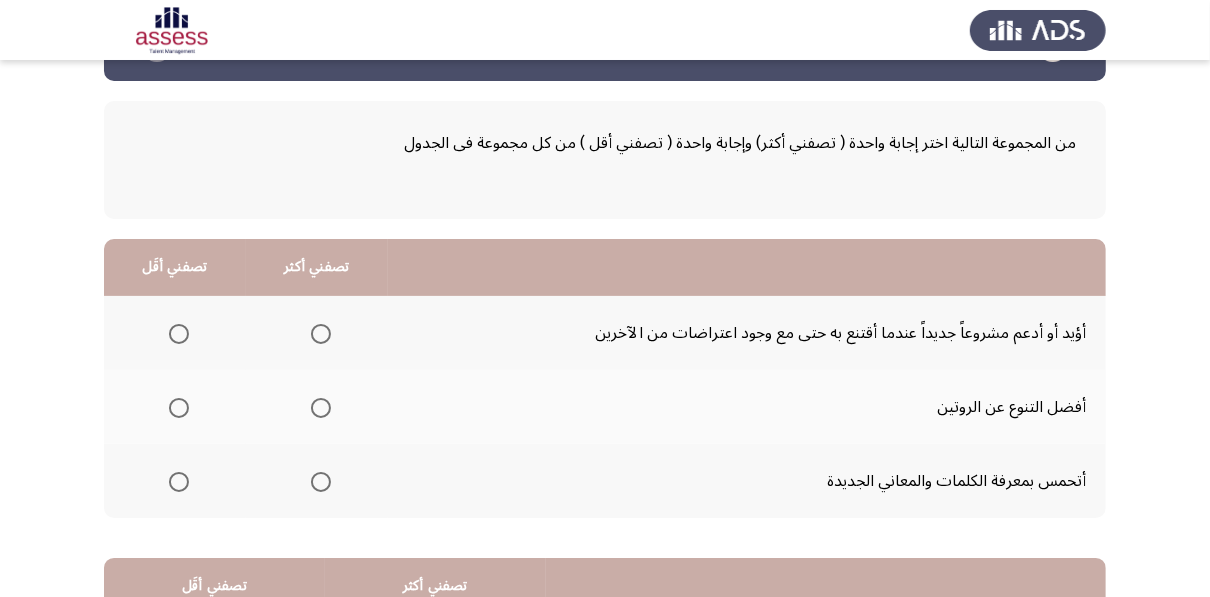 scroll, scrollTop: 70, scrollLeft: 0, axis: vertical 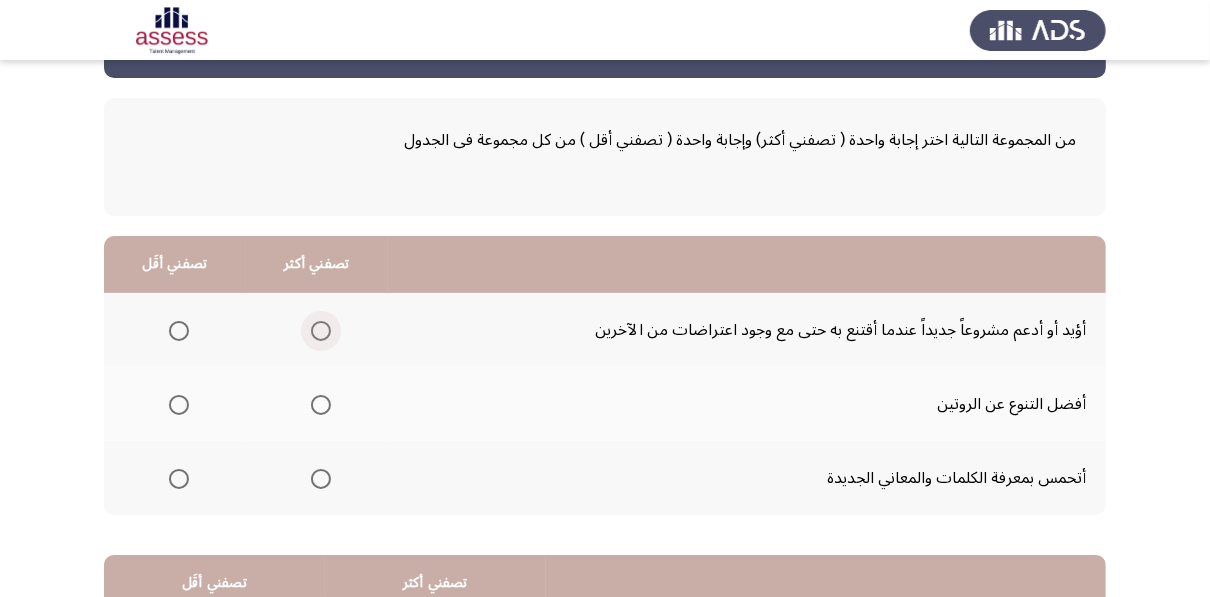 click at bounding box center [321, 331] 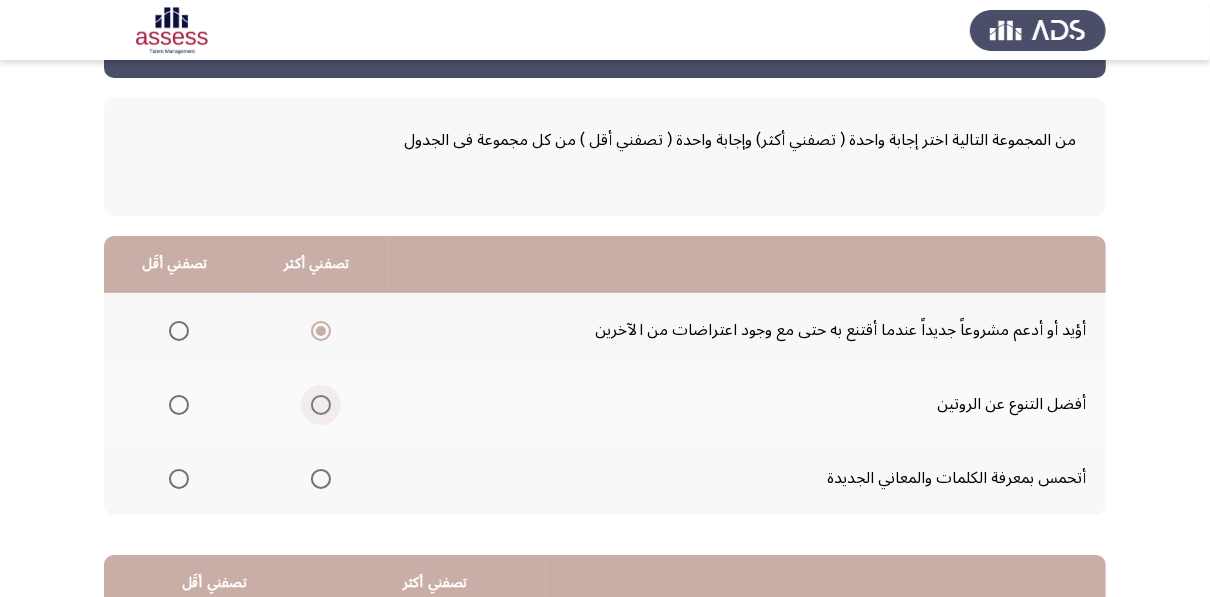 click at bounding box center (321, 405) 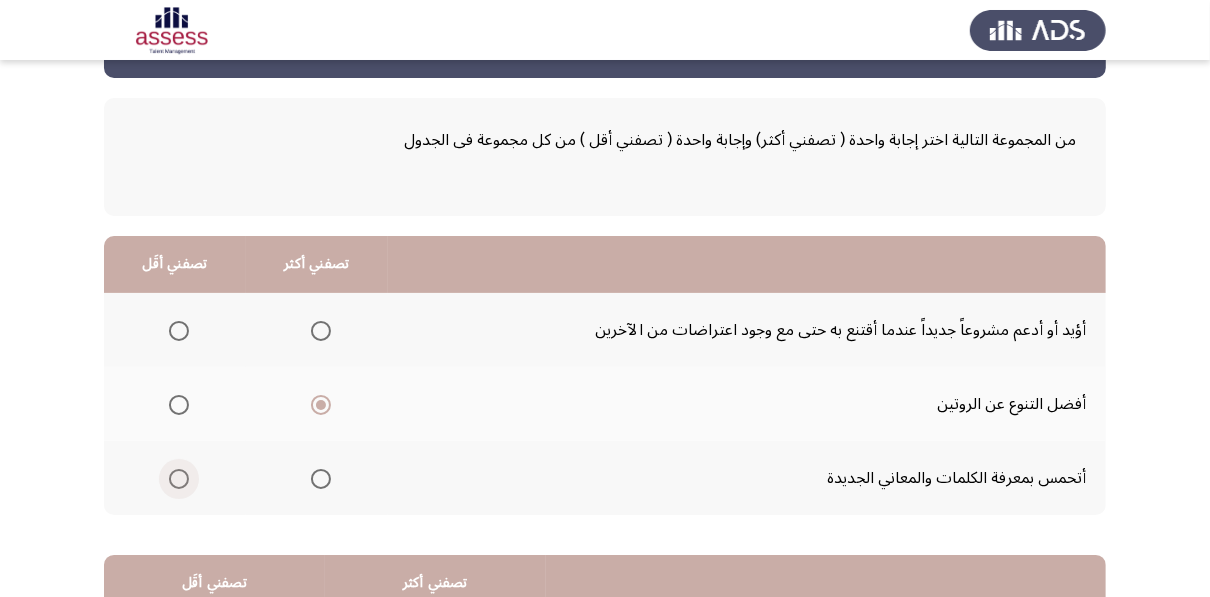 click at bounding box center (179, 479) 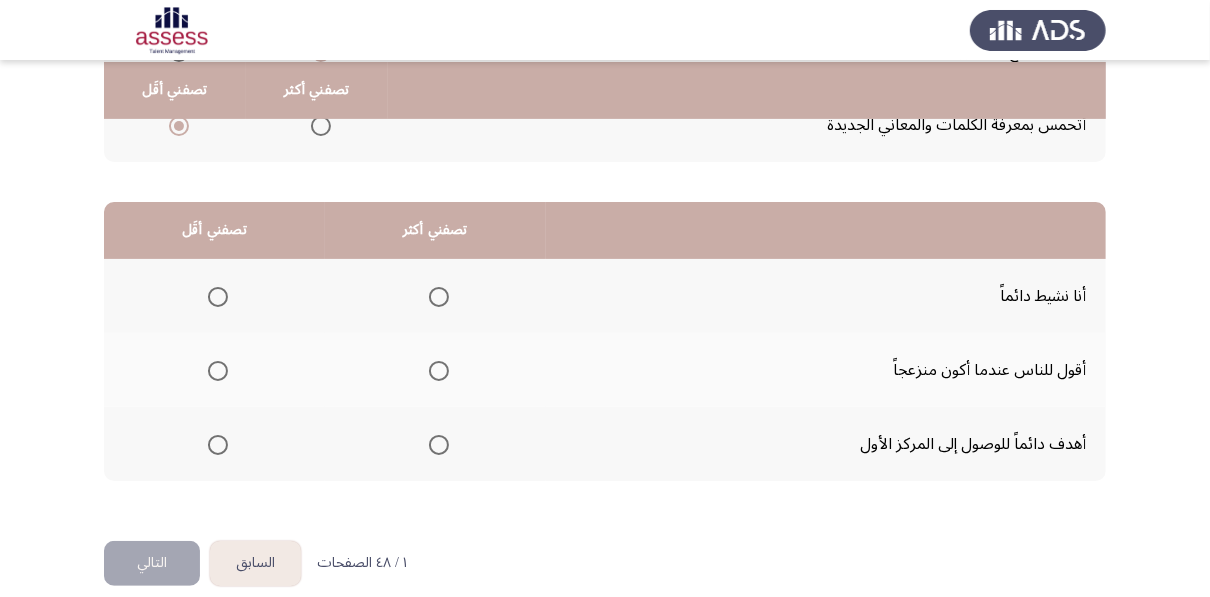 scroll, scrollTop: 424, scrollLeft: 0, axis: vertical 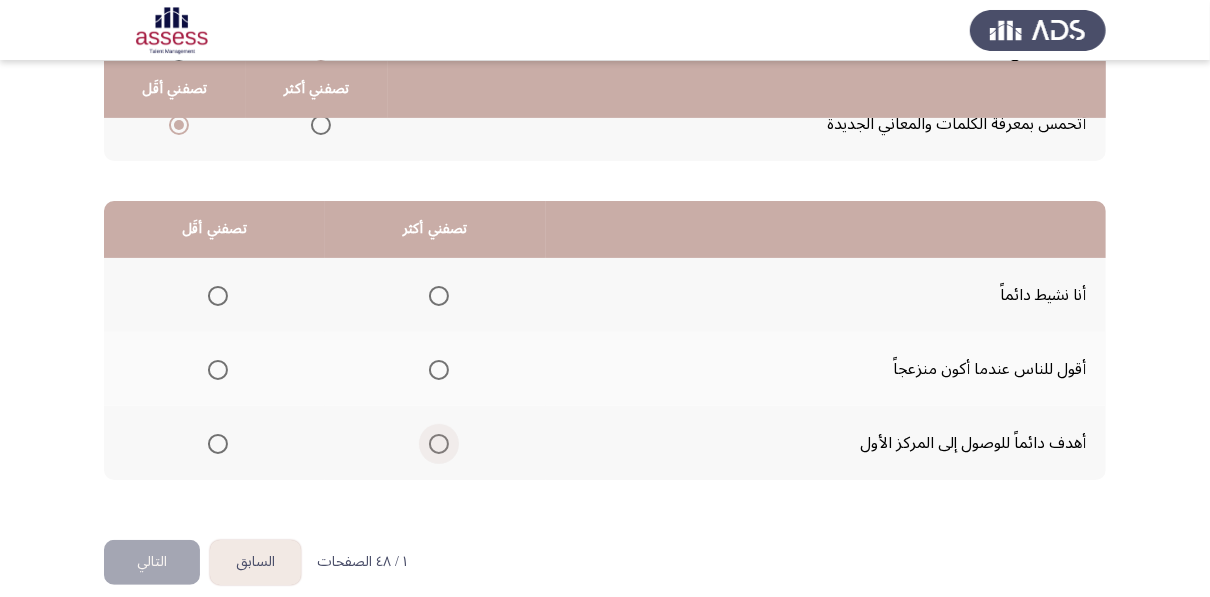 click at bounding box center [439, 444] 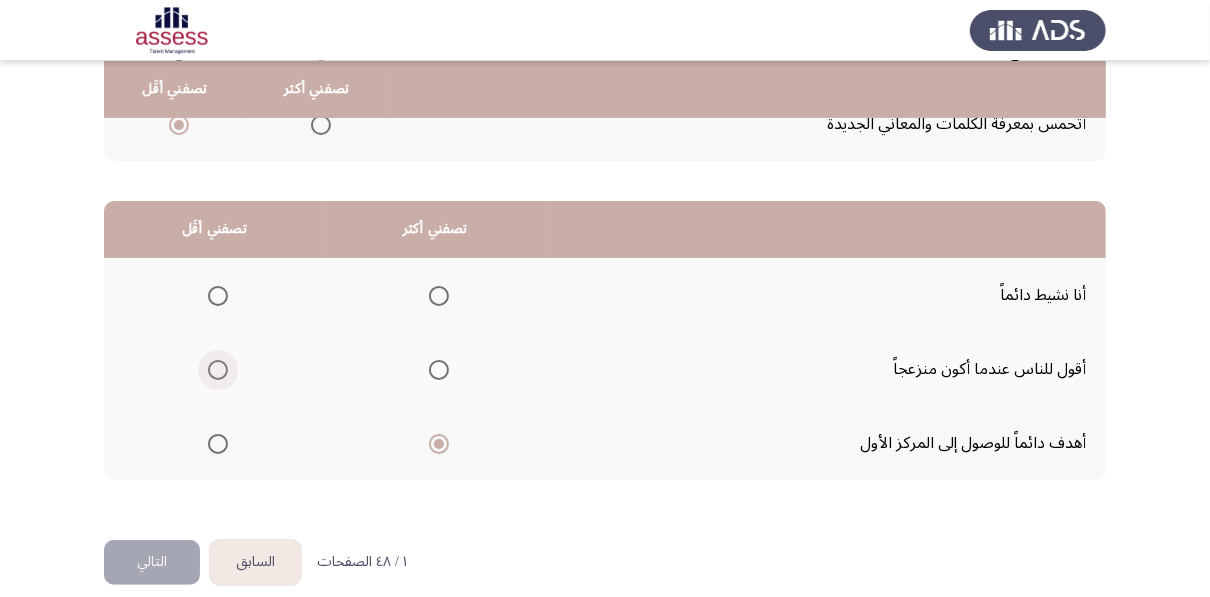 click at bounding box center [218, 370] 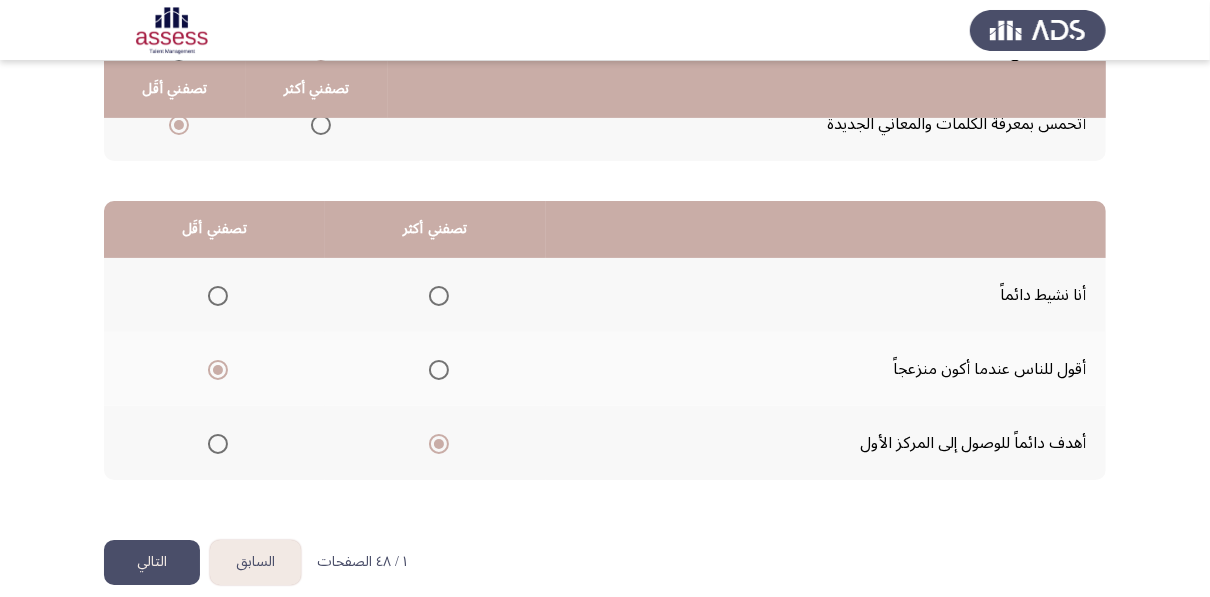 click on "التالي" 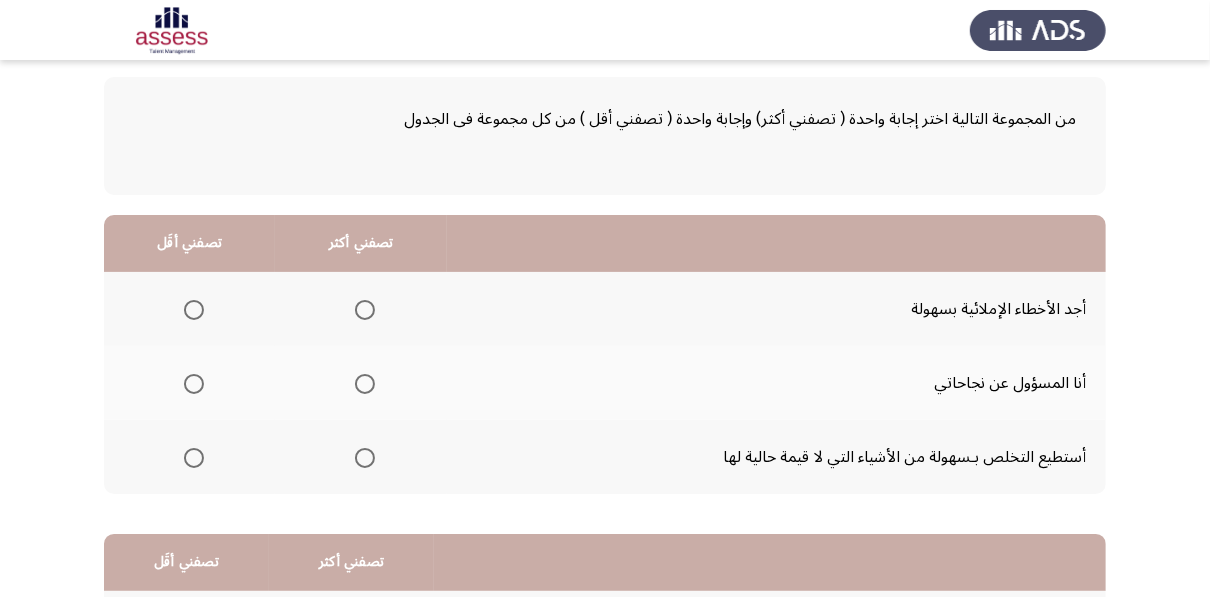 scroll, scrollTop: 88, scrollLeft: 0, axis: vertical 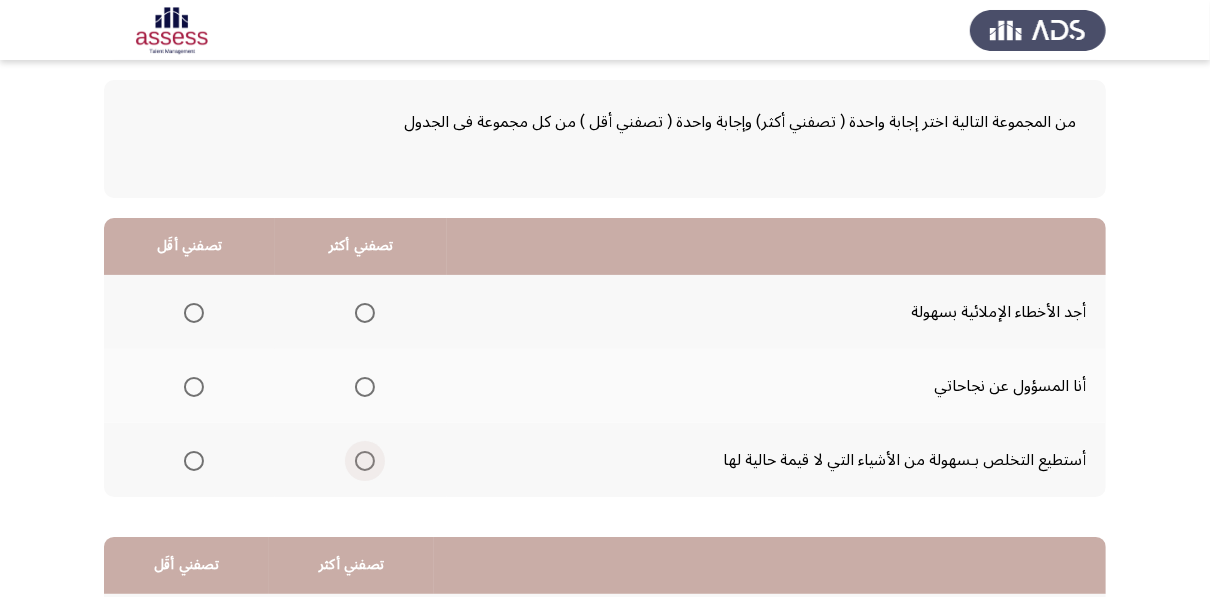 click at bounding box center [365, 461] 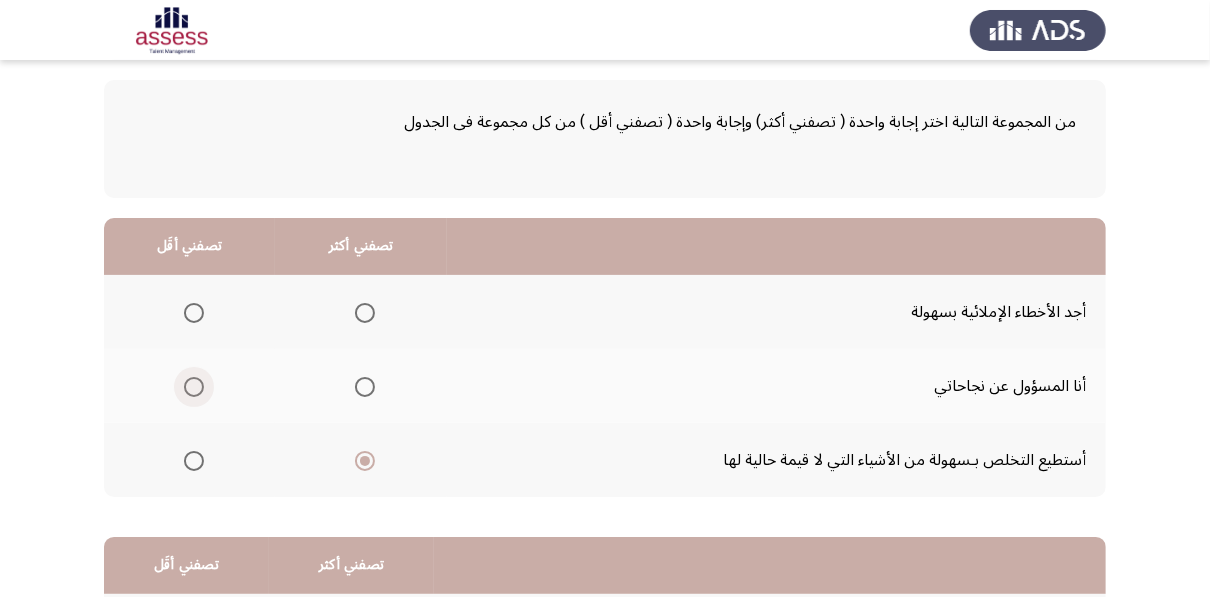 click at bounding box center [194, 387] 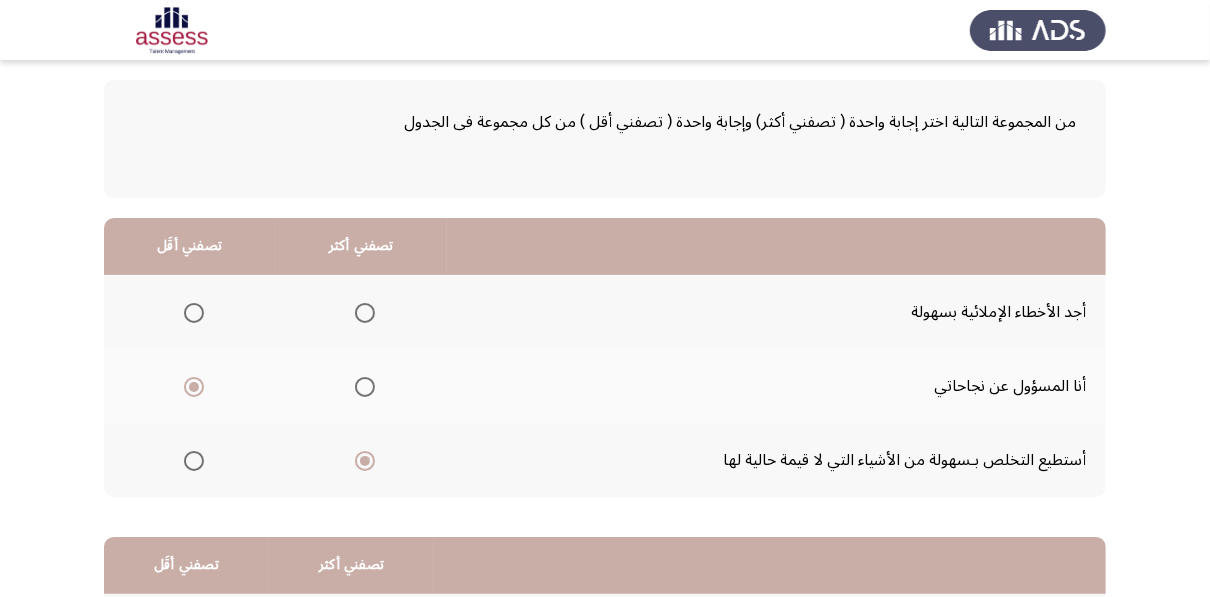 click on "أنا المسؤول عن نجاحاتي" 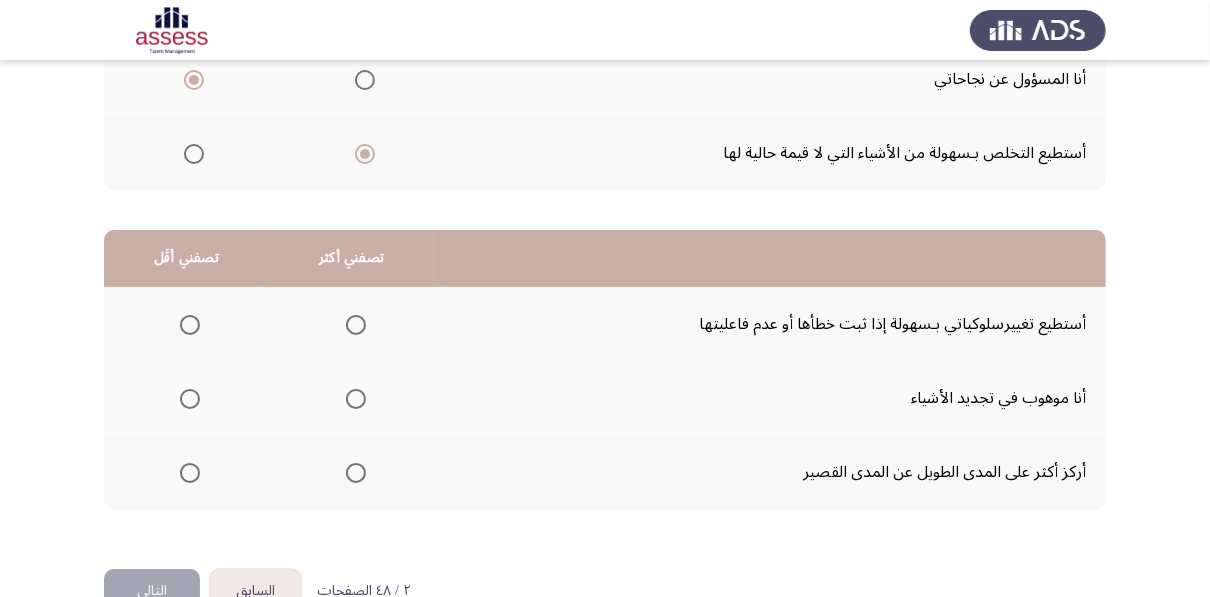 scroll, scrollTop: 408, scrollLeft: 0, axis: vertical 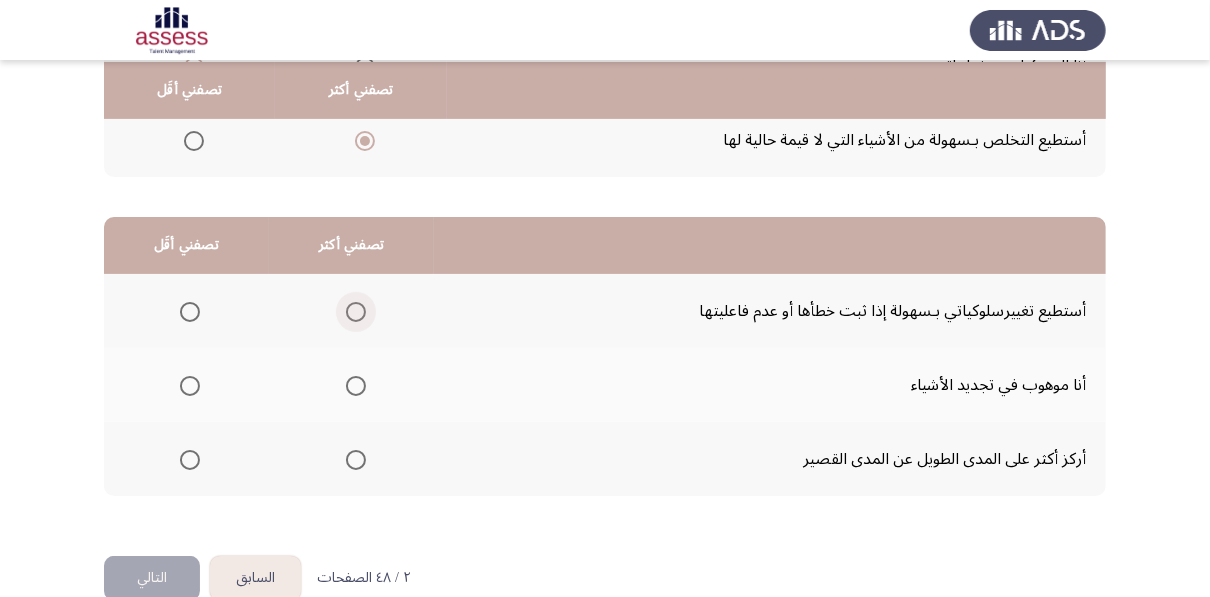 click at bounding box center (356, 312) 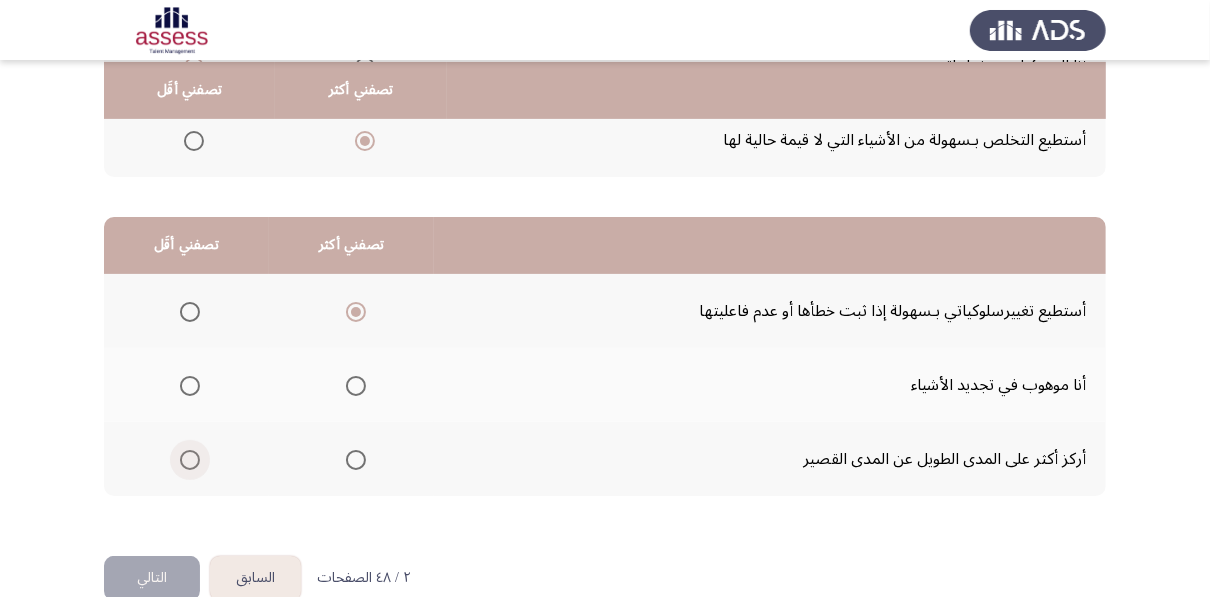 click at bounding box center [190, 460] 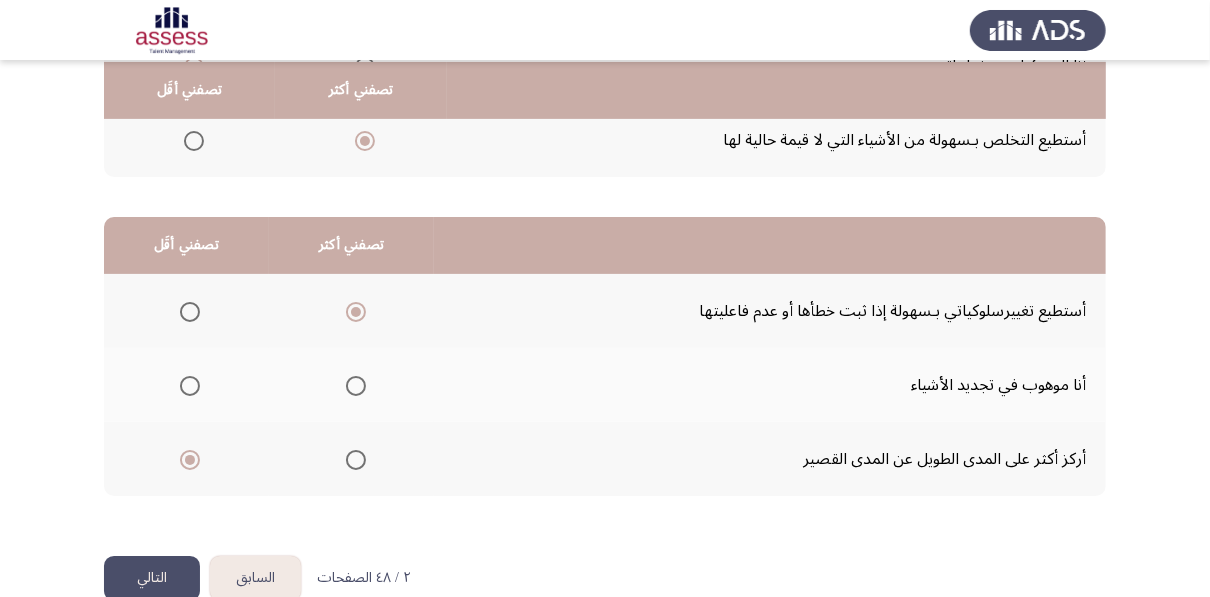 click on "التالي" 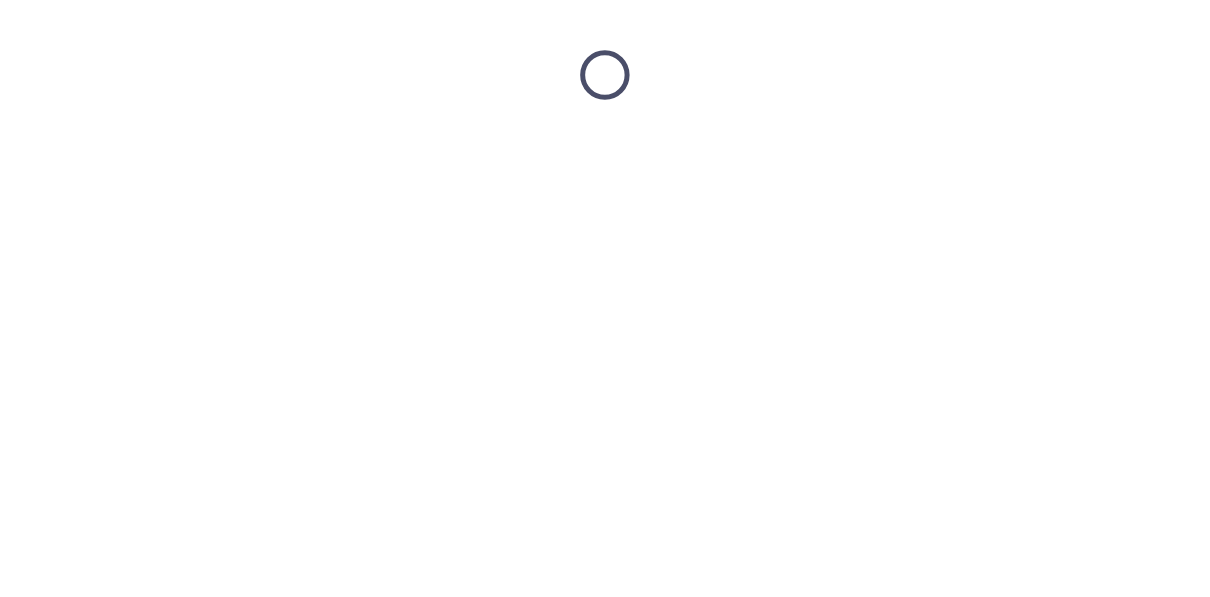 scroll, scrollTop: 0, scrollLeft: 0, axis: both 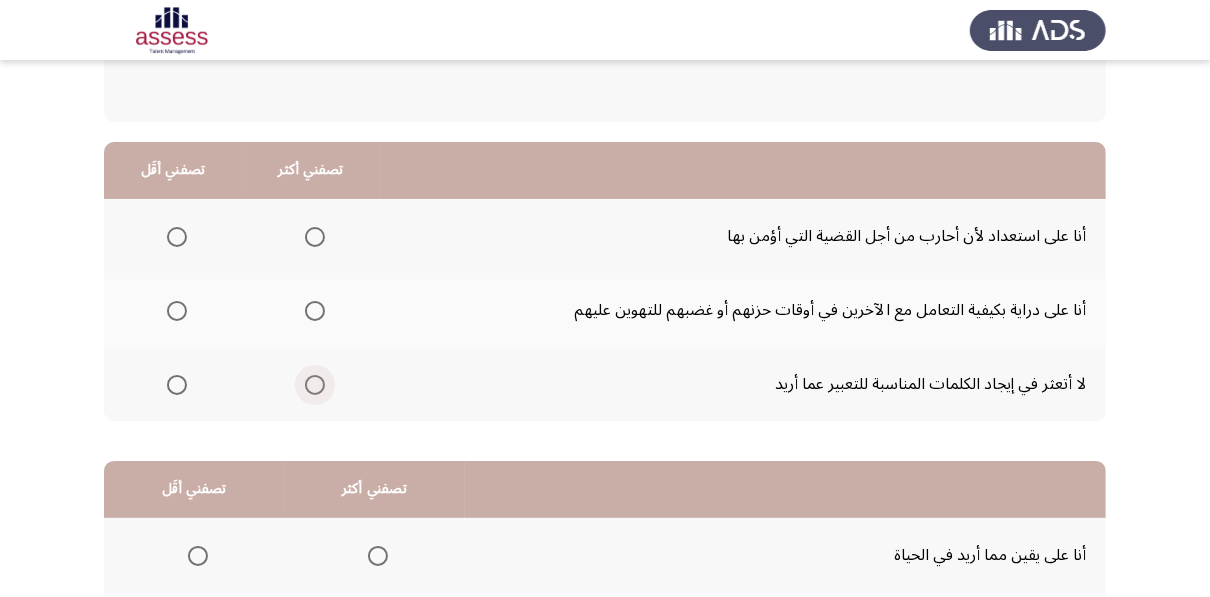 click at bounding box center (315, 385) 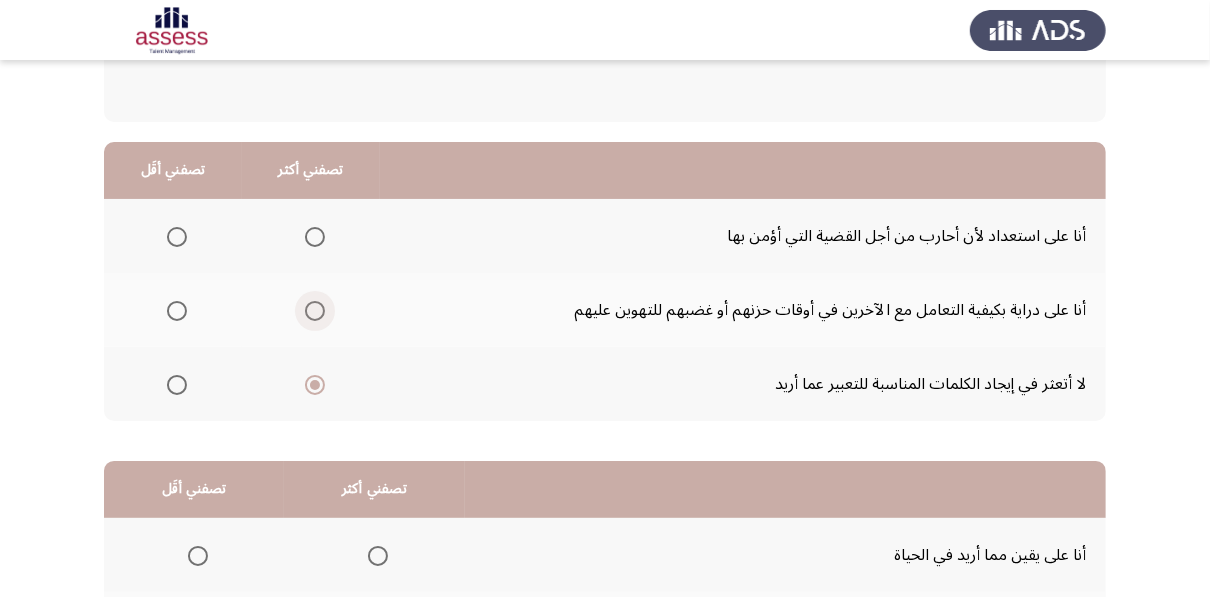 click at bounding box center (315, 311) 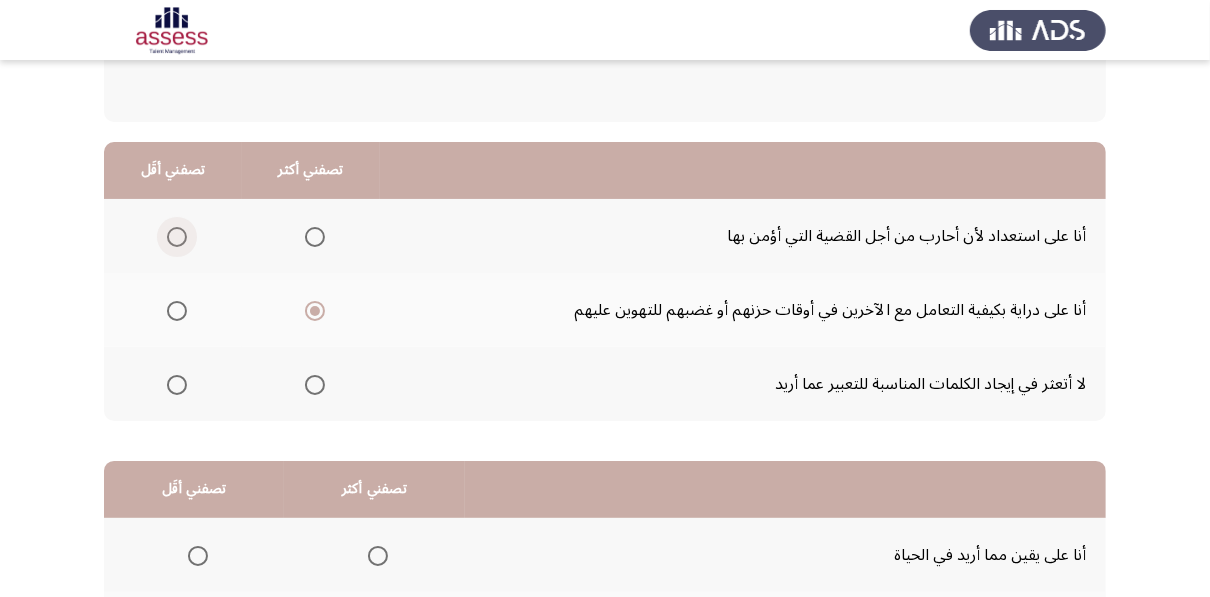 click at bounding box center [177, 237] 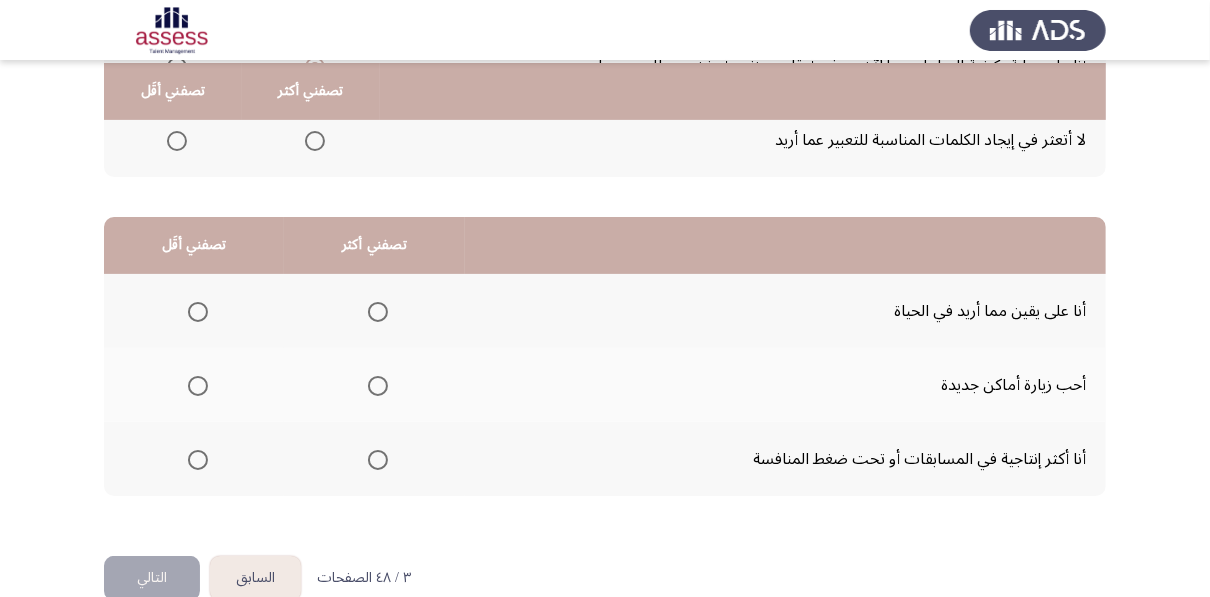 scroll, scrollTop: 410, scrollLeft: 0, axis: vertical 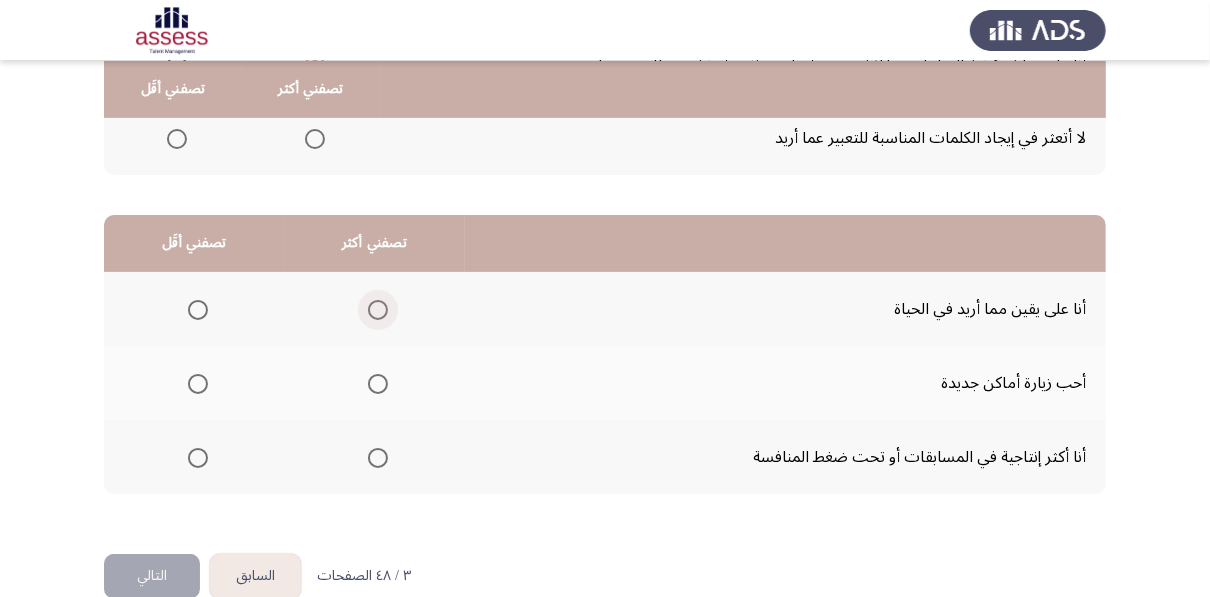 click at bounding box center [378, 310] 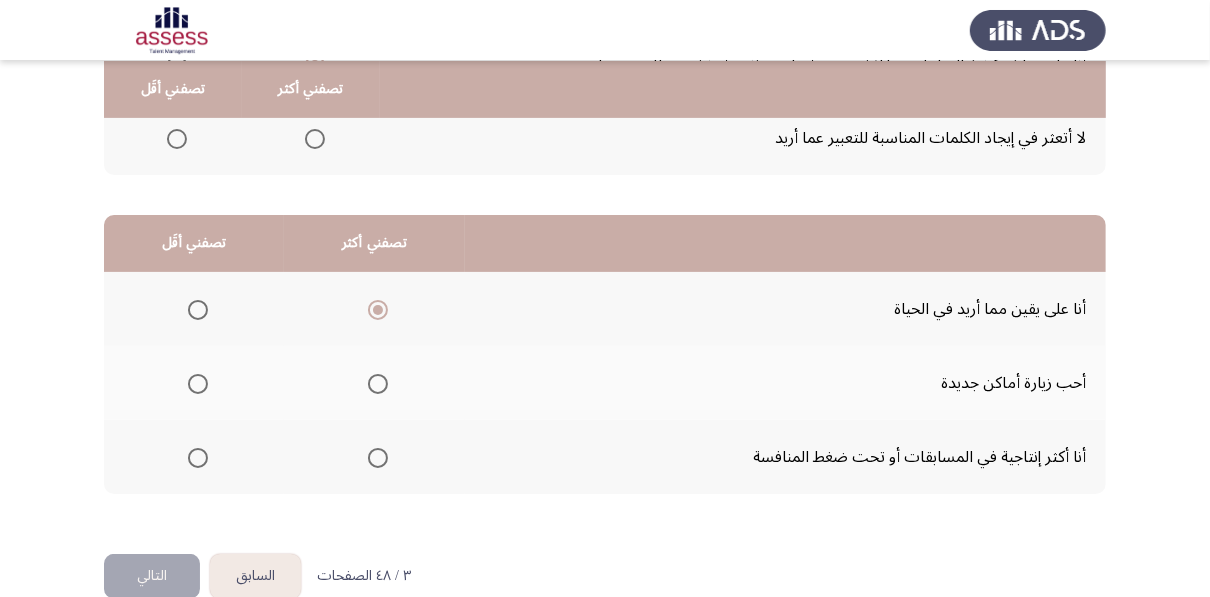 click at bounding box center [198, 384] 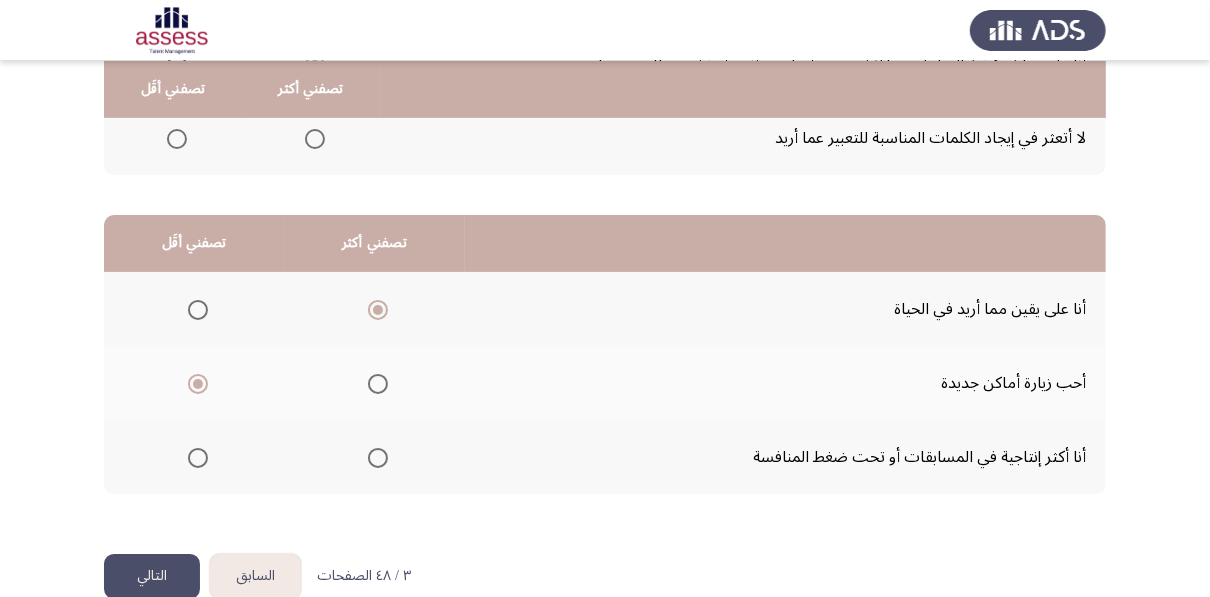 click on "التالي" 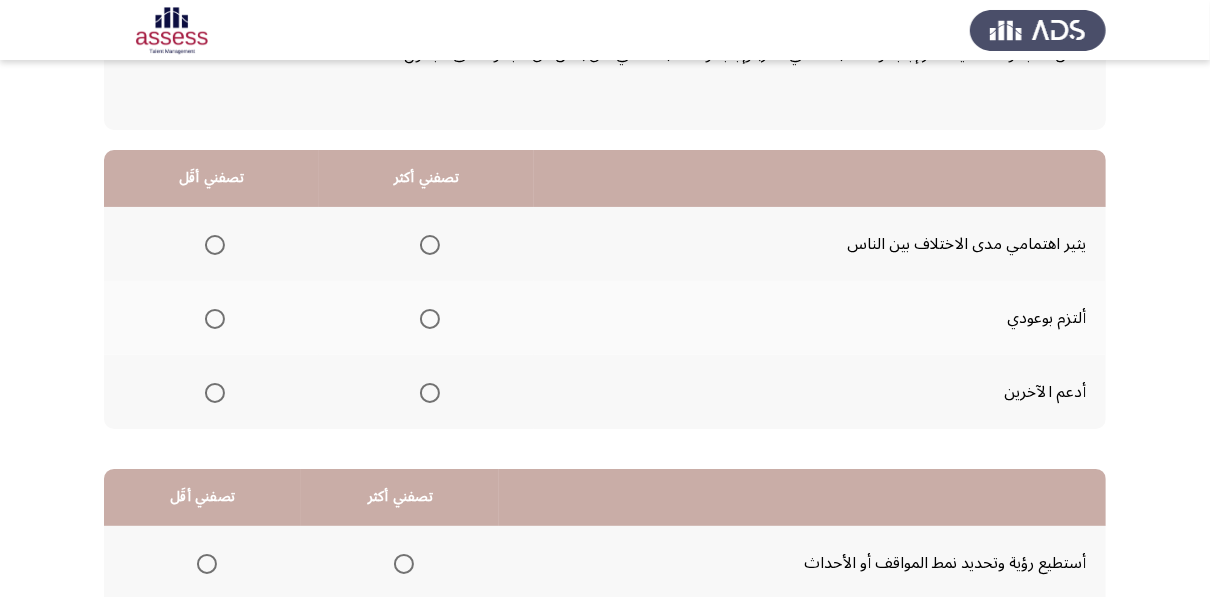 scroll, scrollTop: 156, scrollLeft: 0, axis: vertical 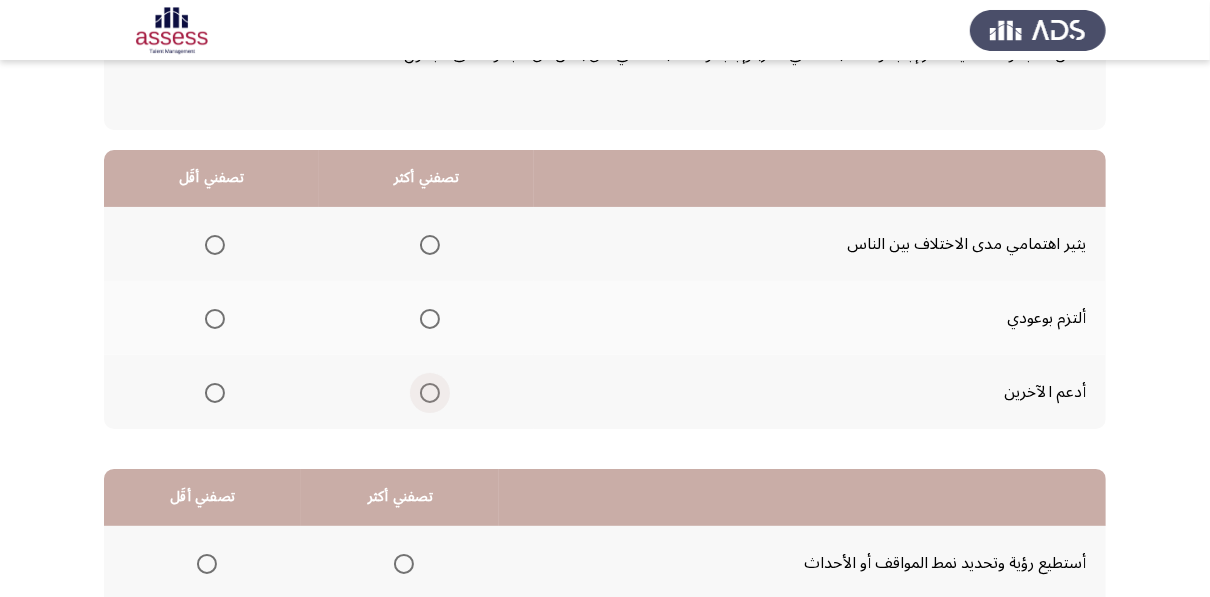 click at bounding box center [430, 393] 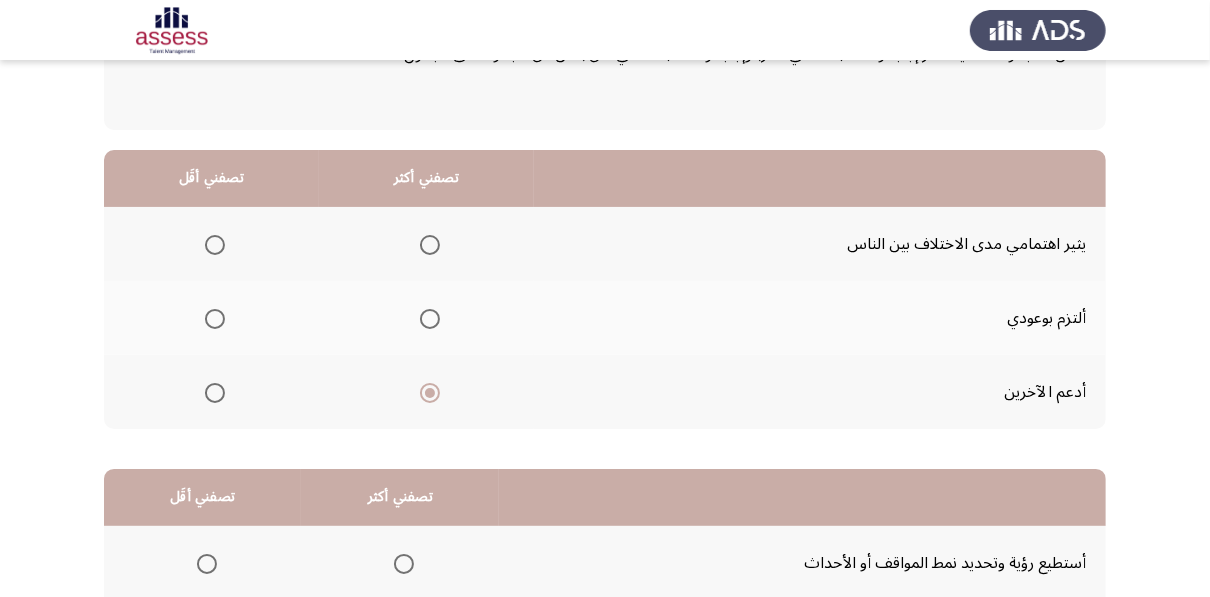 click at bounding box center (215, 245) 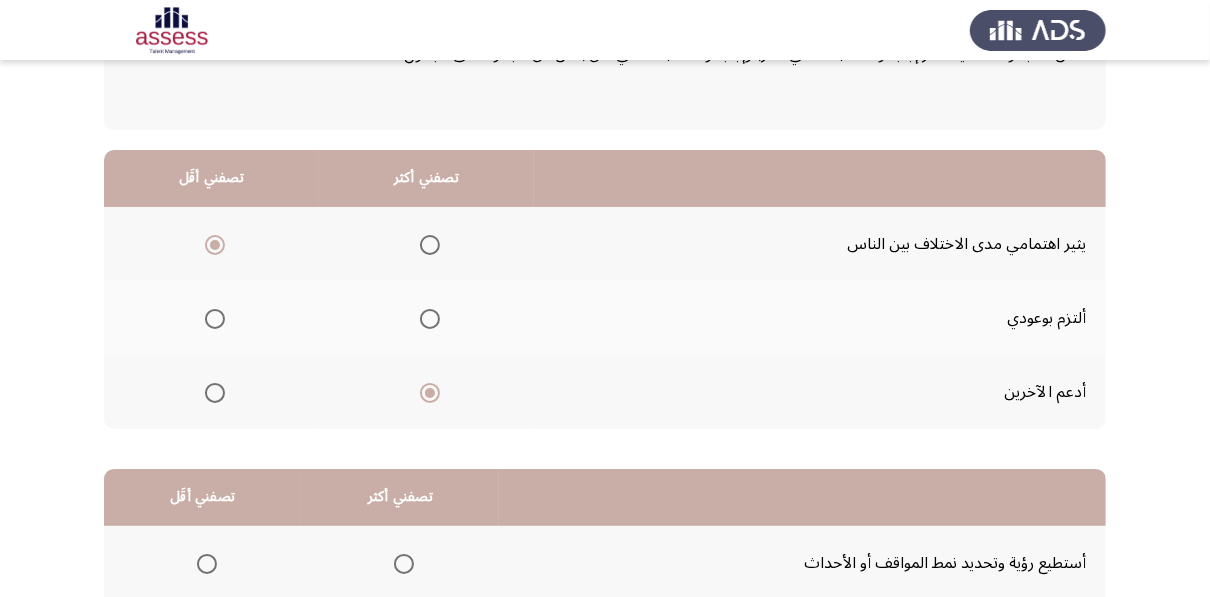 click 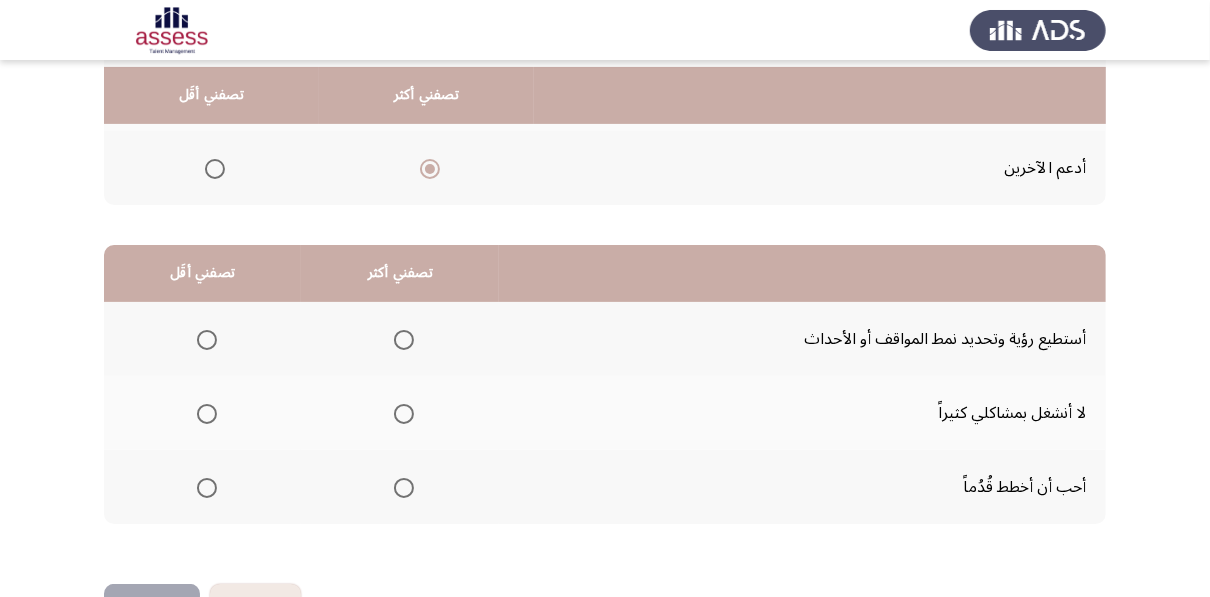 scroll, scrollTop: 412, scrollLeft: 0, axis: vertical 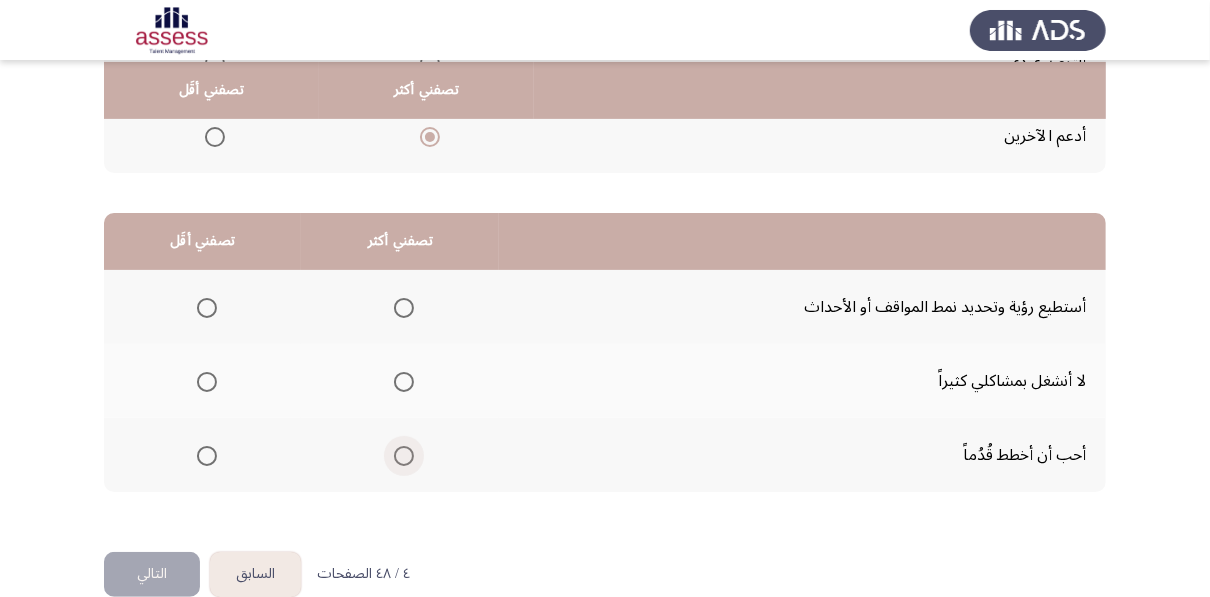 click at bounding box center [404, 456] 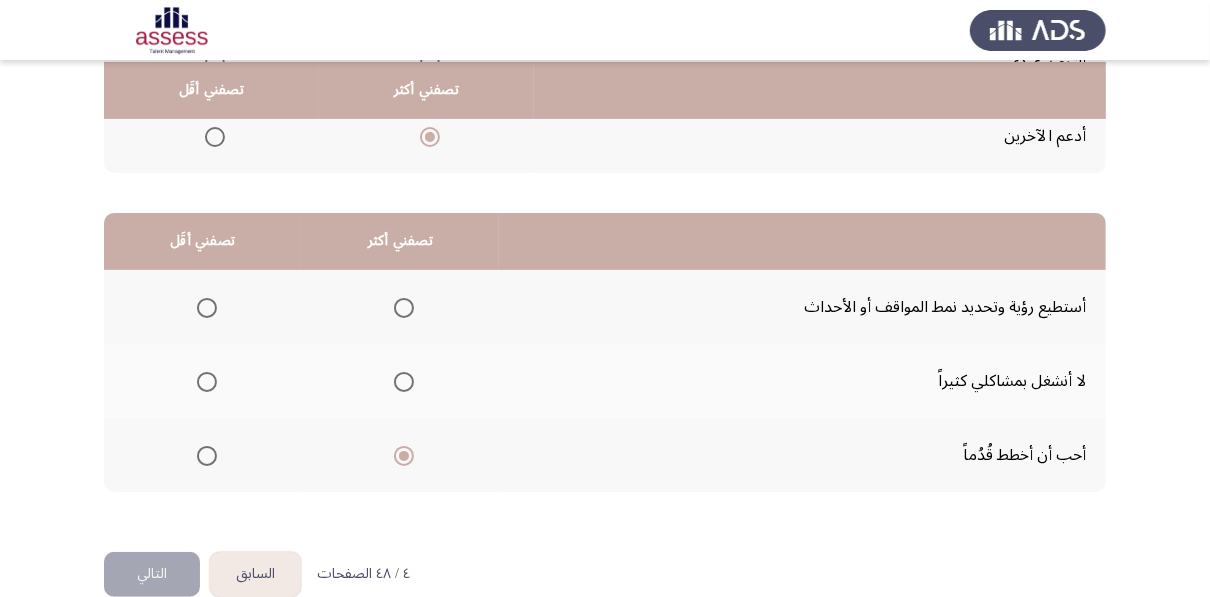 click at bounding box center [207, 308] 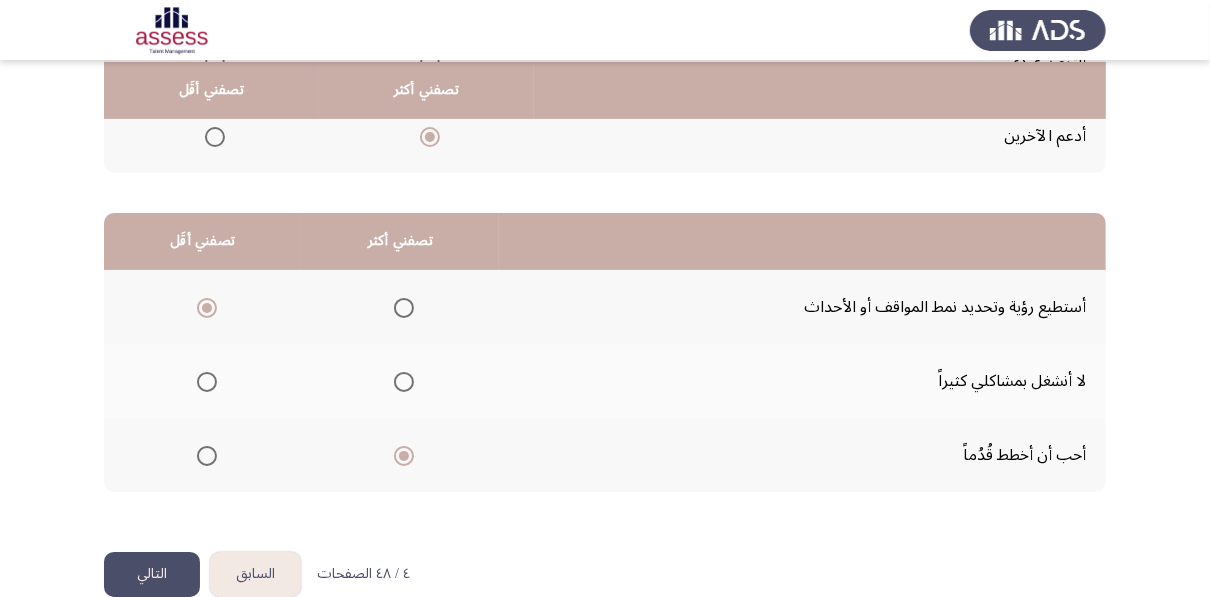 click on "التالي" 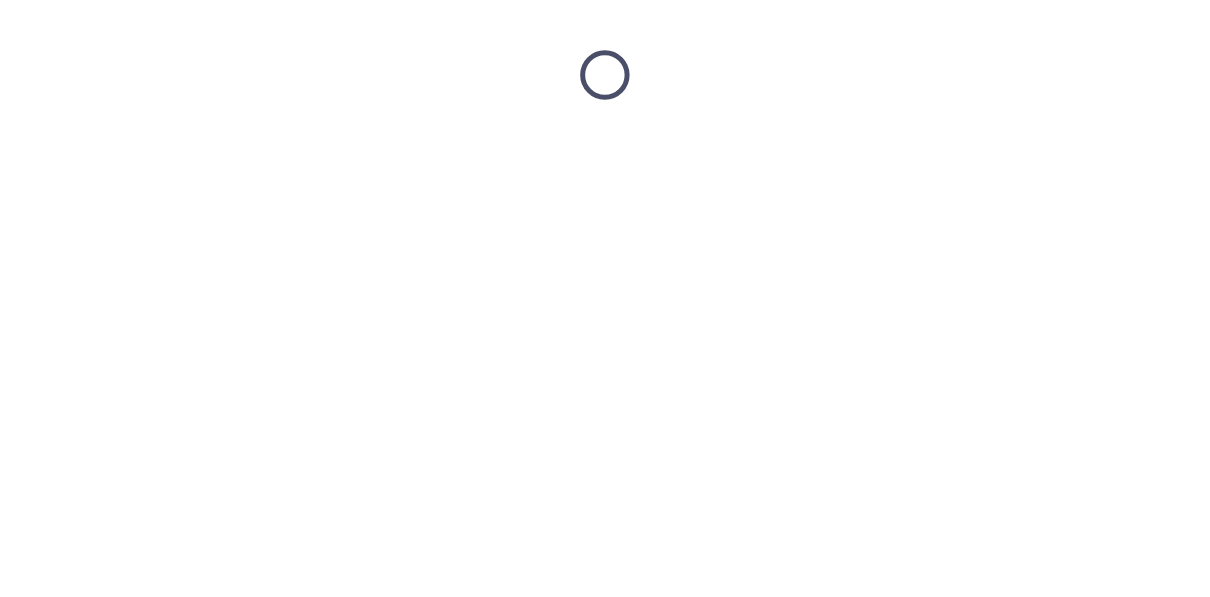 scroll, scrollTop: 0, scrollLeft: 0, axis: both 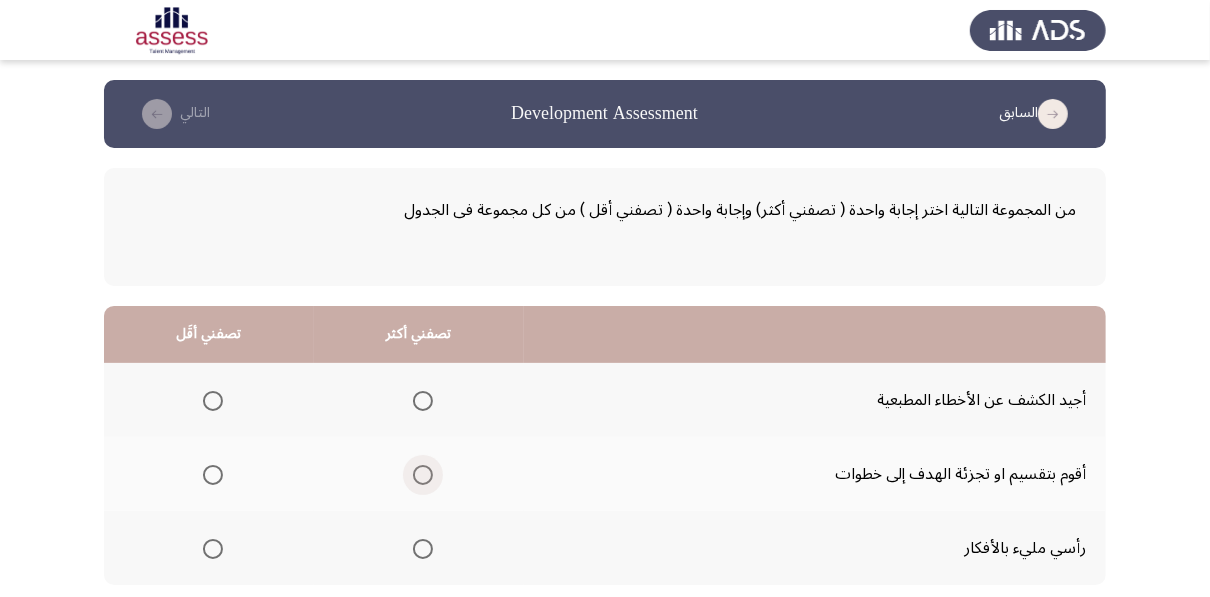 click at bounding box center [423, 475] 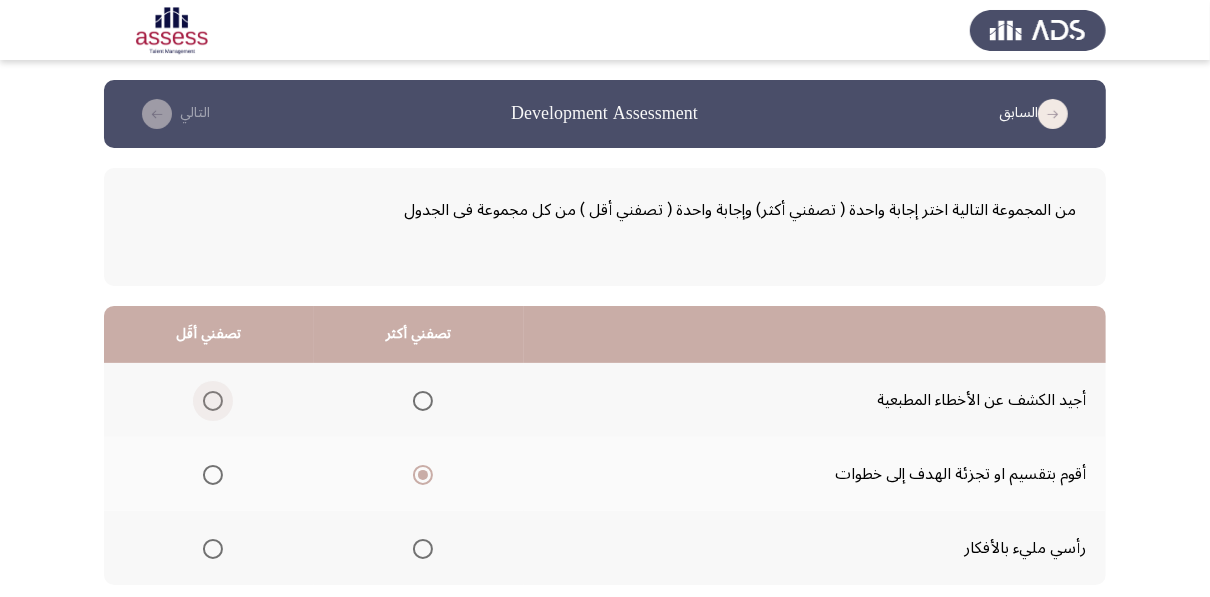 click at bounding box center [213, 401] 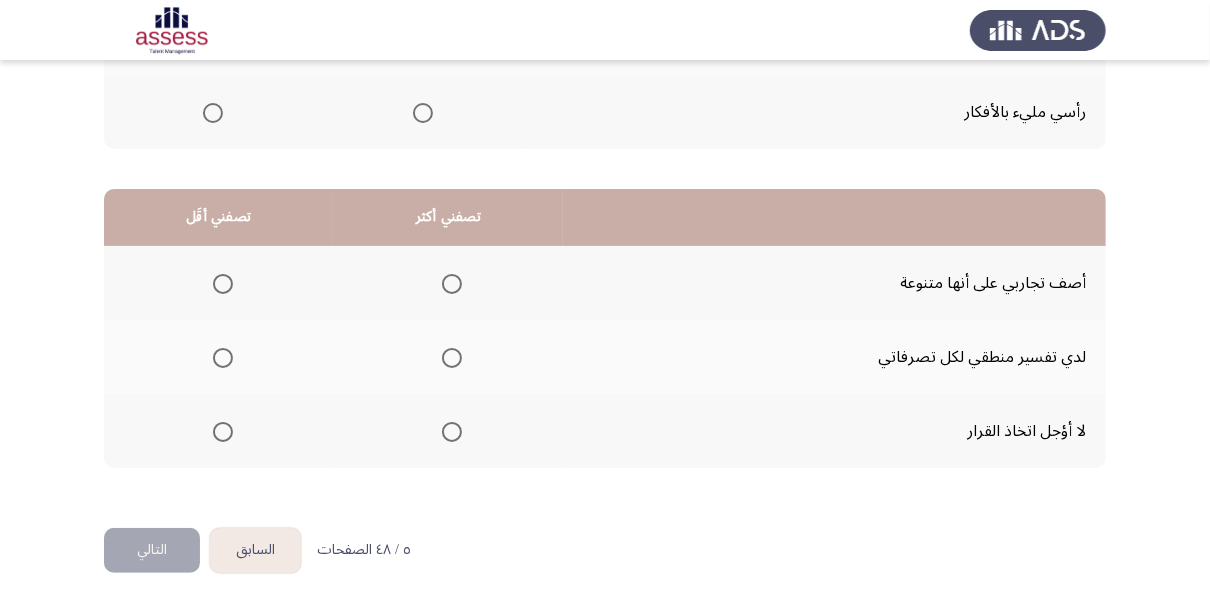 scroll, scrollTop: 440, scrollLeft: 0, axis: vertical 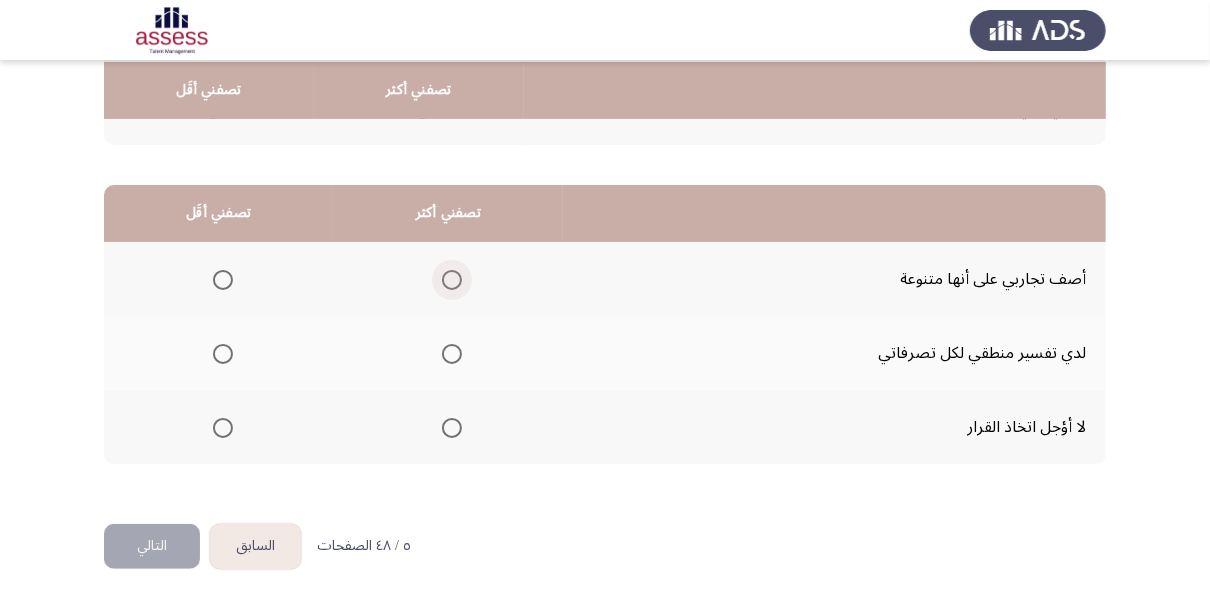 click at bounding box center (452, 280) 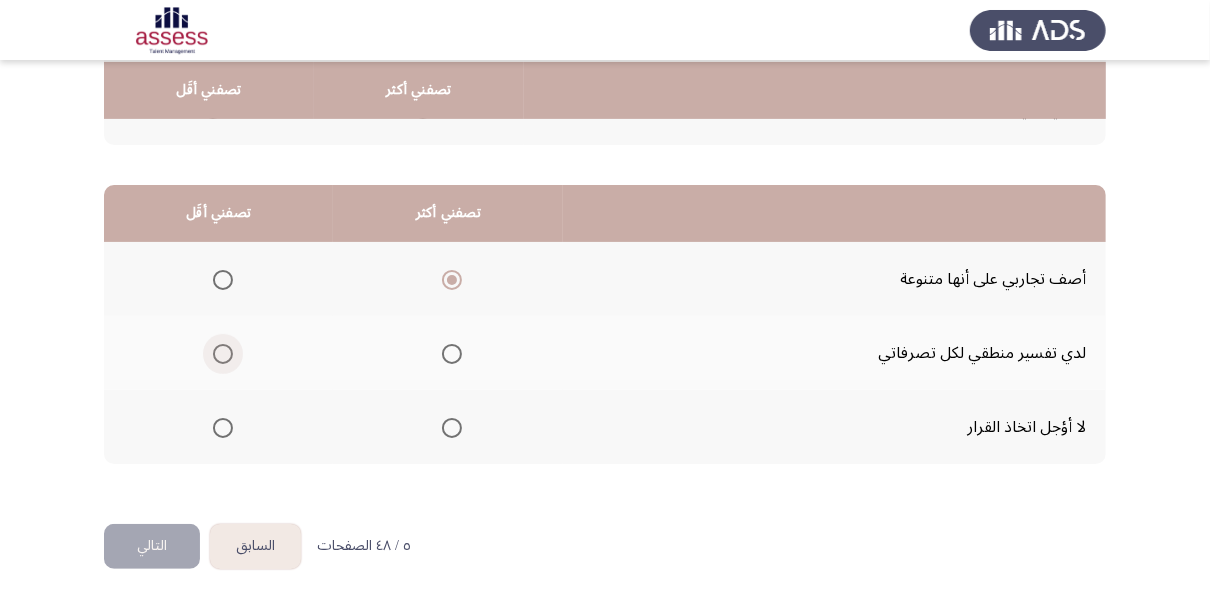 click at bounding box center [223, 354] 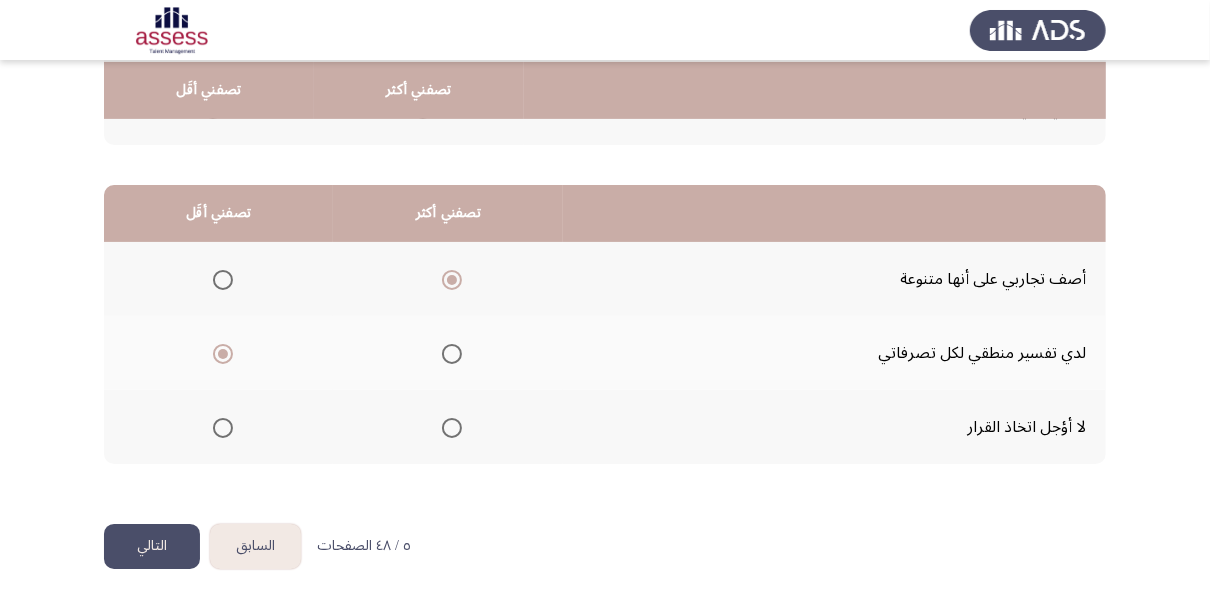 click at bounding box center [452, 428] 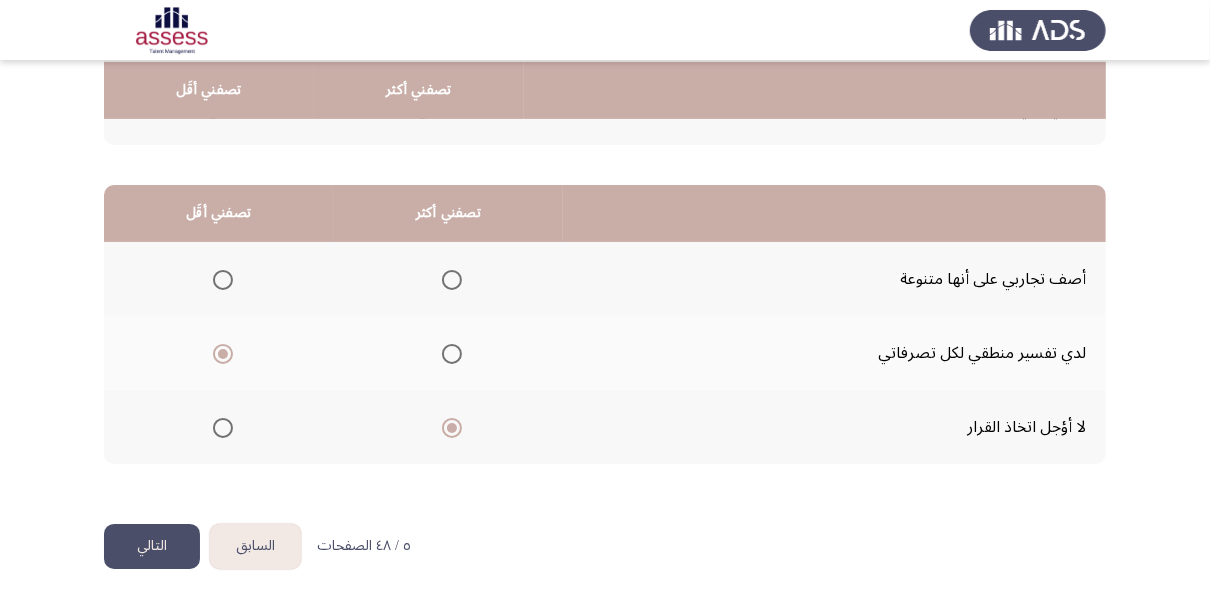 click at bounding box center [223, 280] 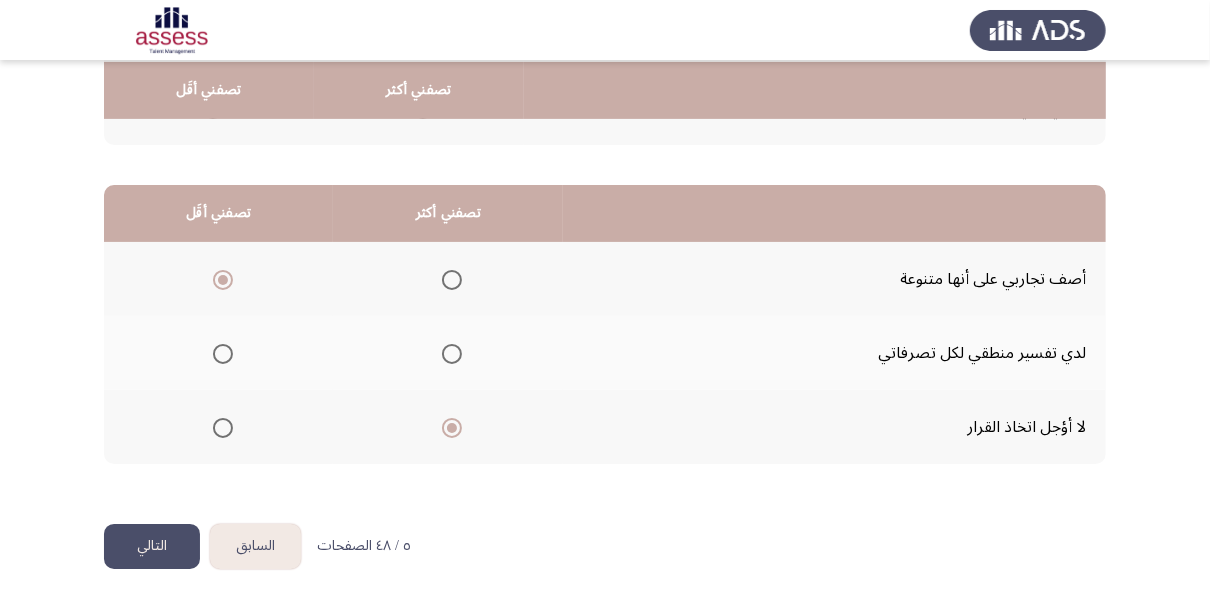 click on "التالي" 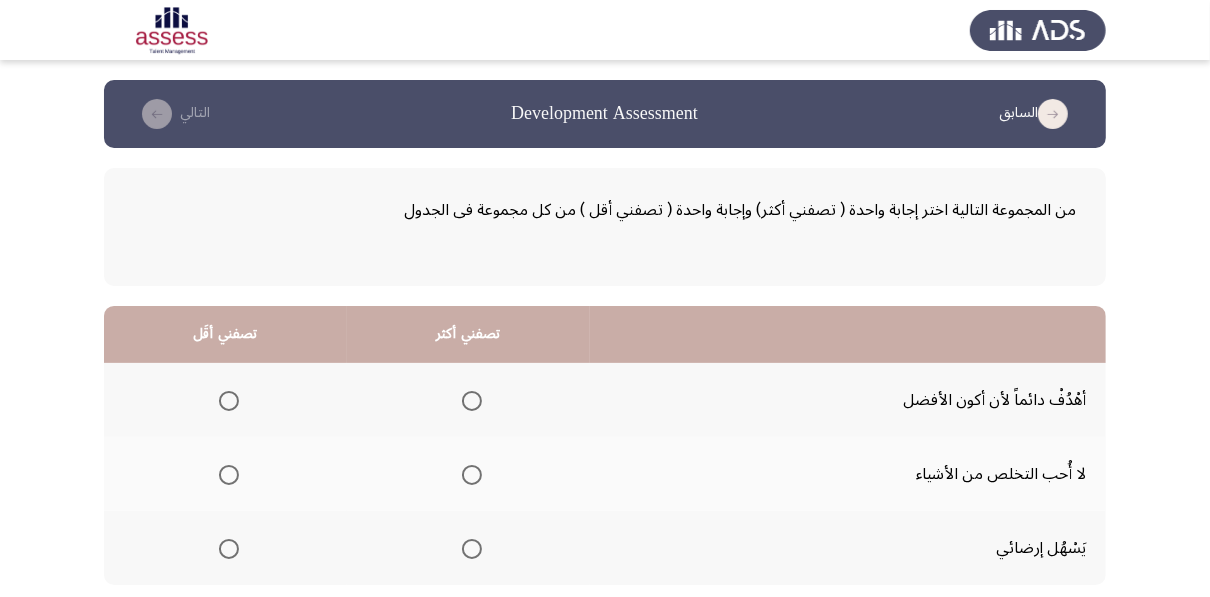 click 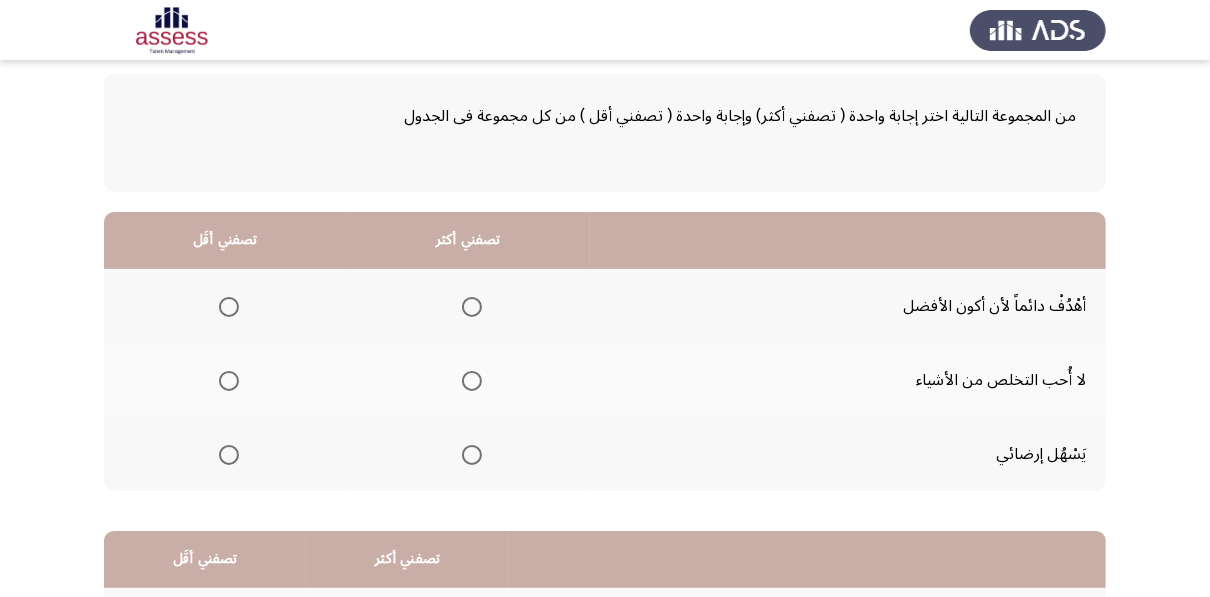 scroll, scrollTop: 96, scrollLeft: 0, axis: vertical 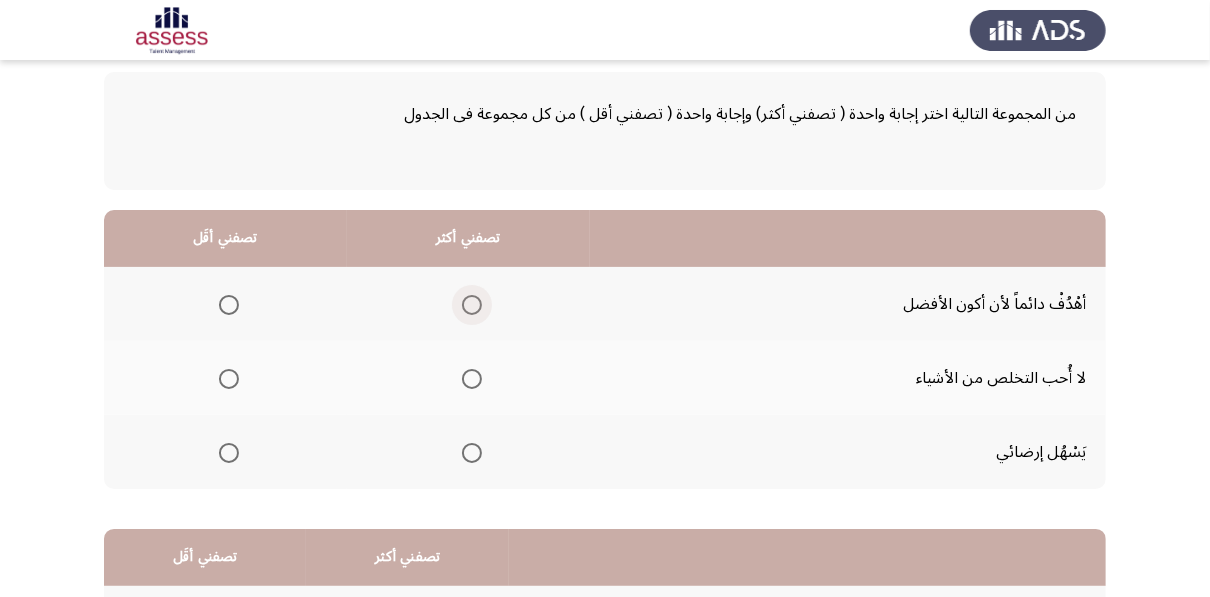 click at bounding box center [472, 305] 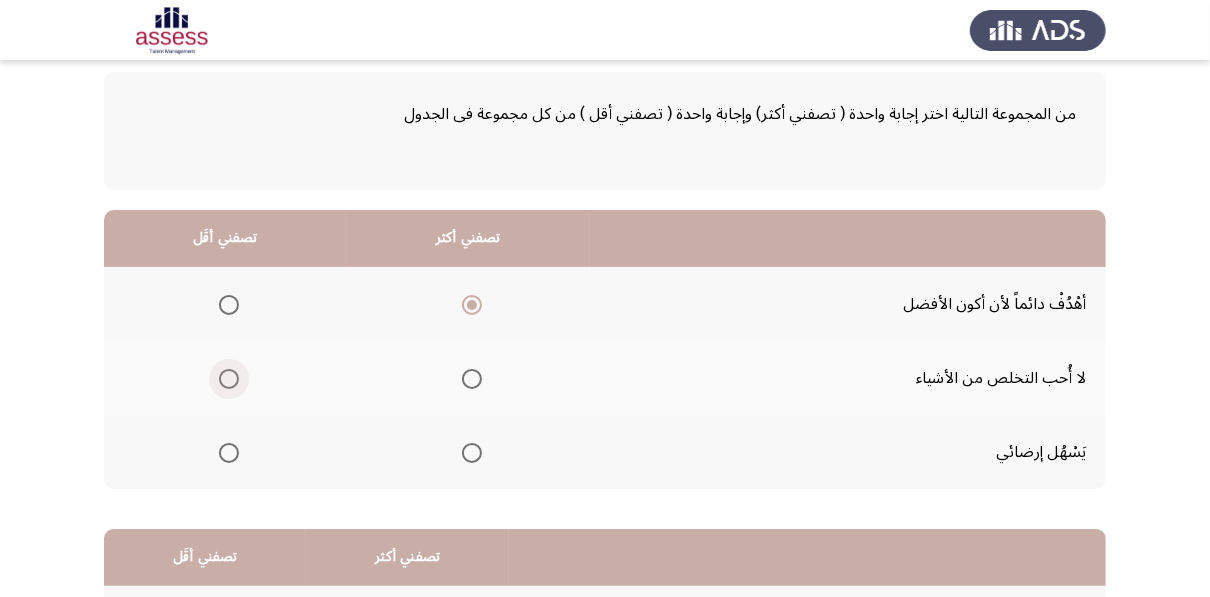 click at bounding box center [229, 379] 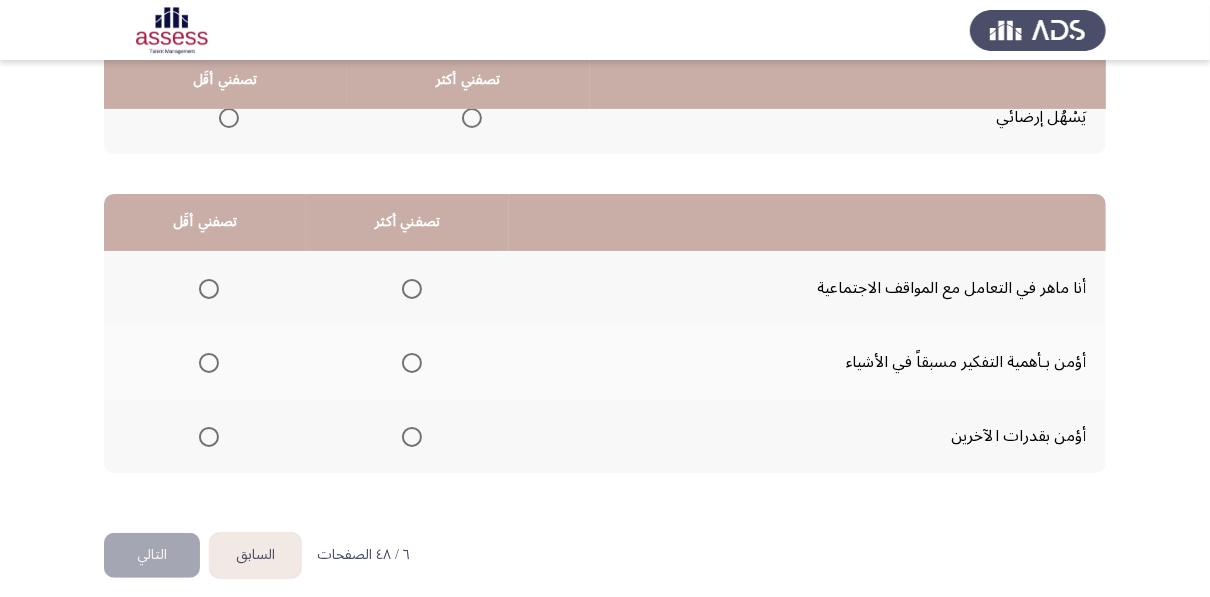 scroll, scrollTop: 440, scrollLeft: 0, axis: vertical 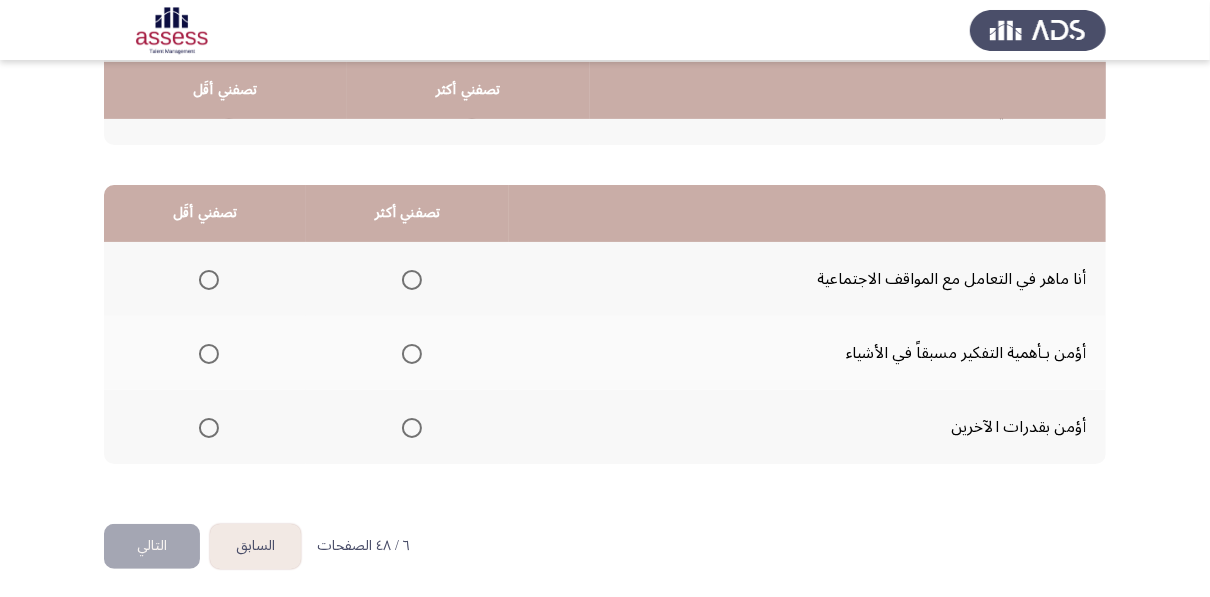 click 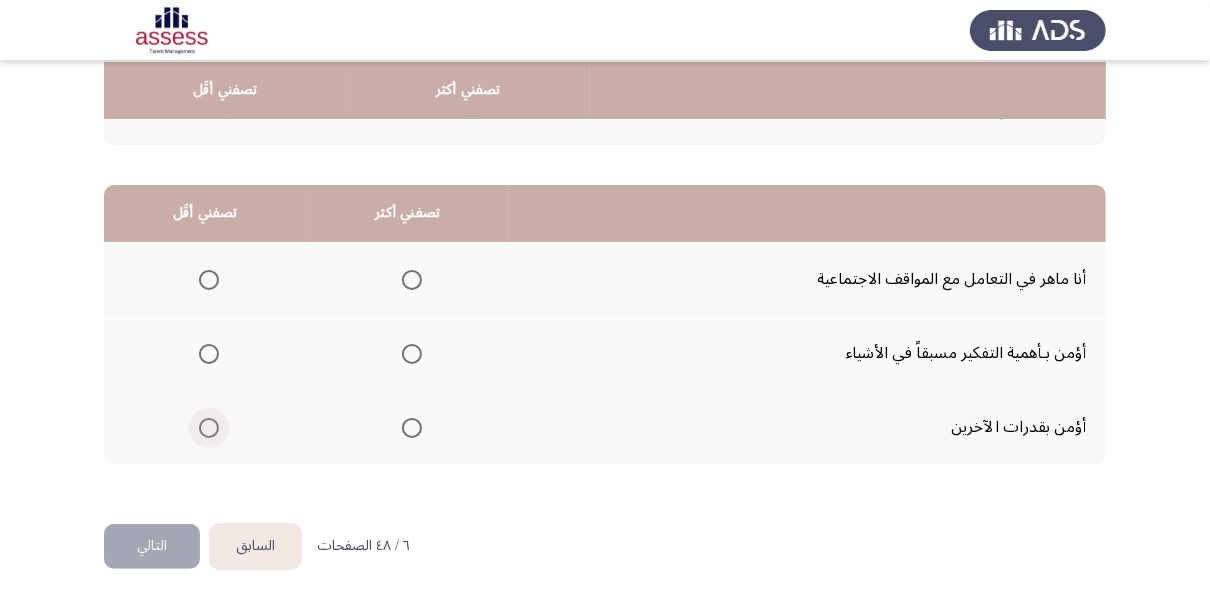 click at bounding box center (209, 428) 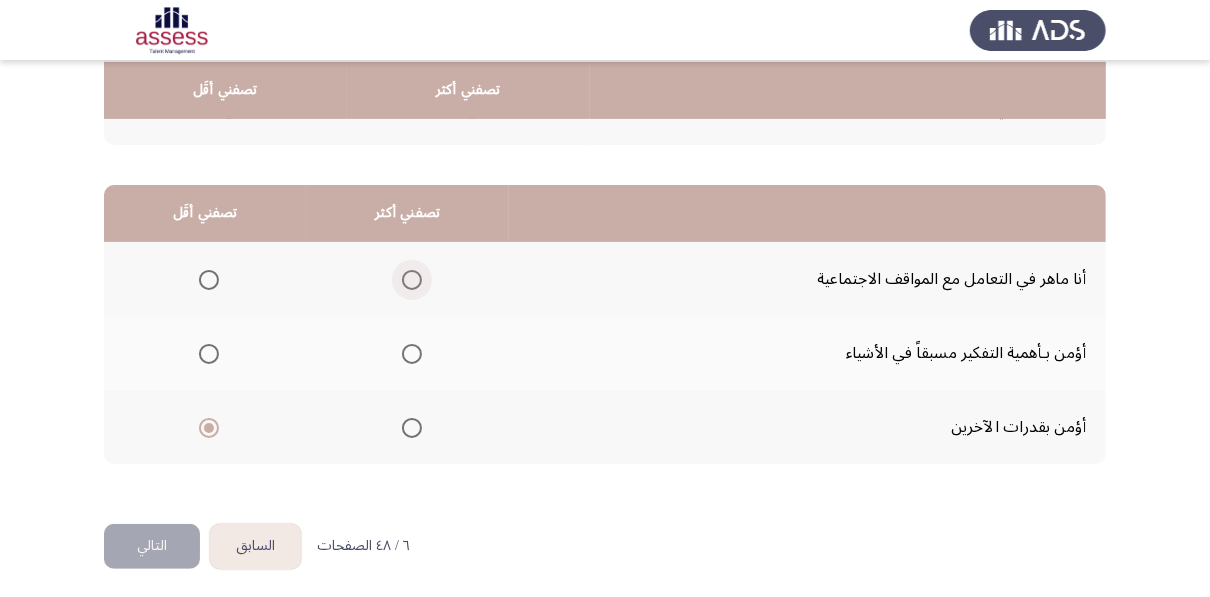 click at bounding box center (412, 280) 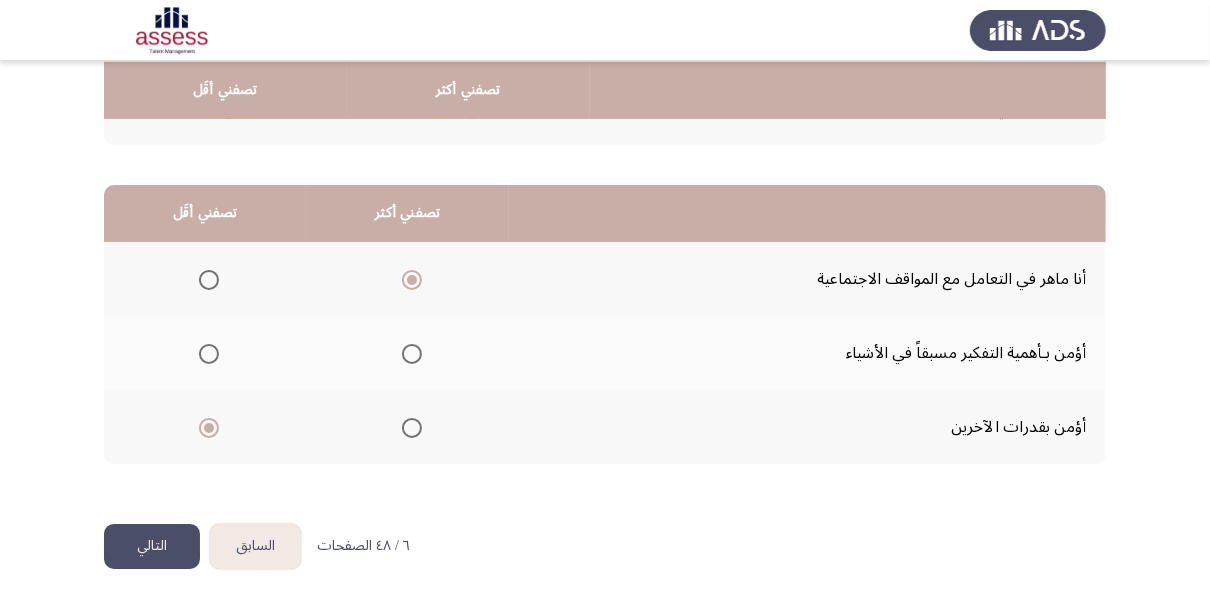 click on "التالي" 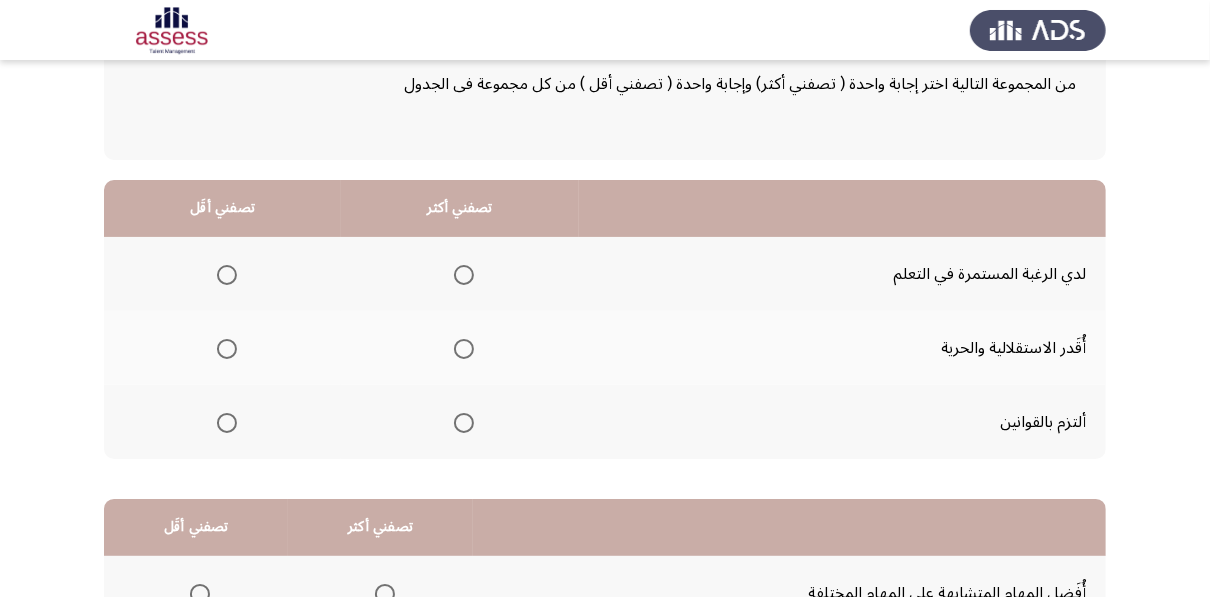 scroll, scrollTop: 128, scrollLeft: 0, axis: vertical 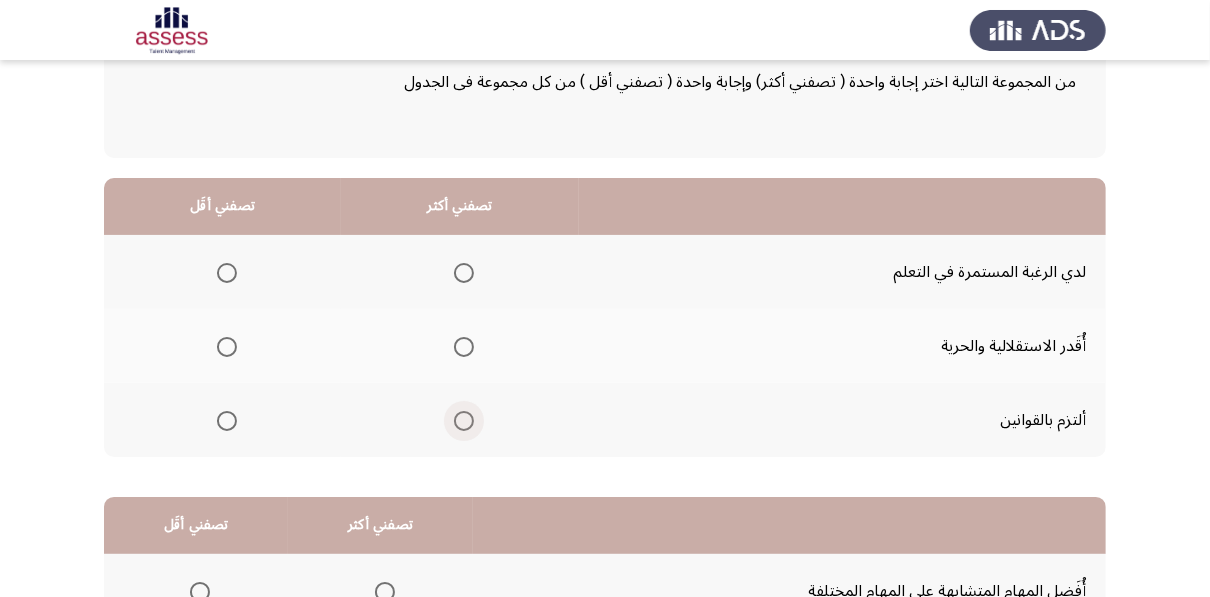 click at bounding box center (464, 421) 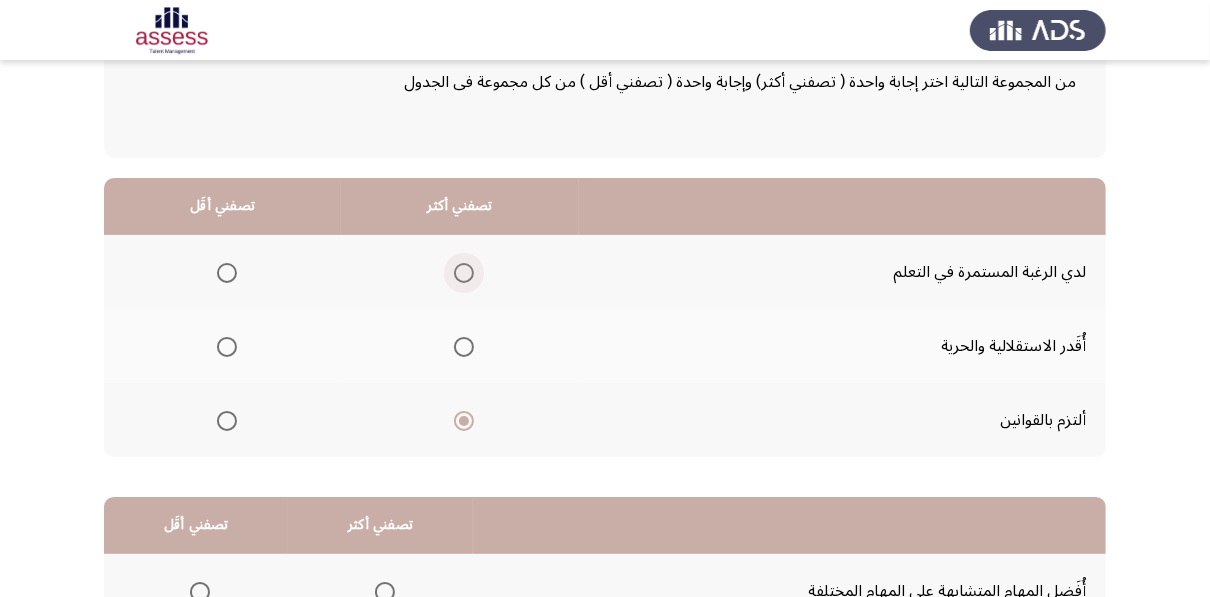 click at bounding box center [464, 273] 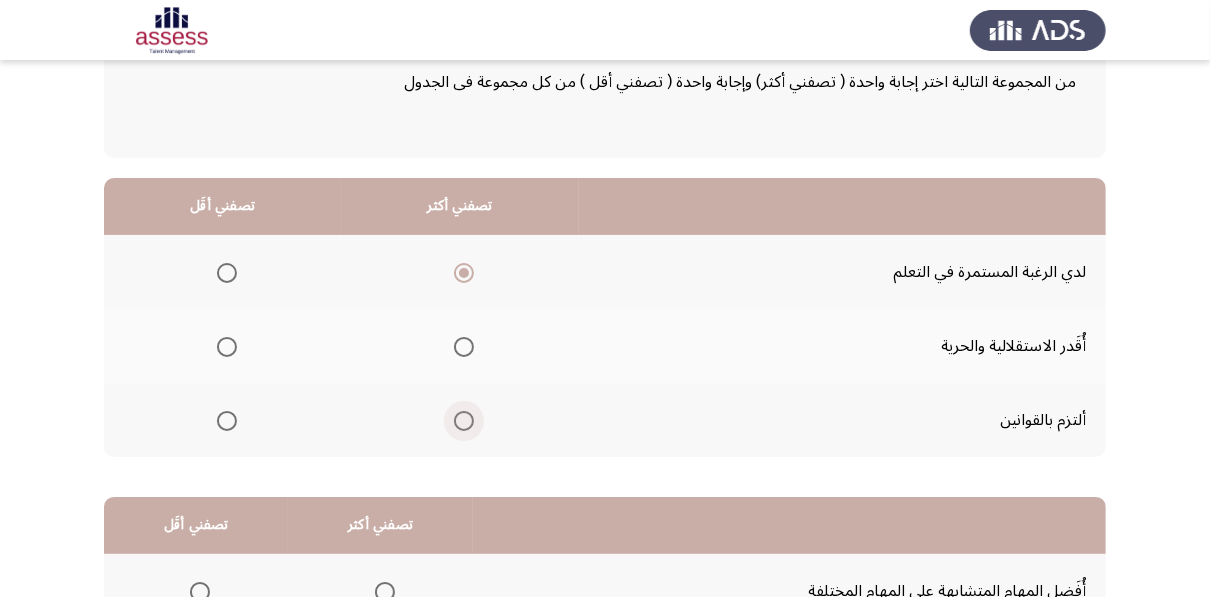 click at bounding box center [464, 421] 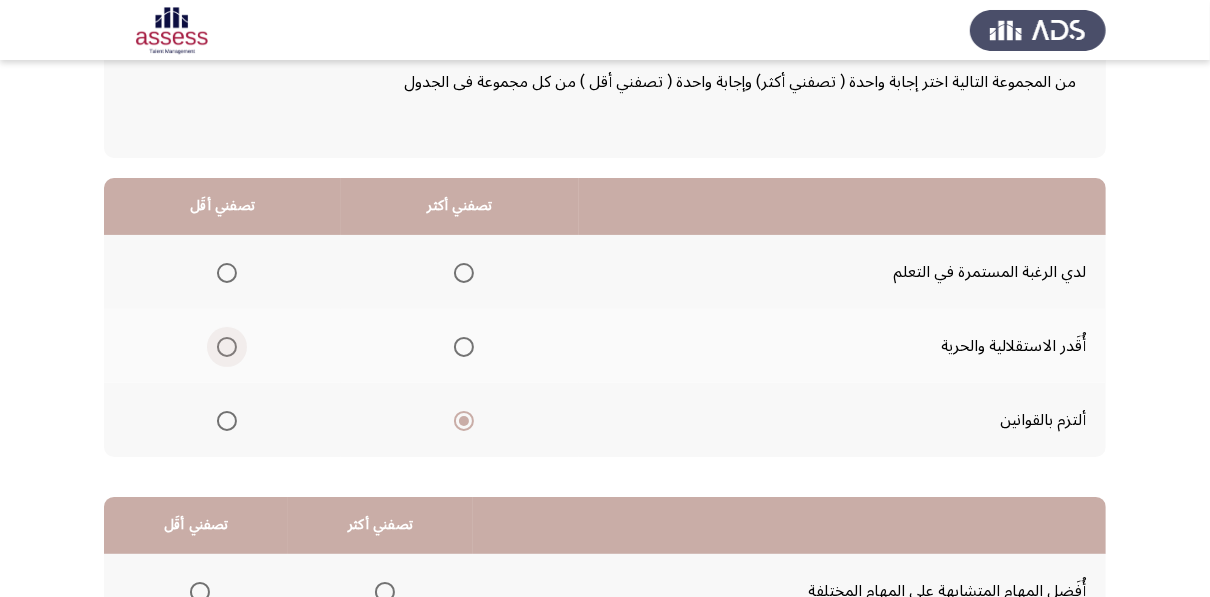 click at bounding box center (227, 347) 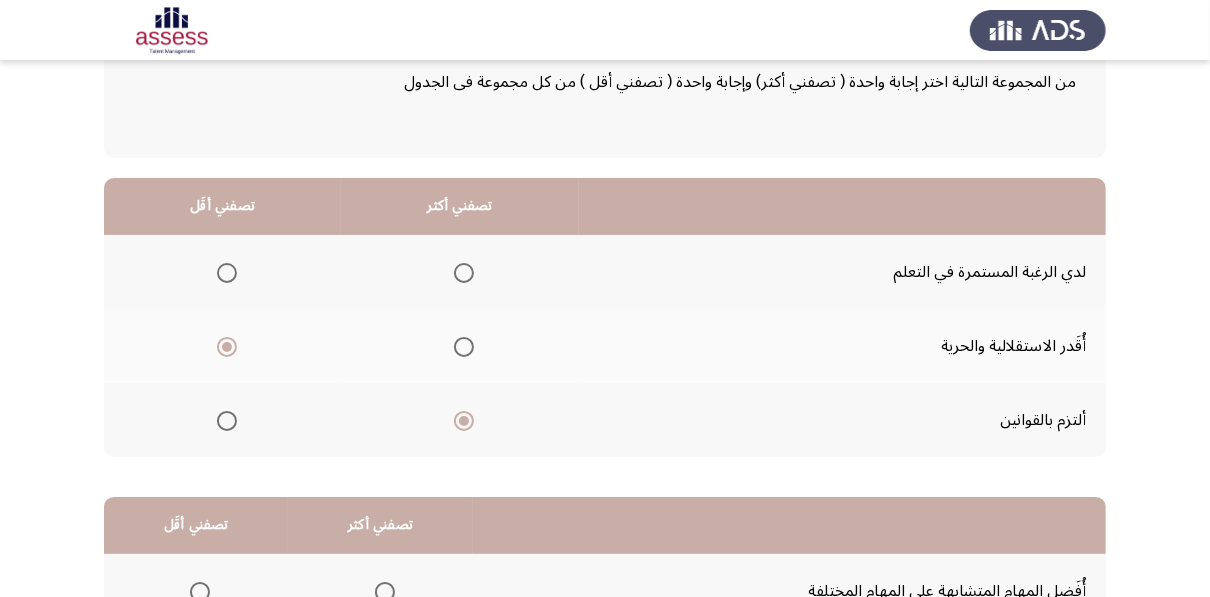 click 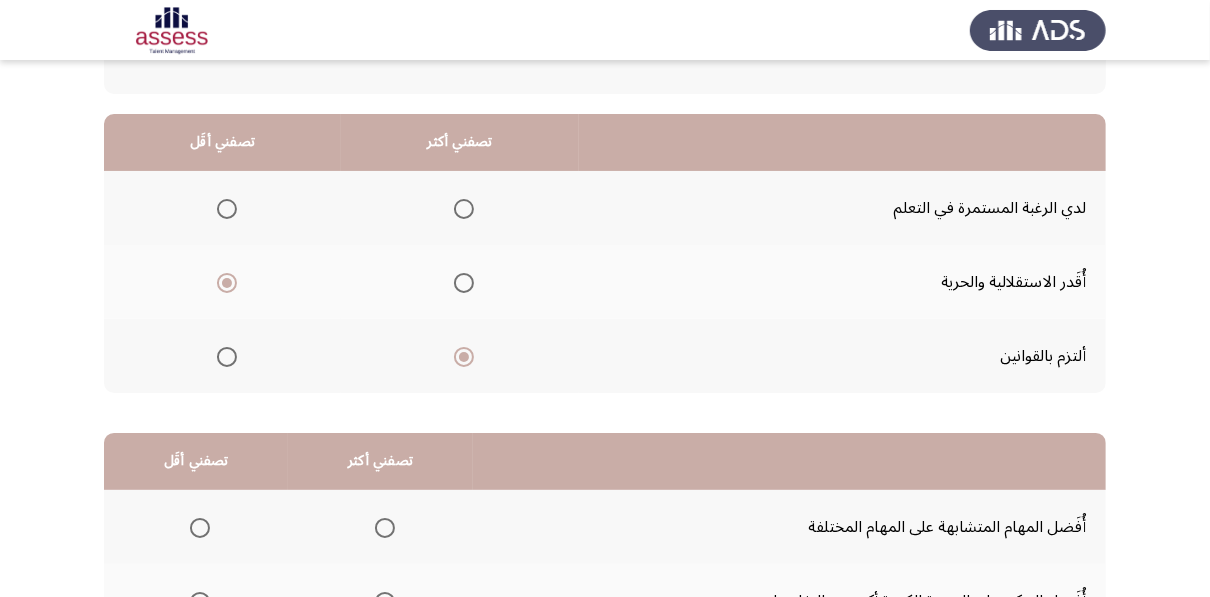 scroll, scrollTop: 224, scrollLeft: 0, axis: vertical 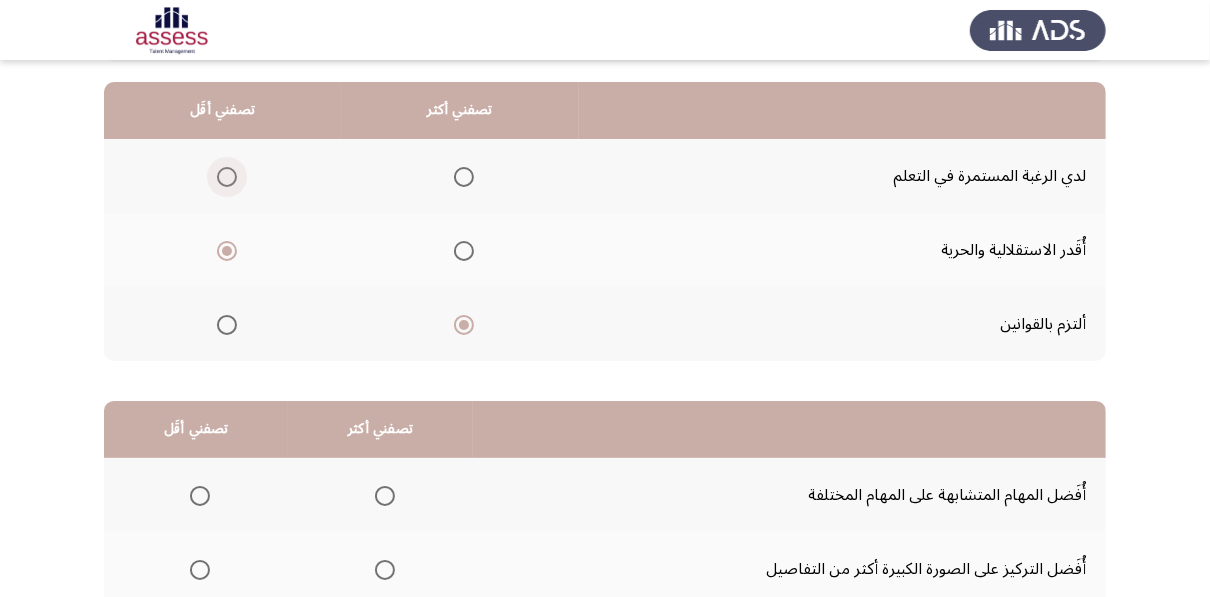 click at bounding box center [227, 177] 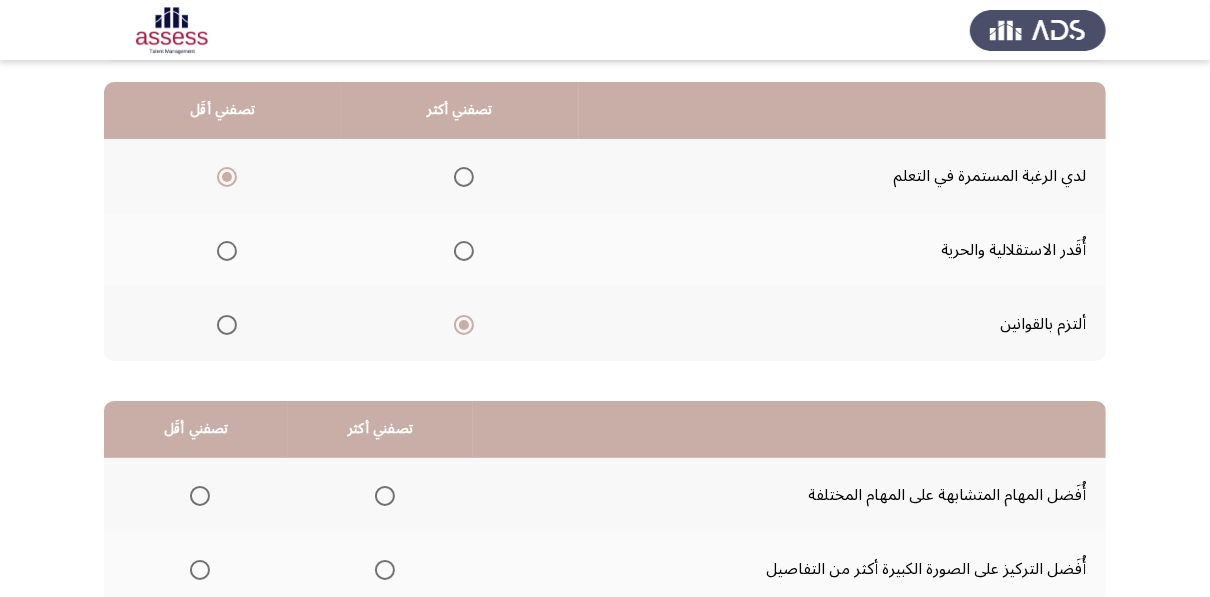 click 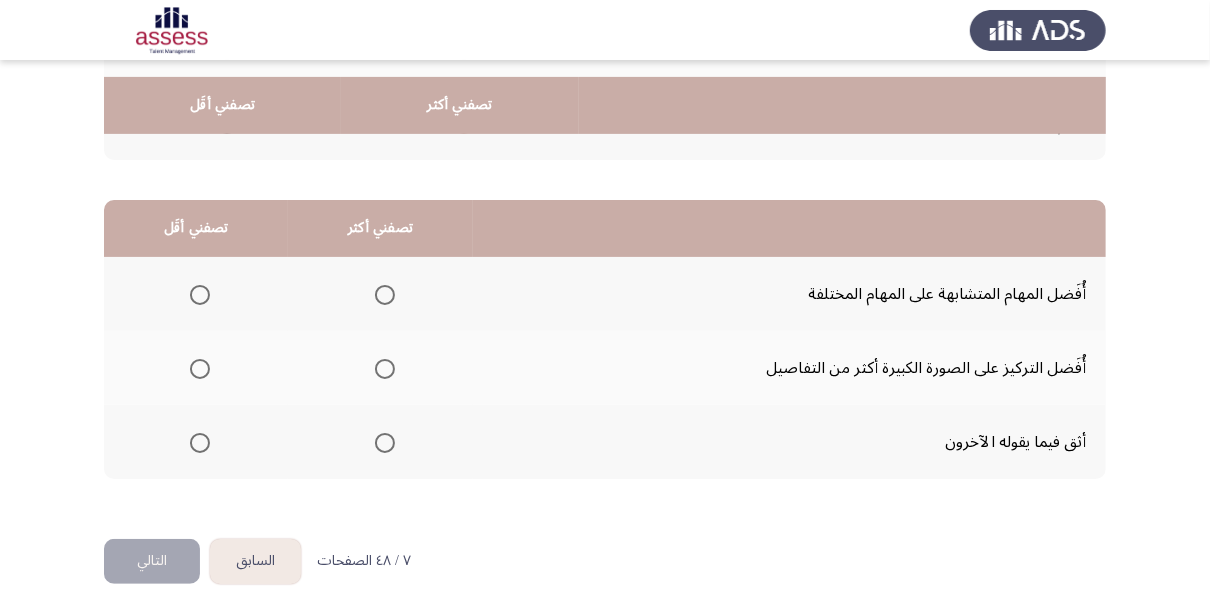 scroll, scrollTop: 440, scrollLeft: 0, axis: vertical 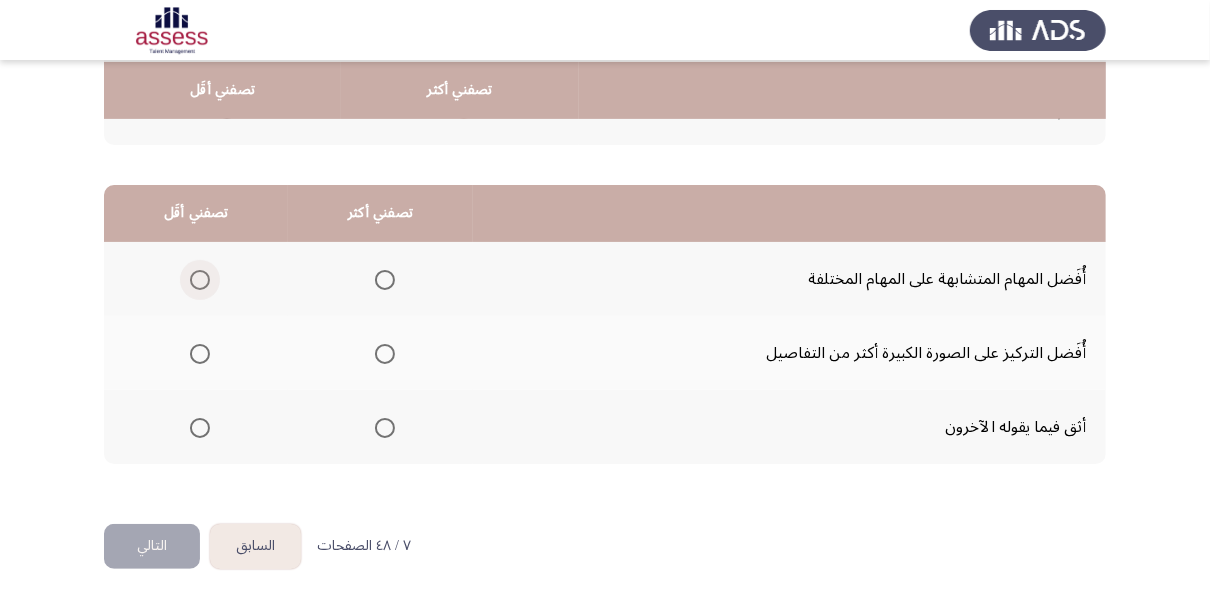 click at bounding box center [200, 280] 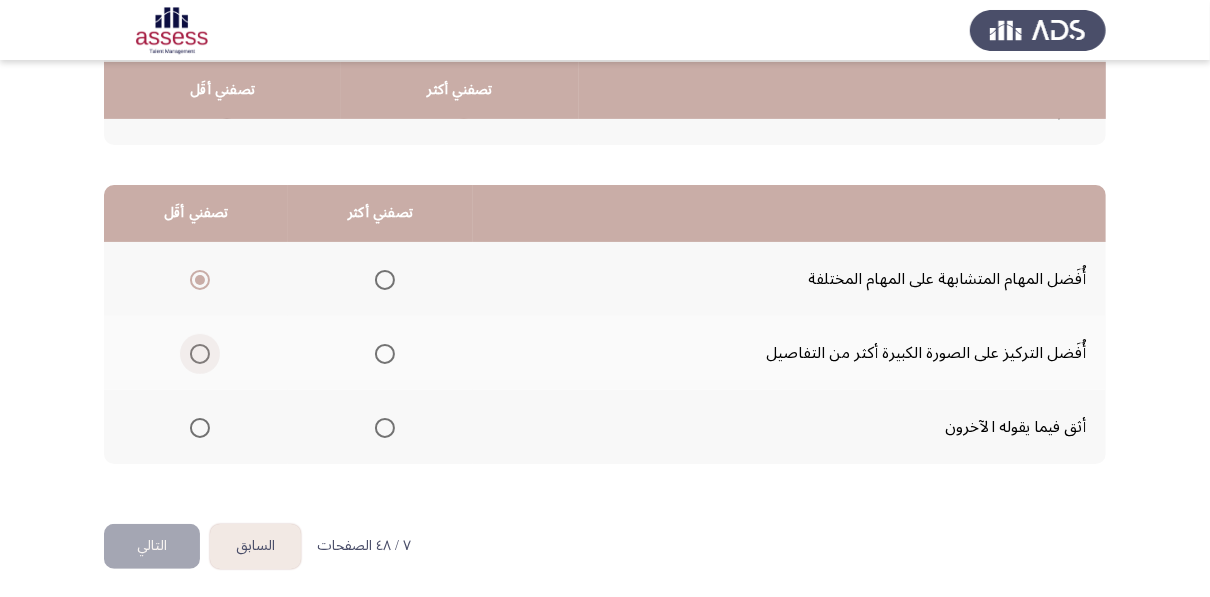 click at bounding box center (200, 354) 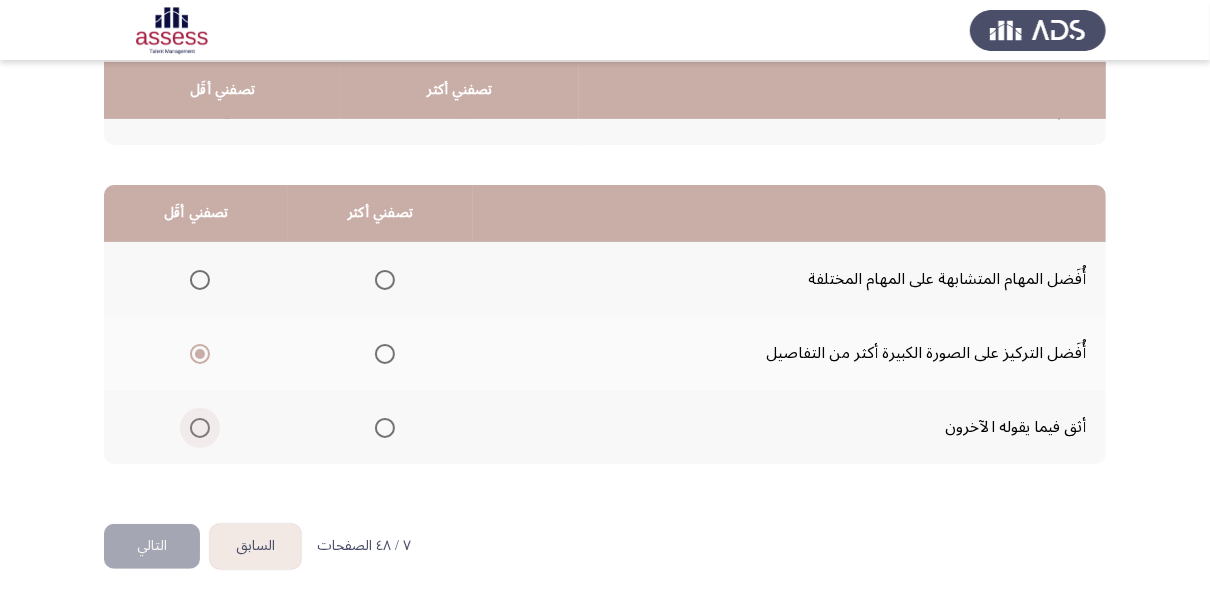 click at bounding box center (200, 428) 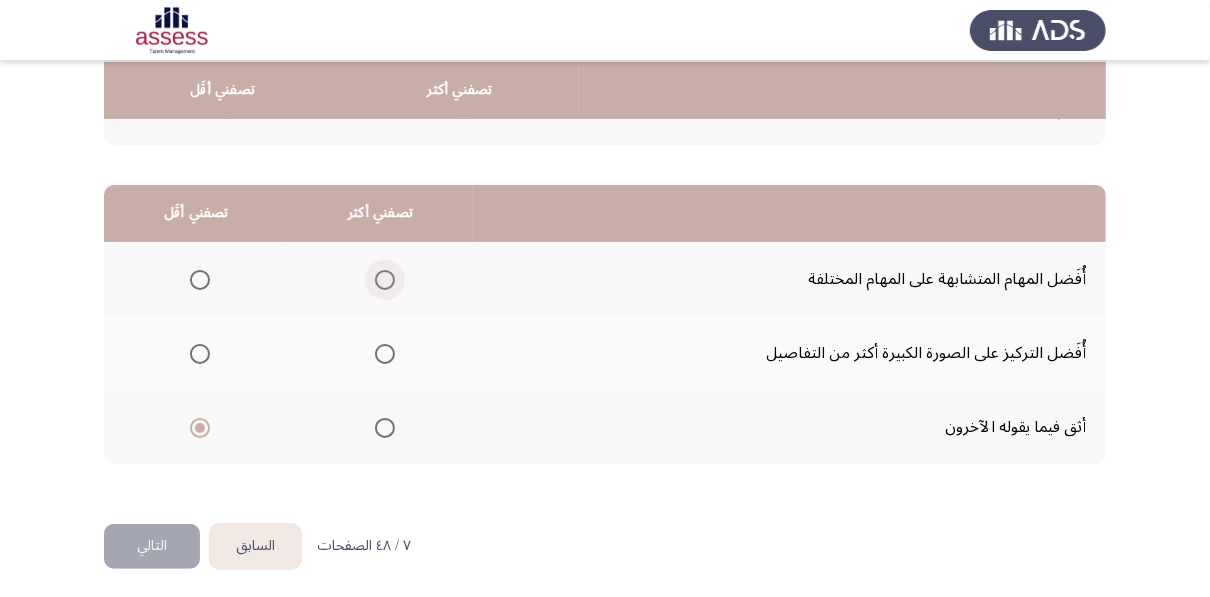 click at bounding box center [385, 280] 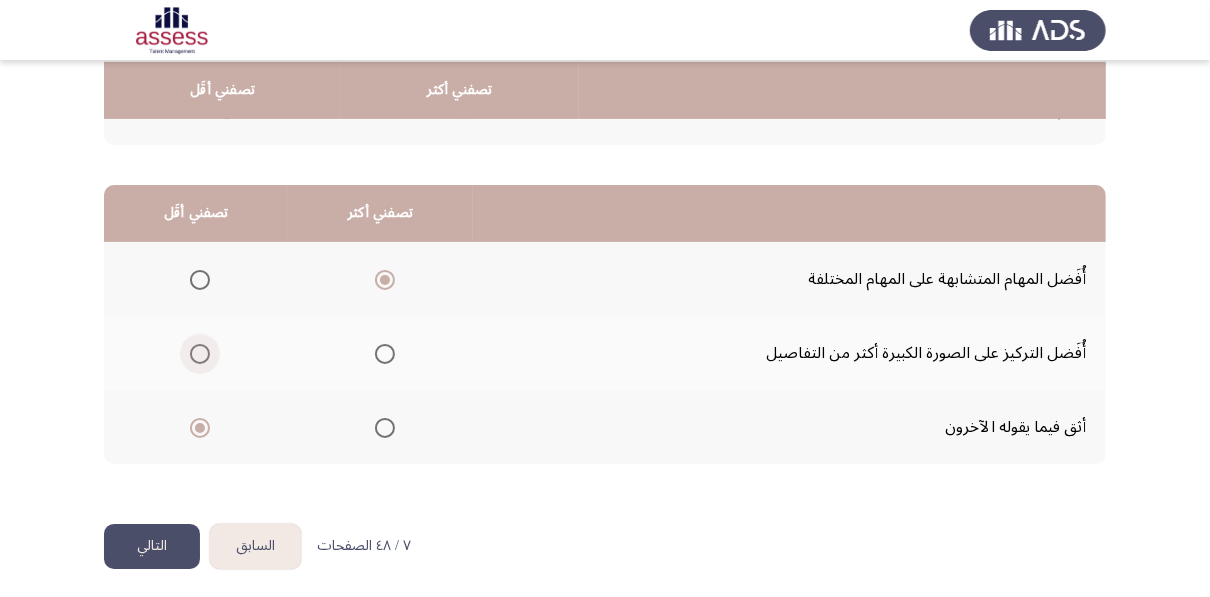 click at bounding box center (200, 354) 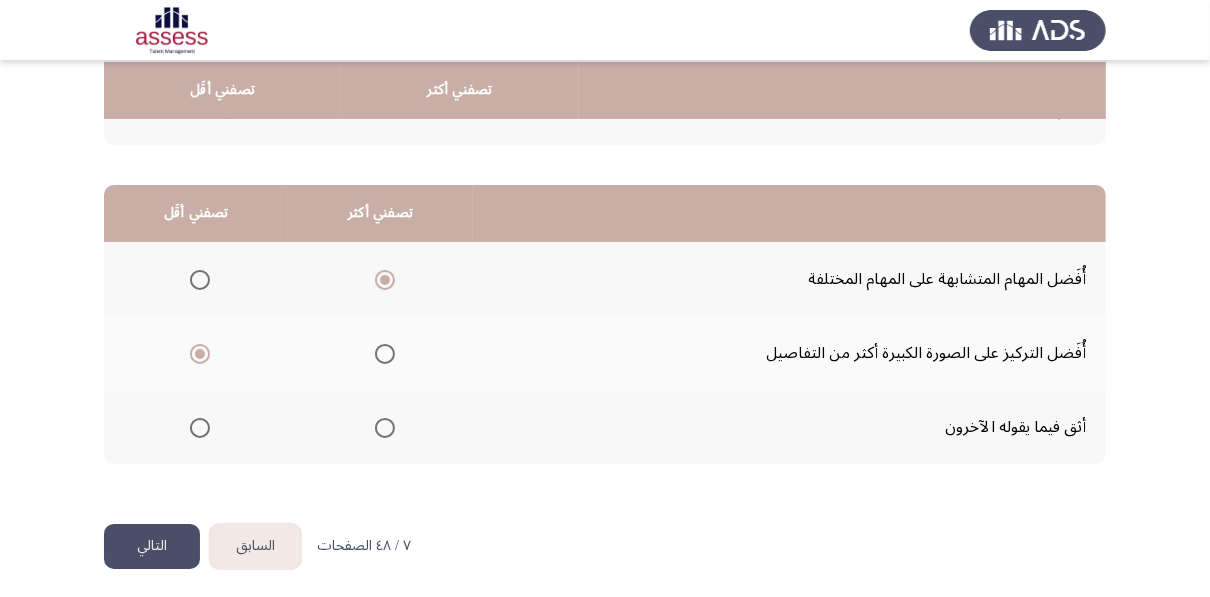 click on "التالي" 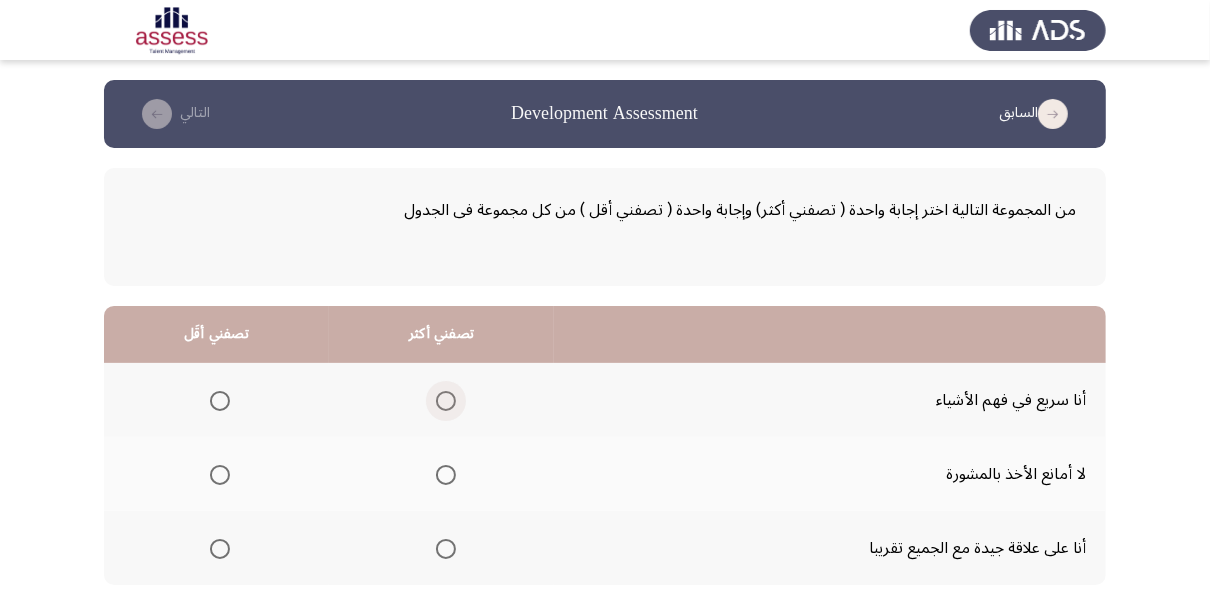 click at bounding box center (446, 401) 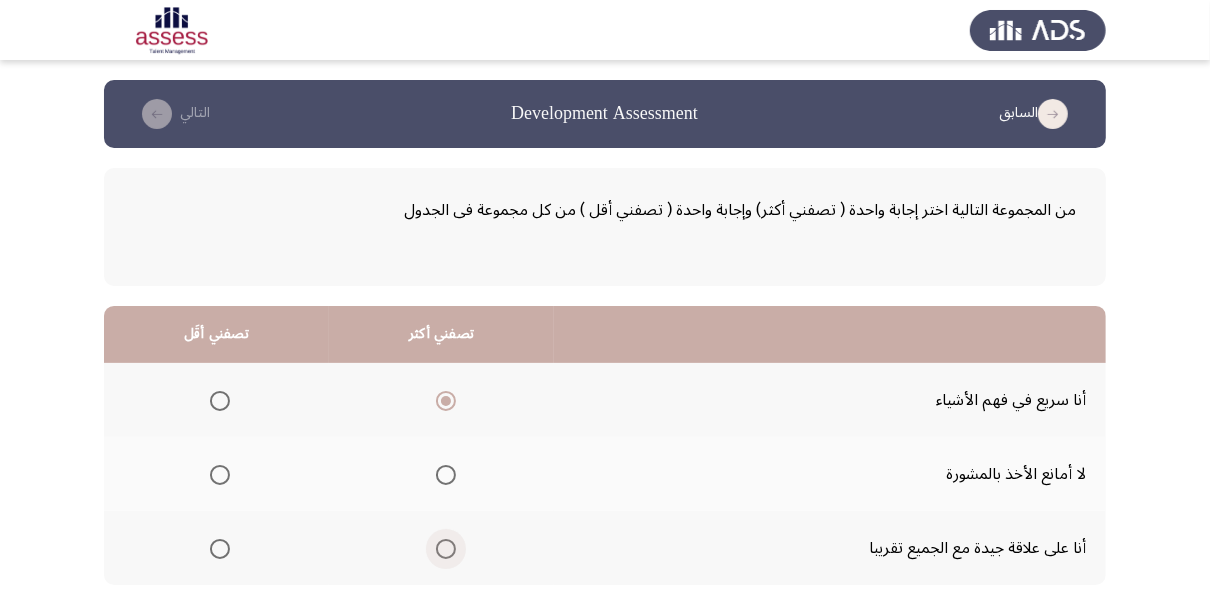 click at bounding box center [446, 549] 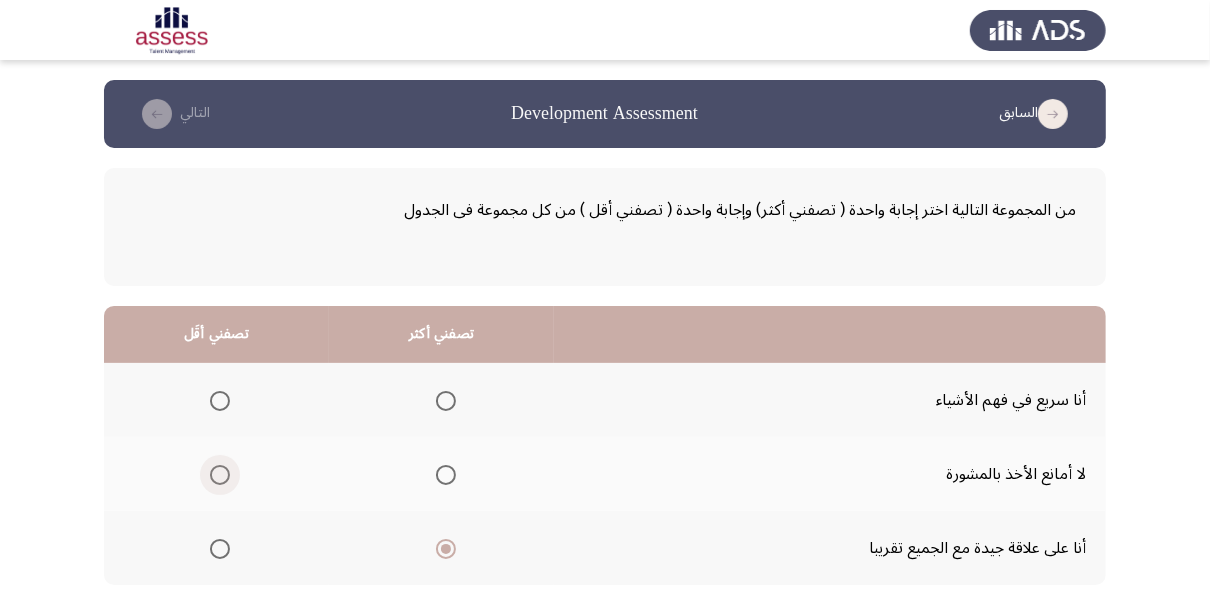 click at bounding box center [220, 475] 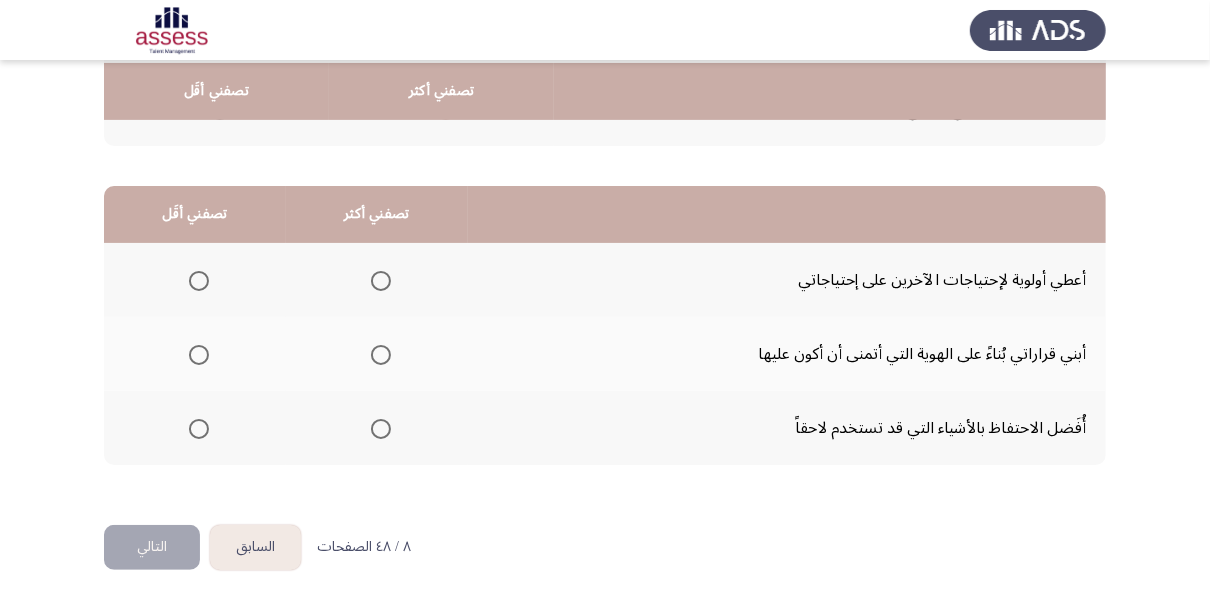 scroll, scrollTop: 440, scrollLeft: 0, axis: vertical 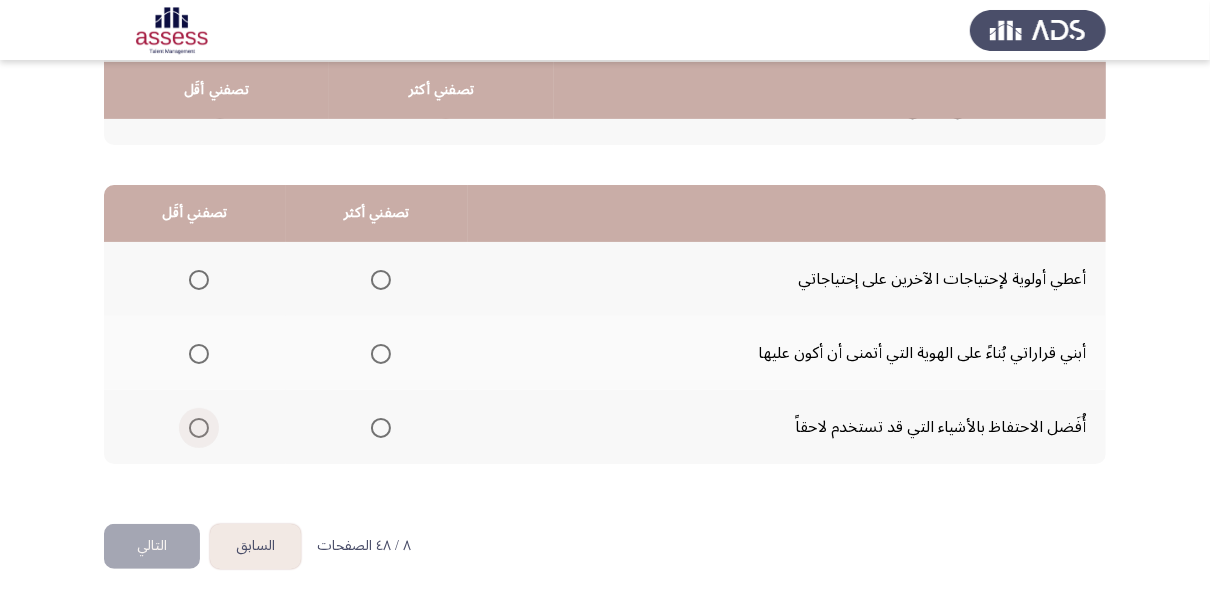 click at bounding box center [199, 428] 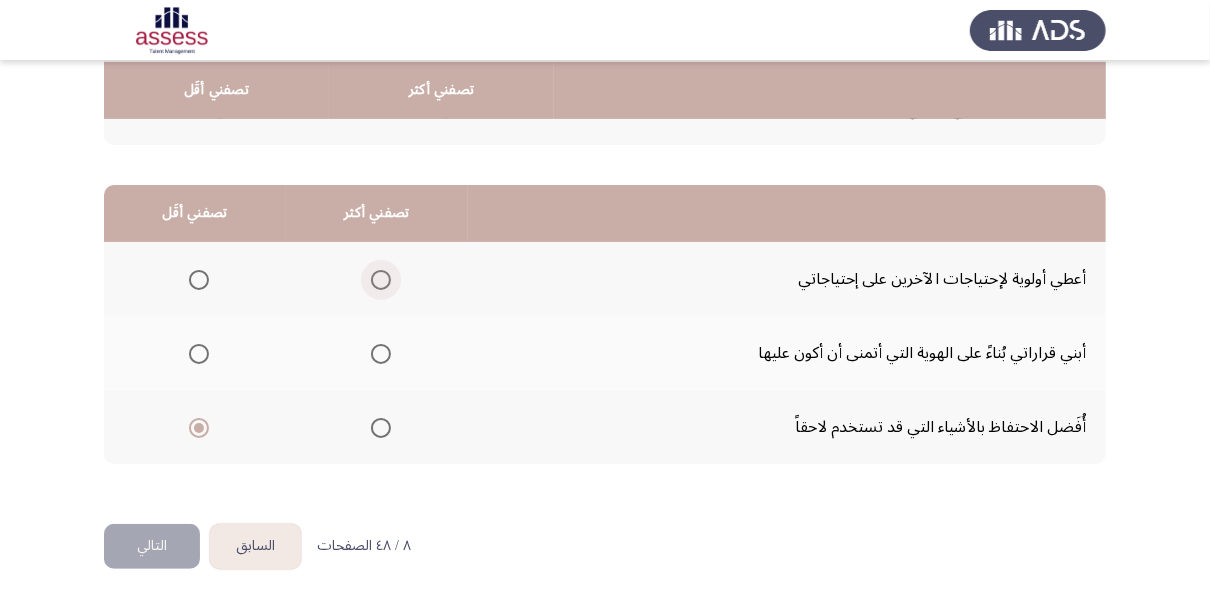 click at bounding box center [381, 280] 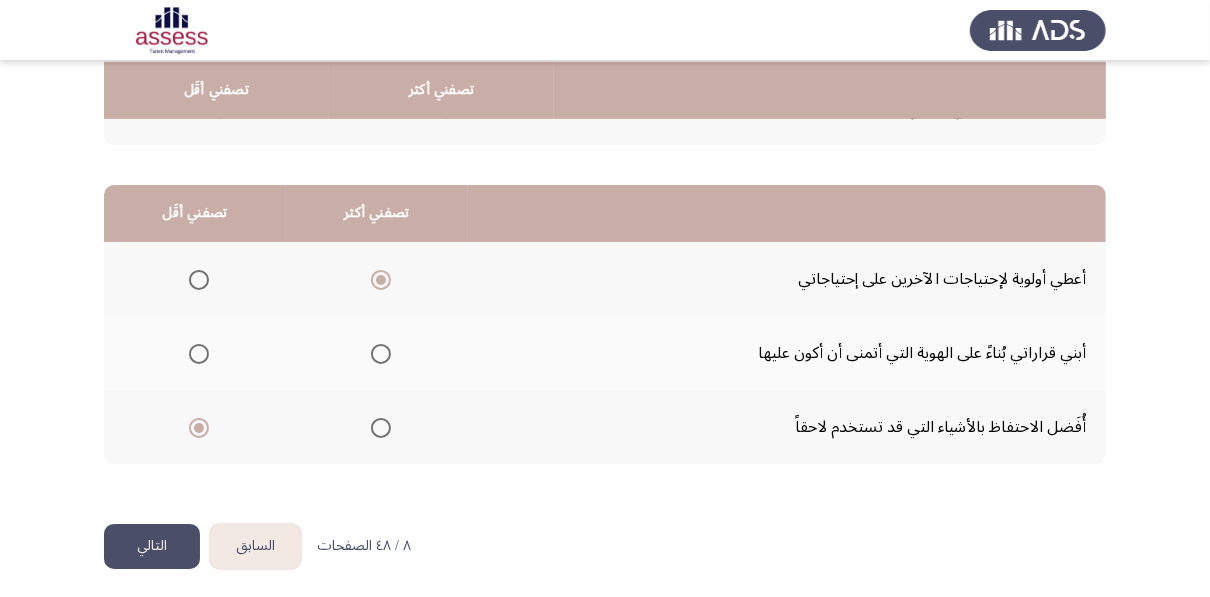 click on "التالي" 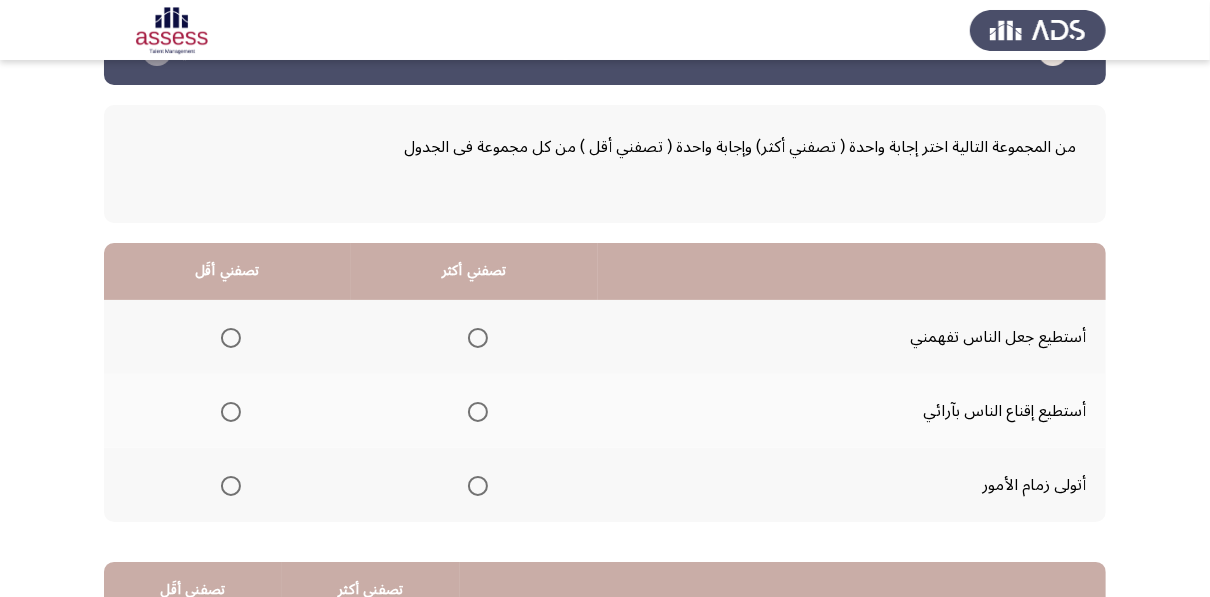 scroll, scrollTop: 0, scrollLeft: 0, axis: both 